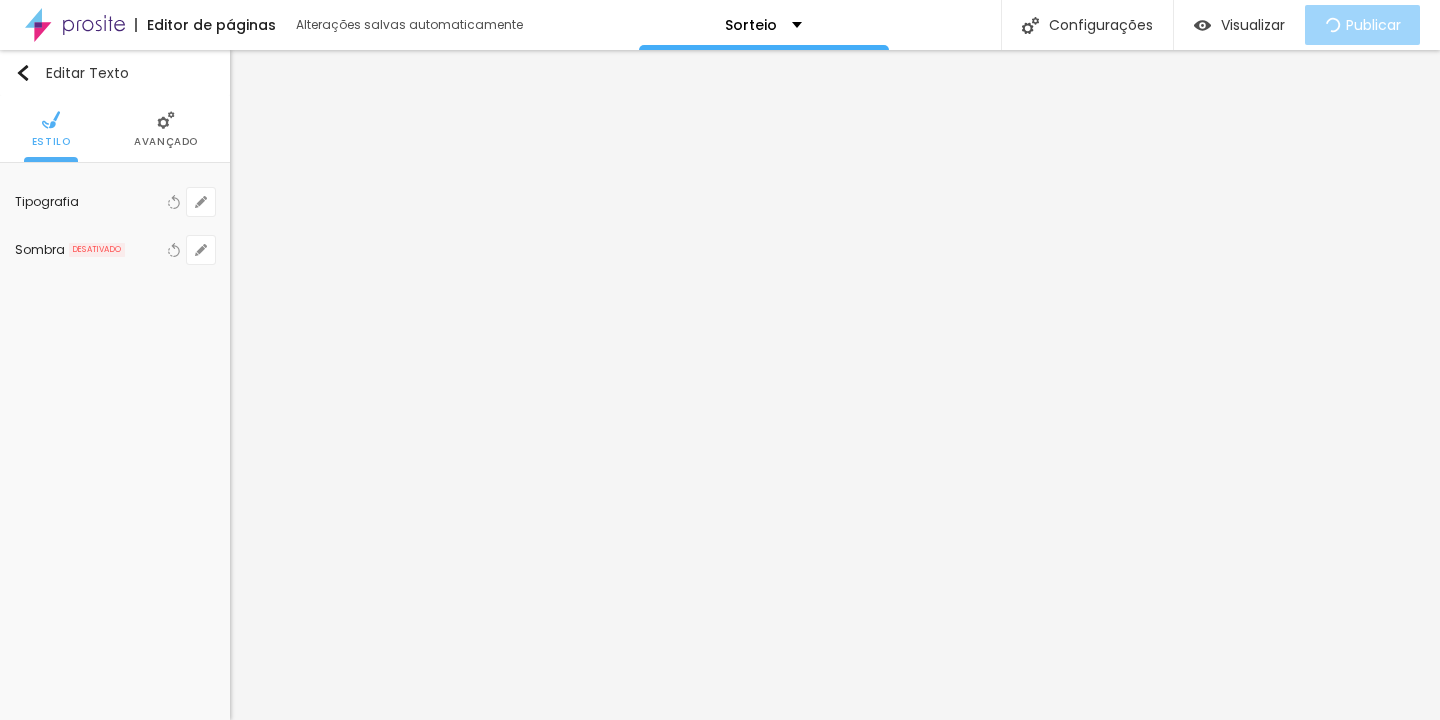 scroll, scrollTop: 0, scrollLeft: 0, axis: both 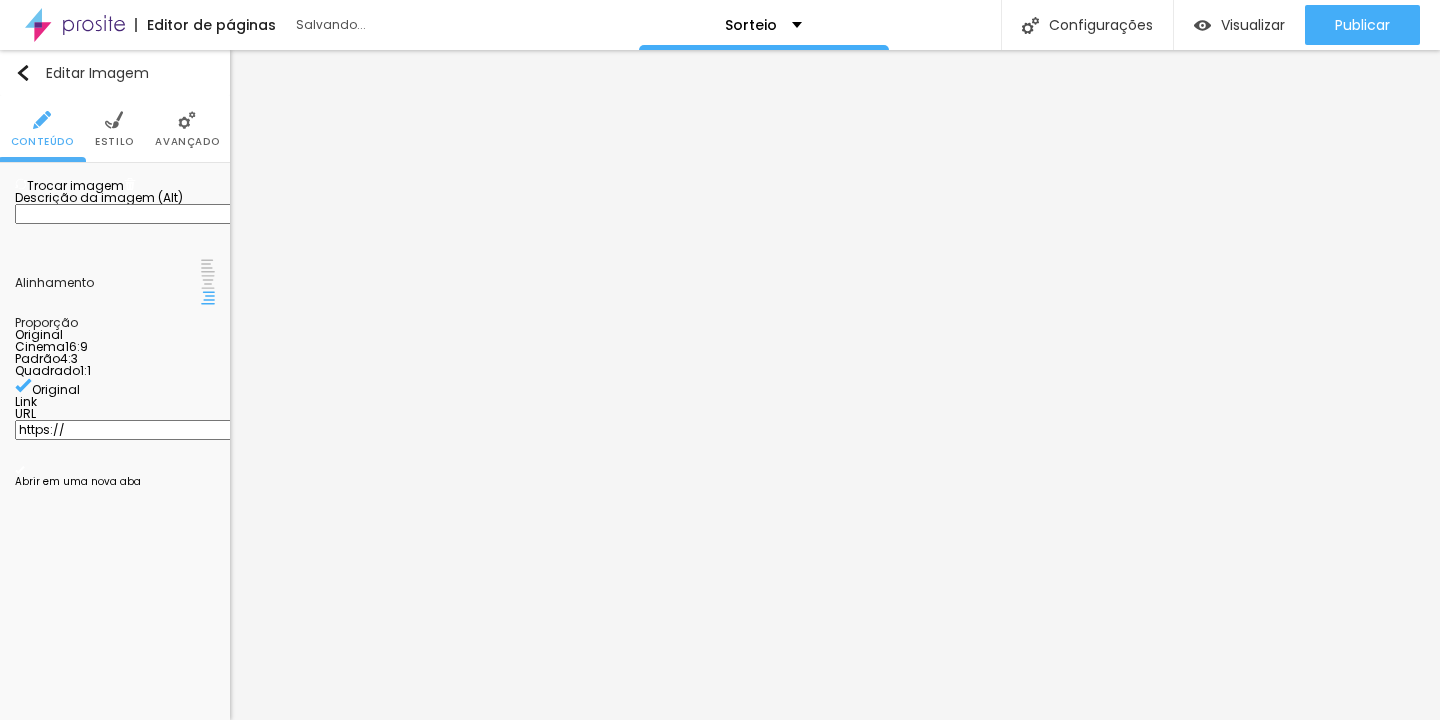 click on "Trocar imagem" at bounding box center [69, 185] 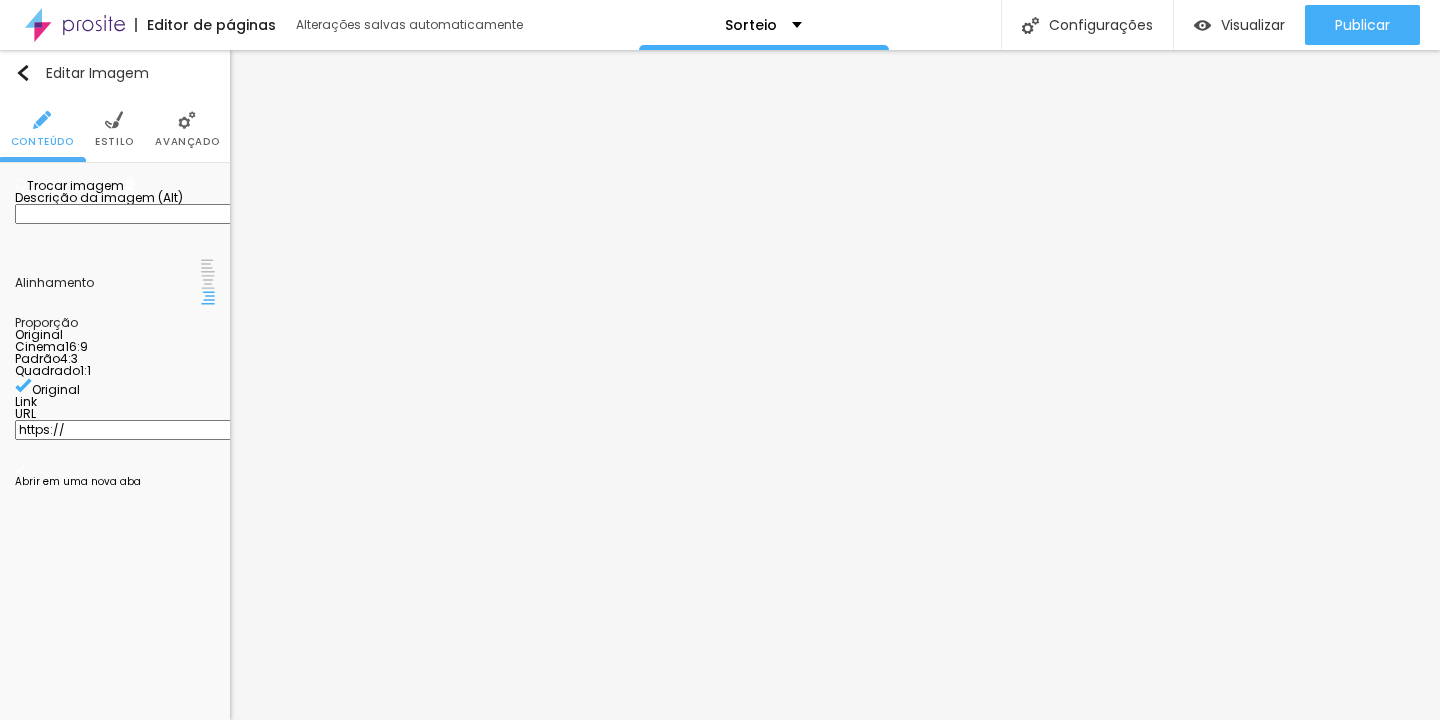 click at bounding box center (35, 780) 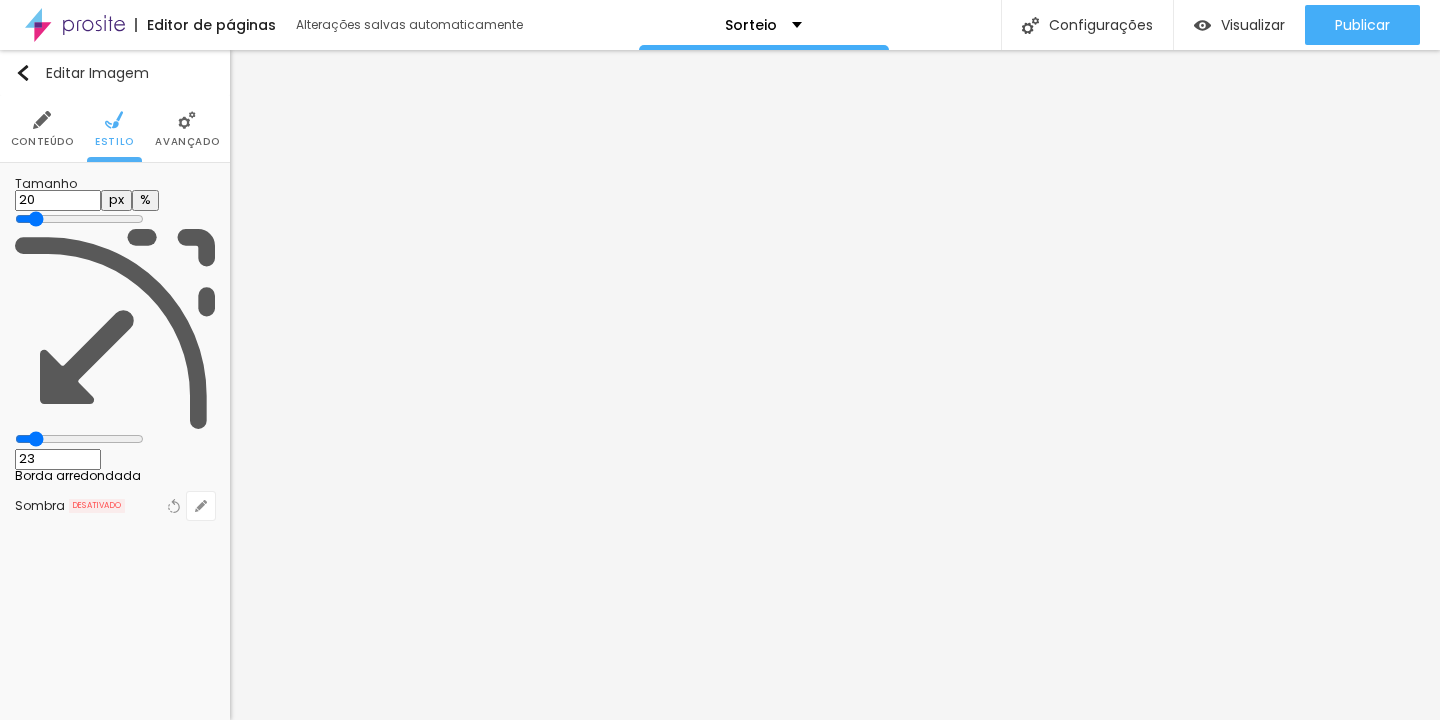 type on "25" 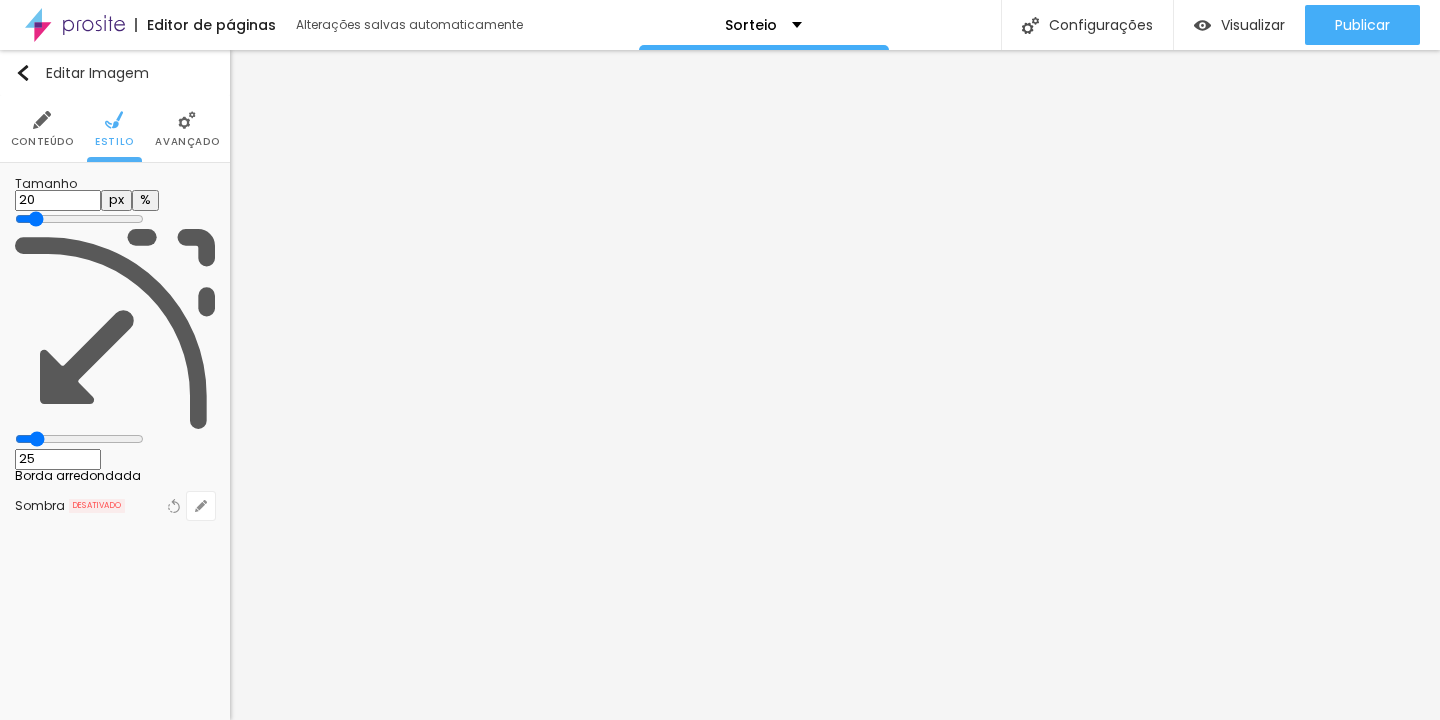 type on "48" 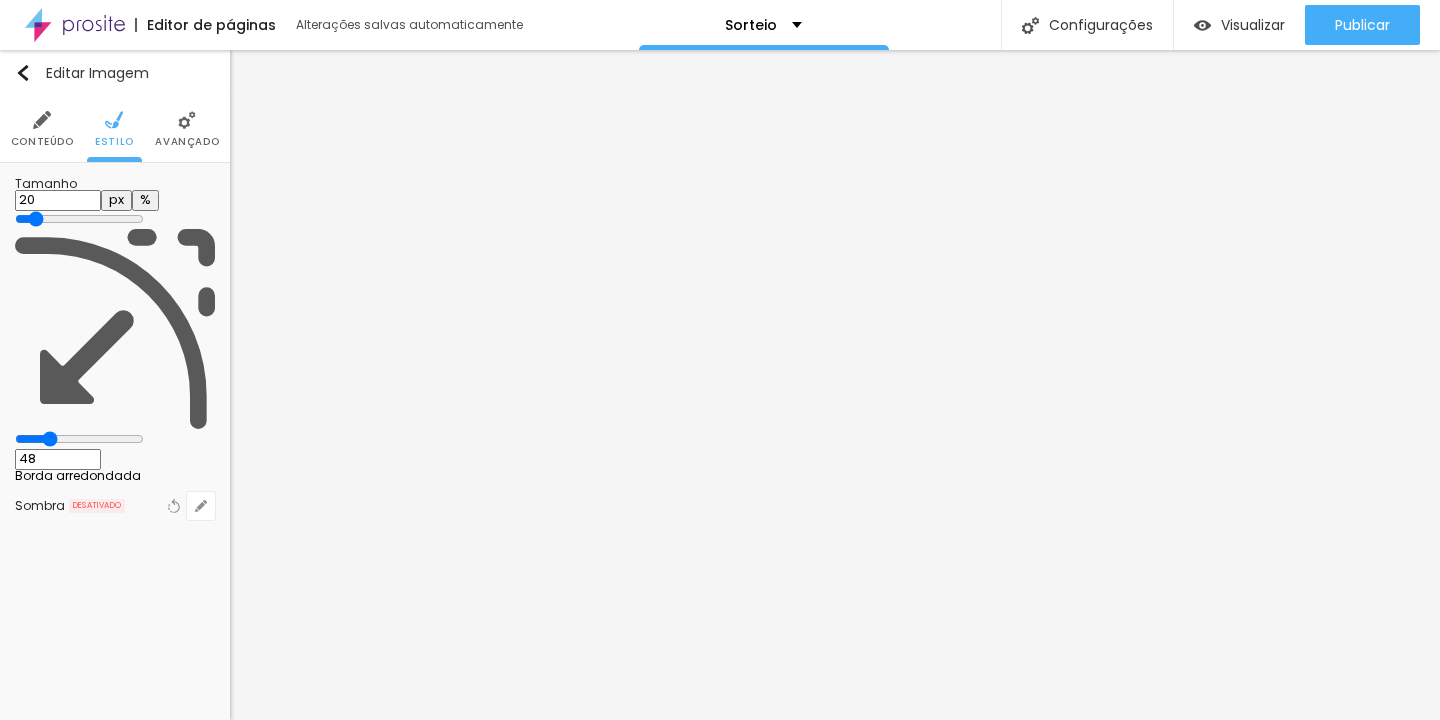 type on "59" 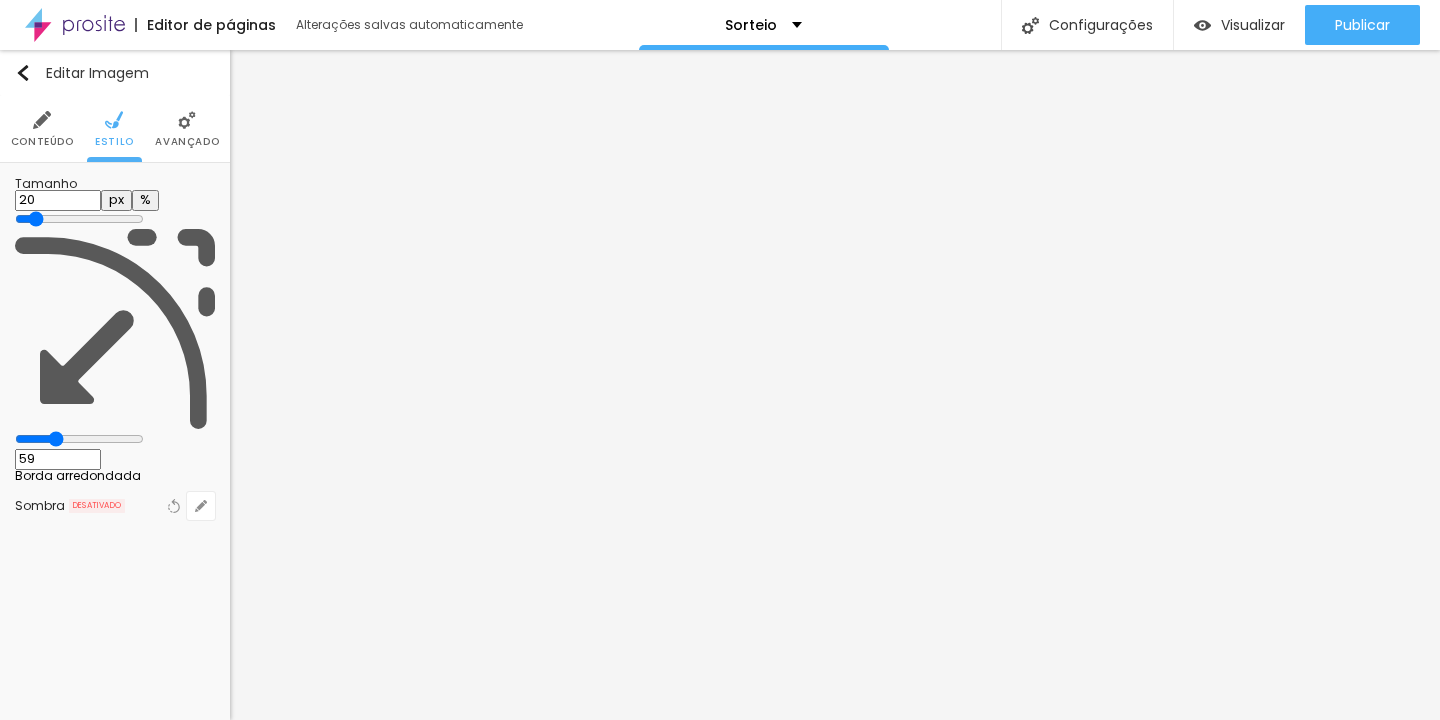type on "71" 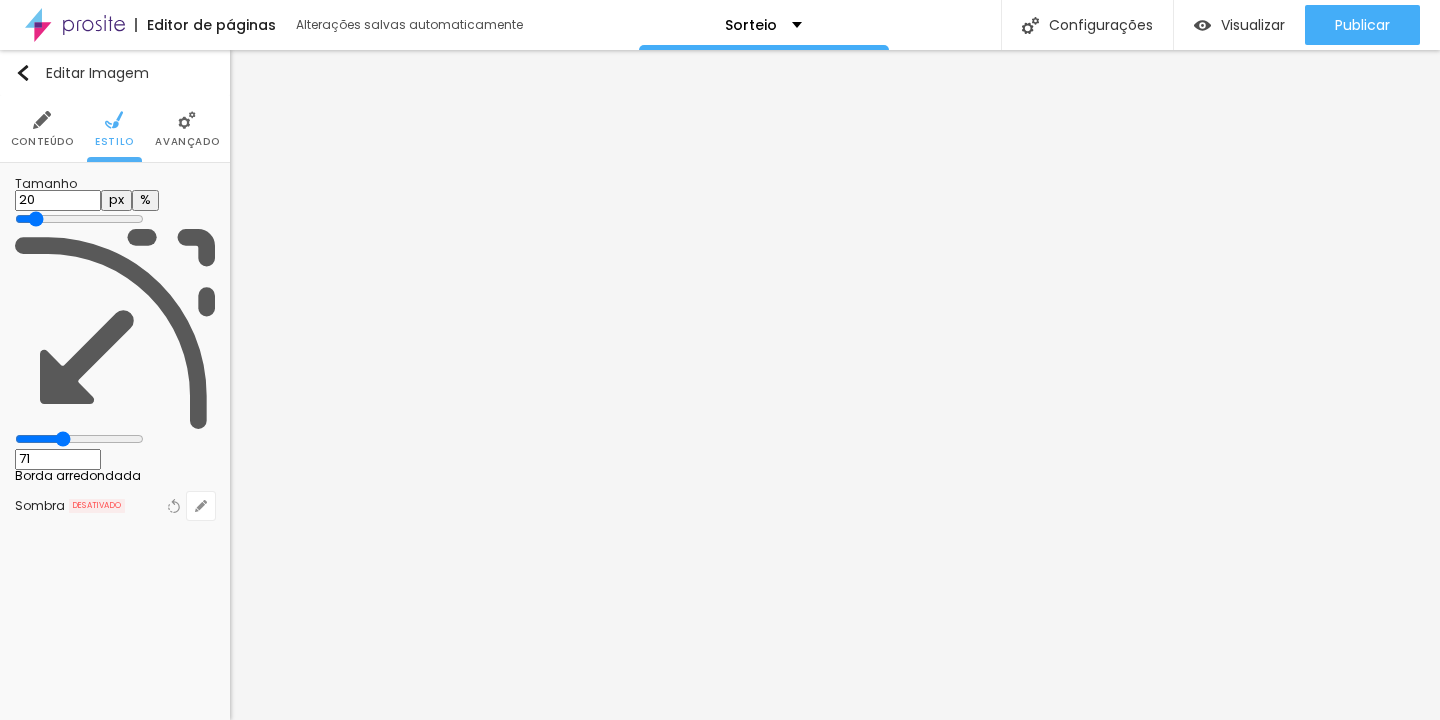 type on "86" 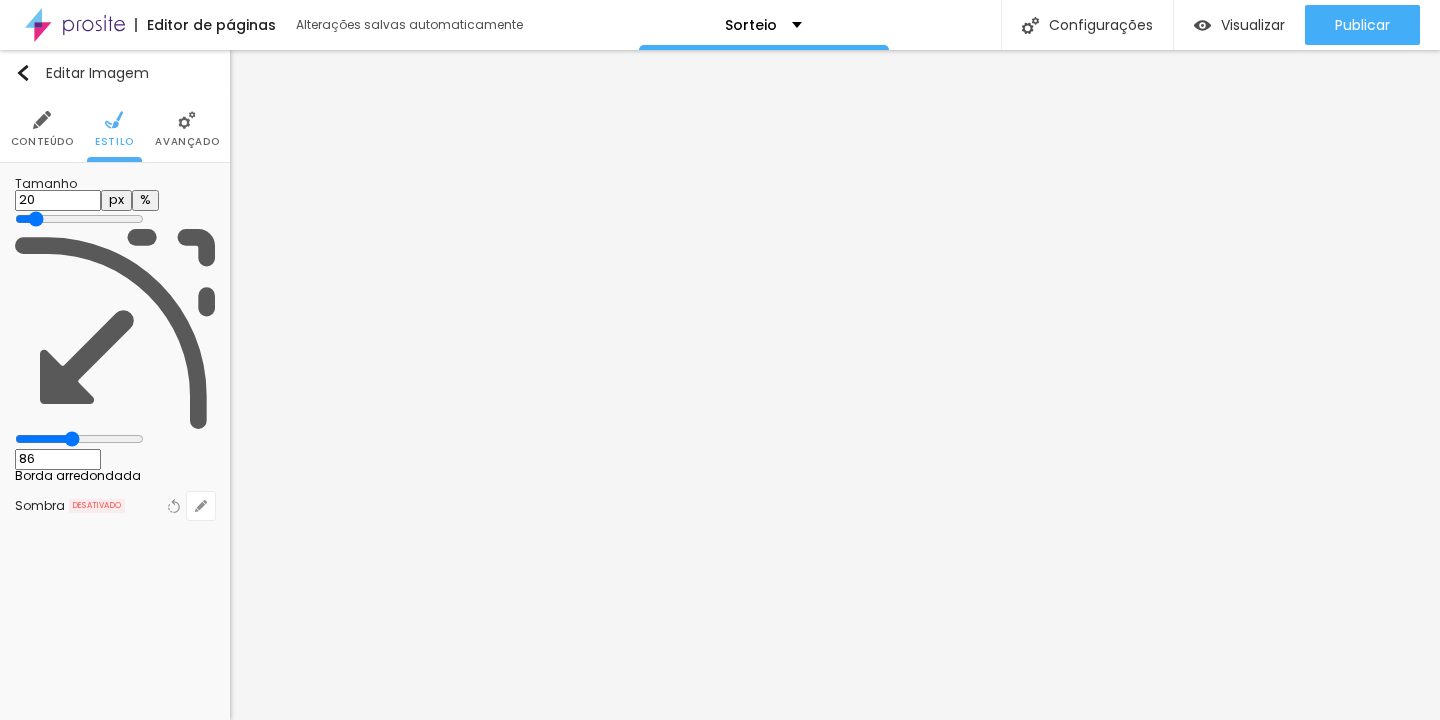 type on "97" 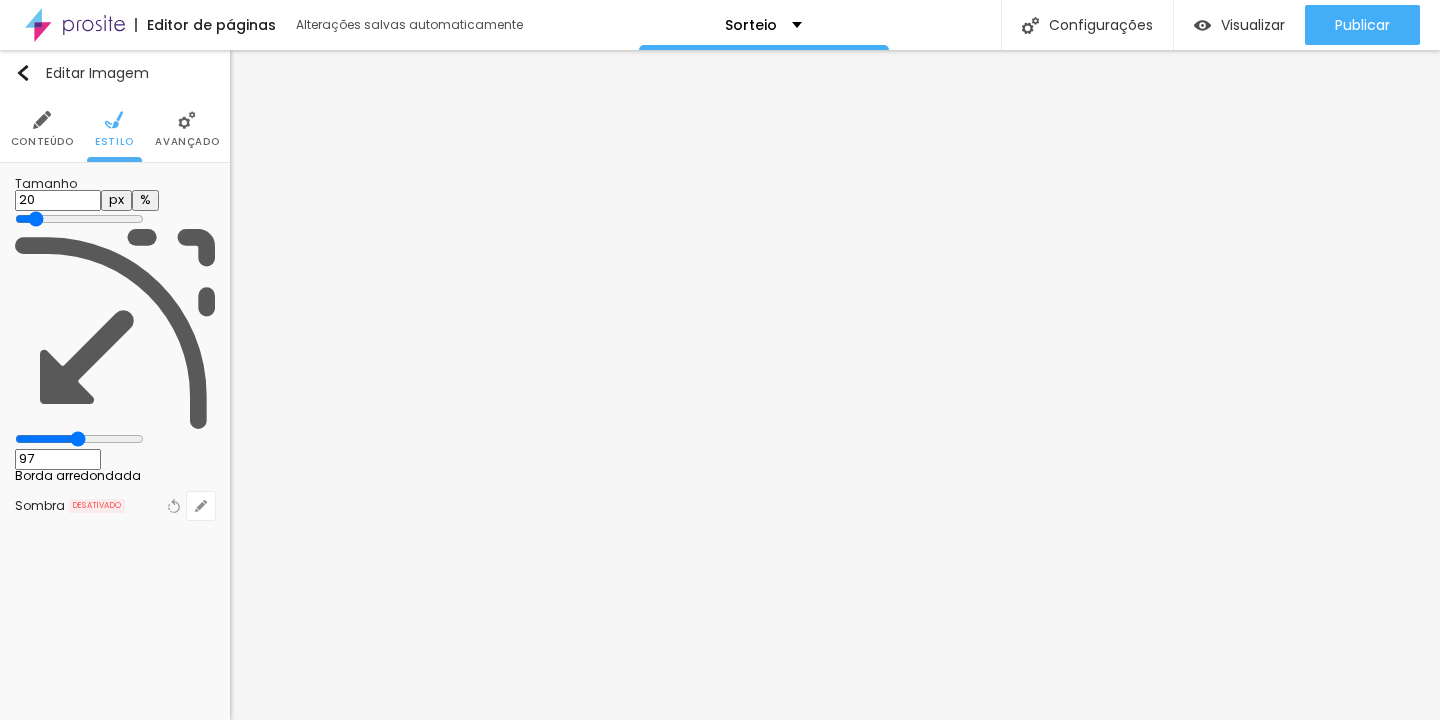 type on "120" 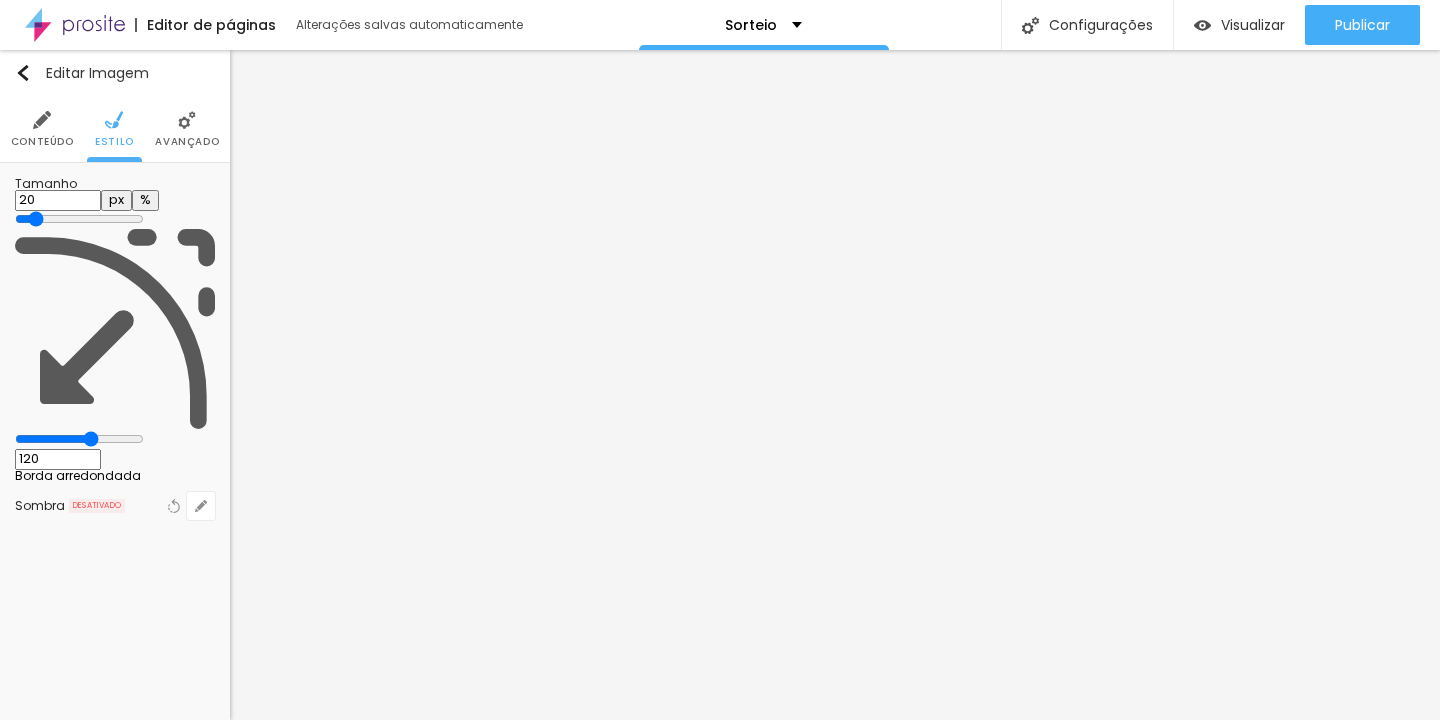 type on "141" 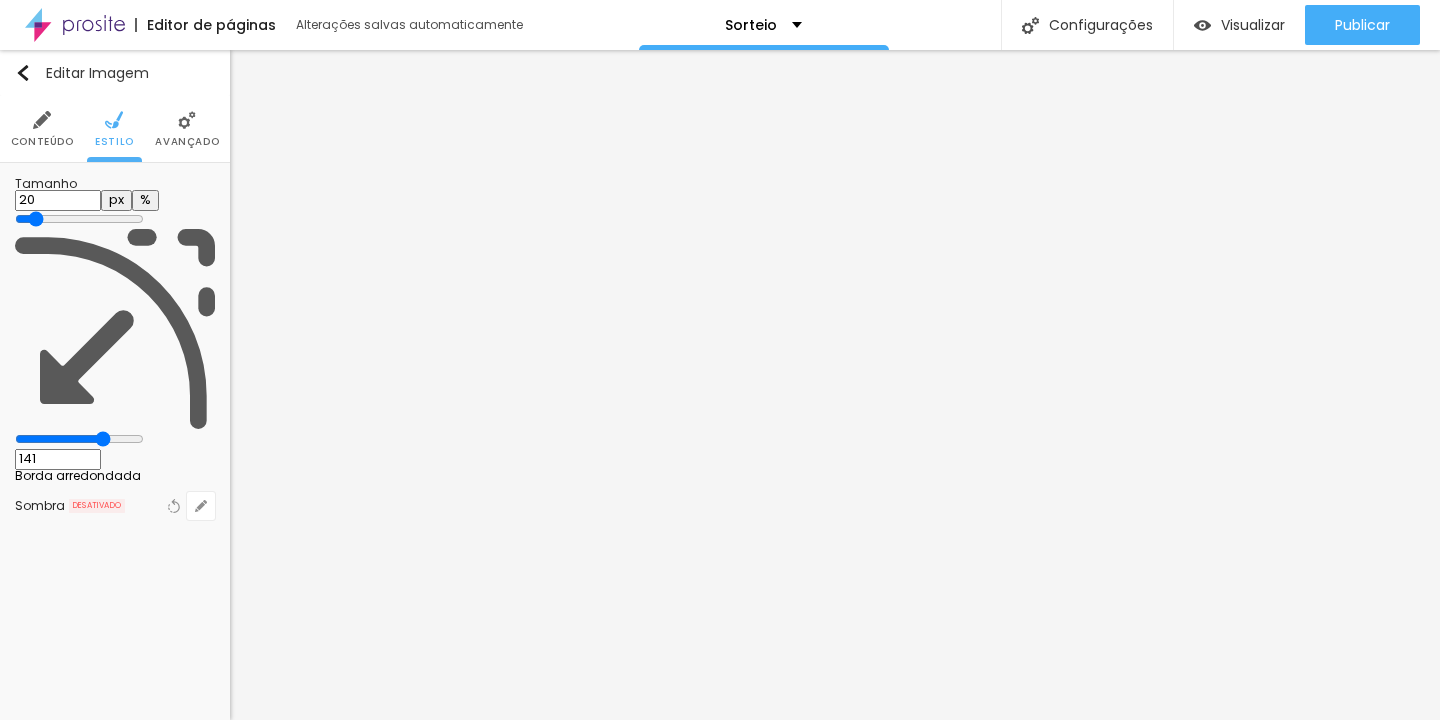 type on "145" 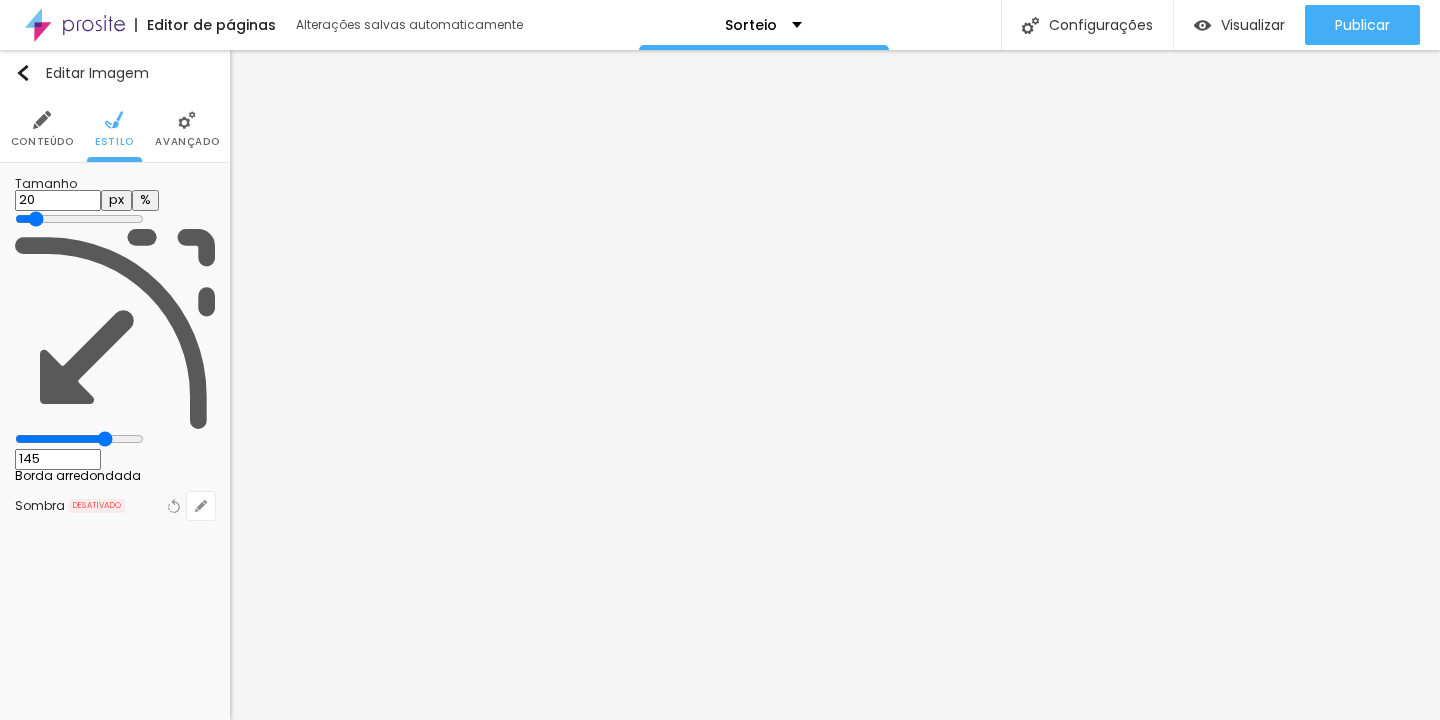 type on "146" 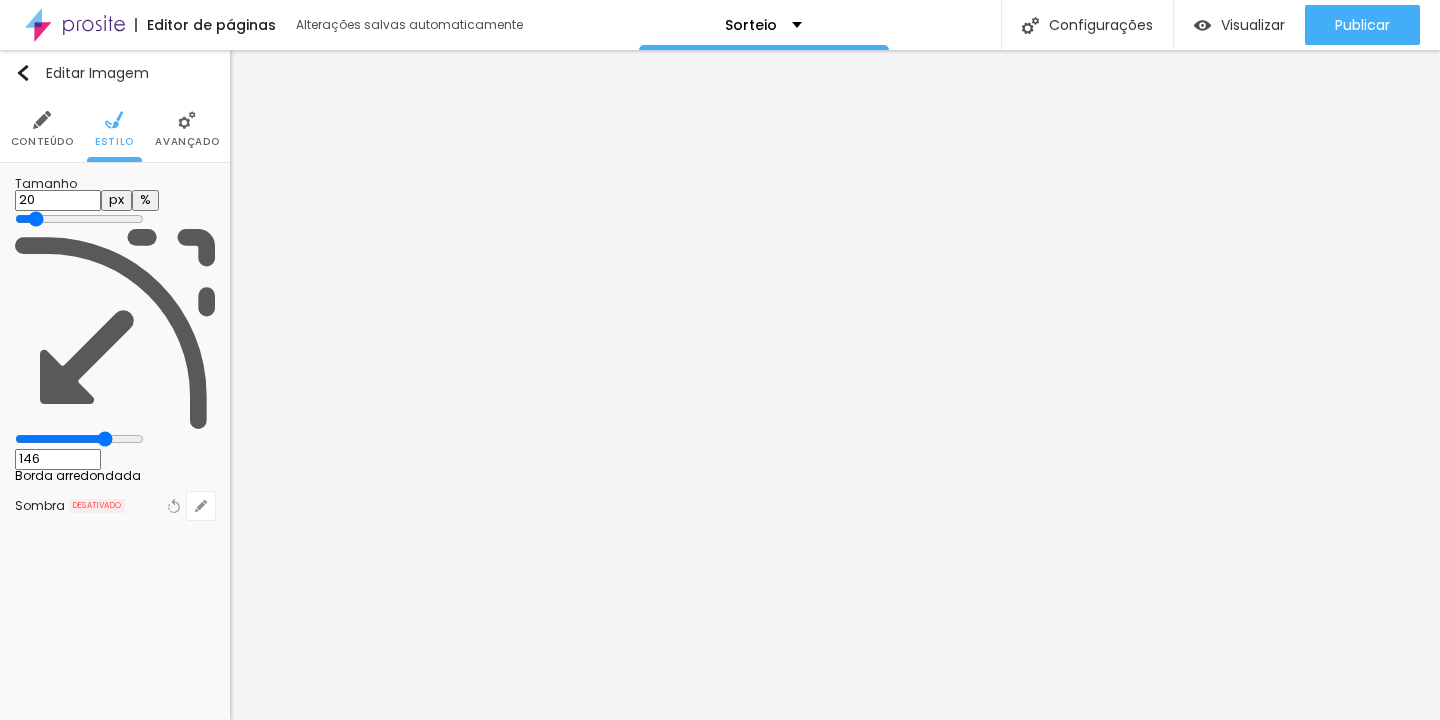 type on "[NUMBER]" 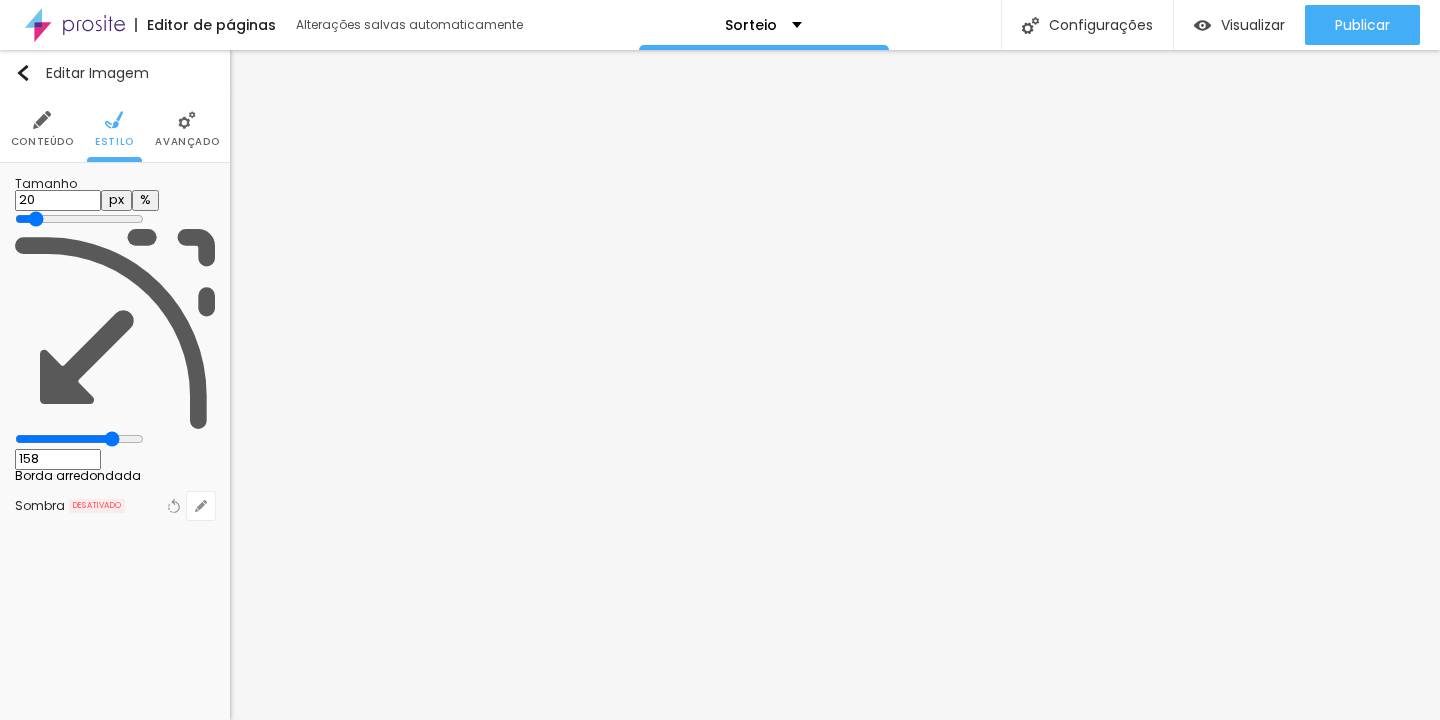 type on "178" 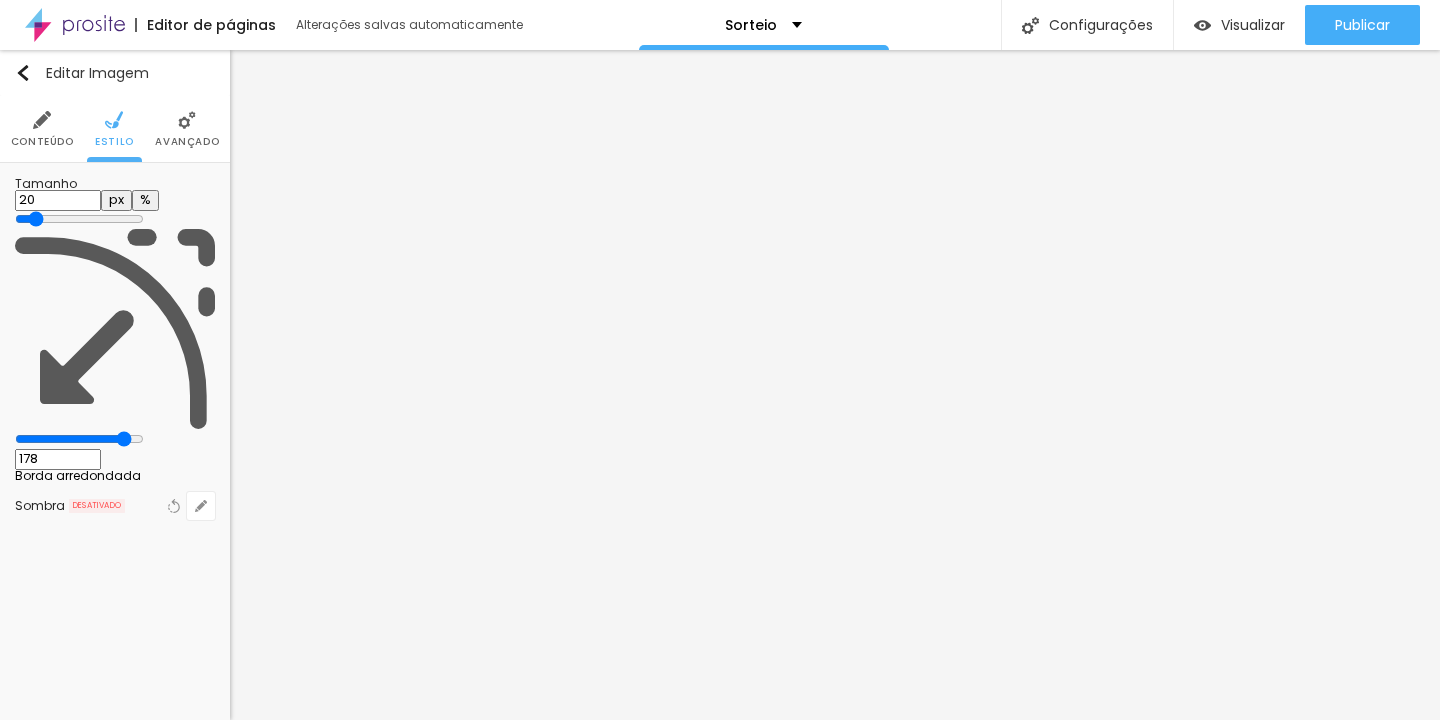 type on "179" 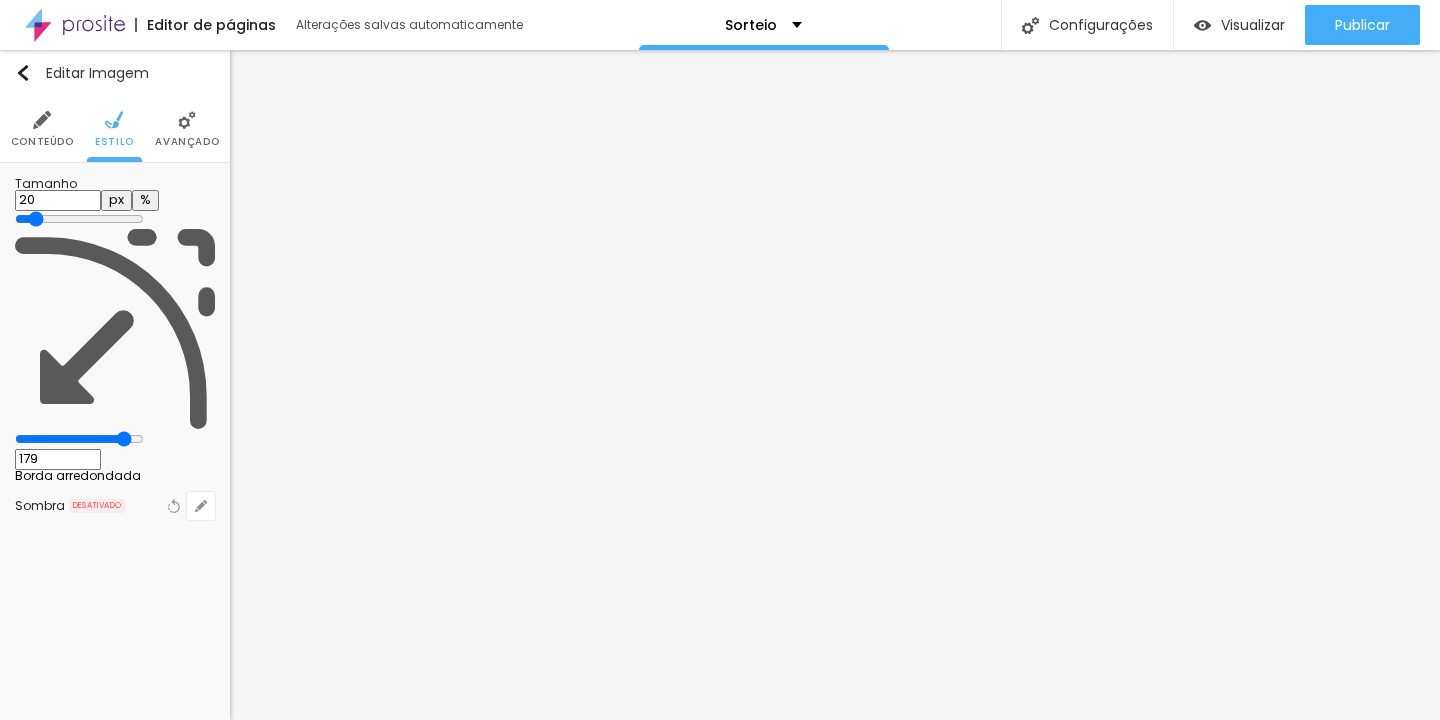 type on "181" 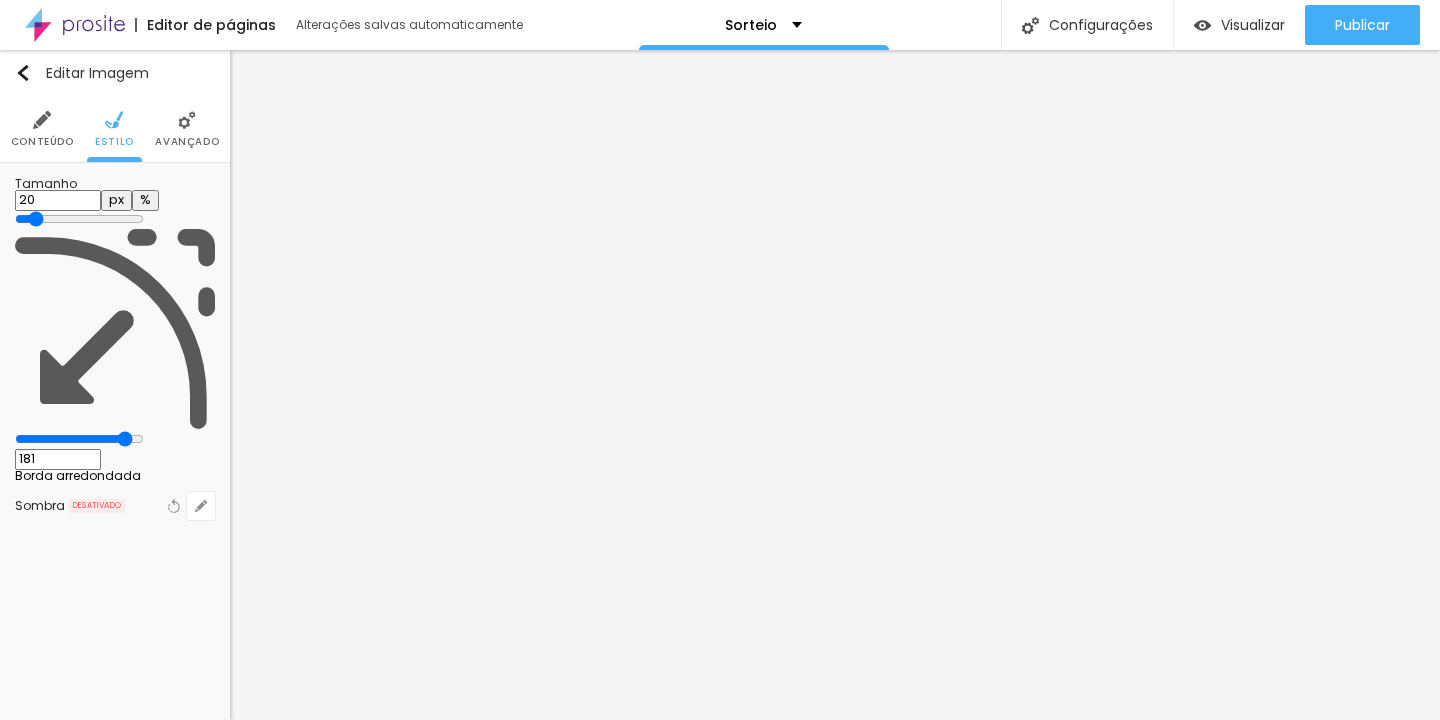 type on "183" 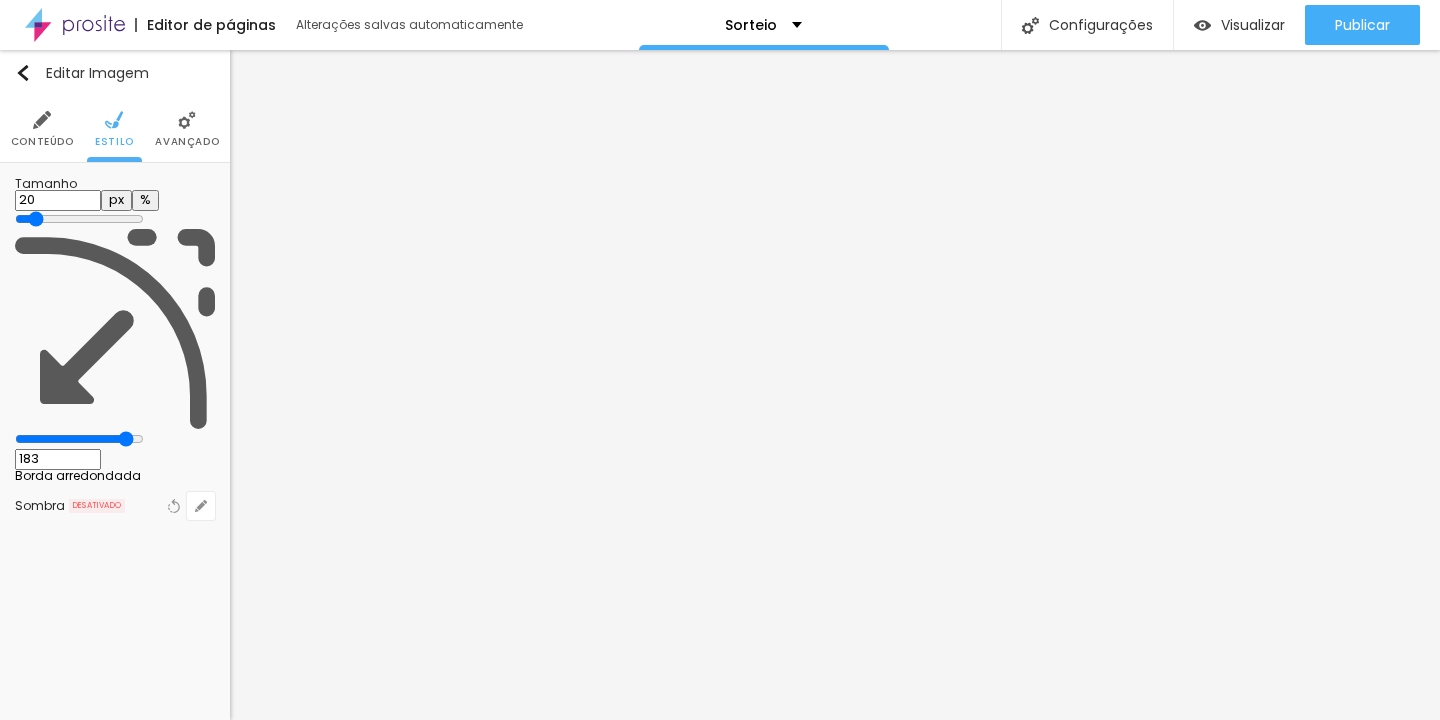 type on "191" 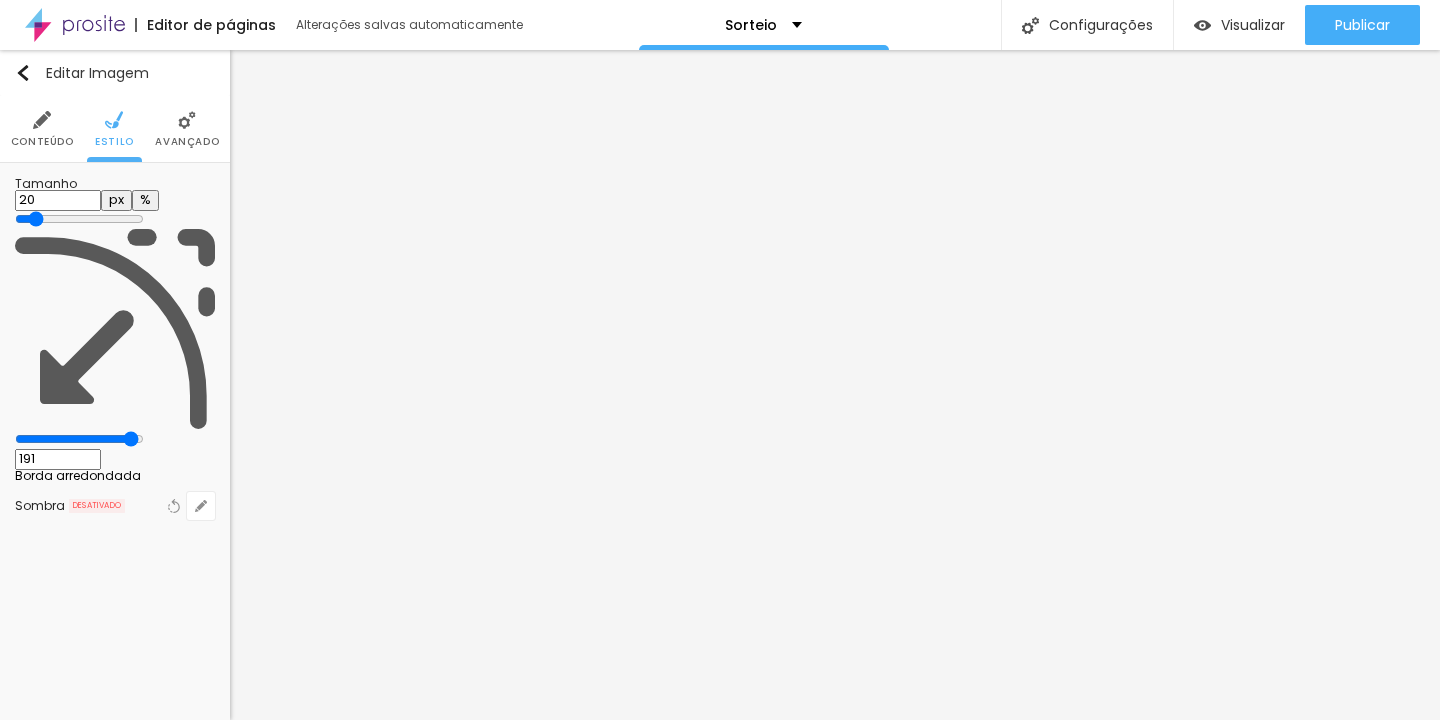 type on "199" 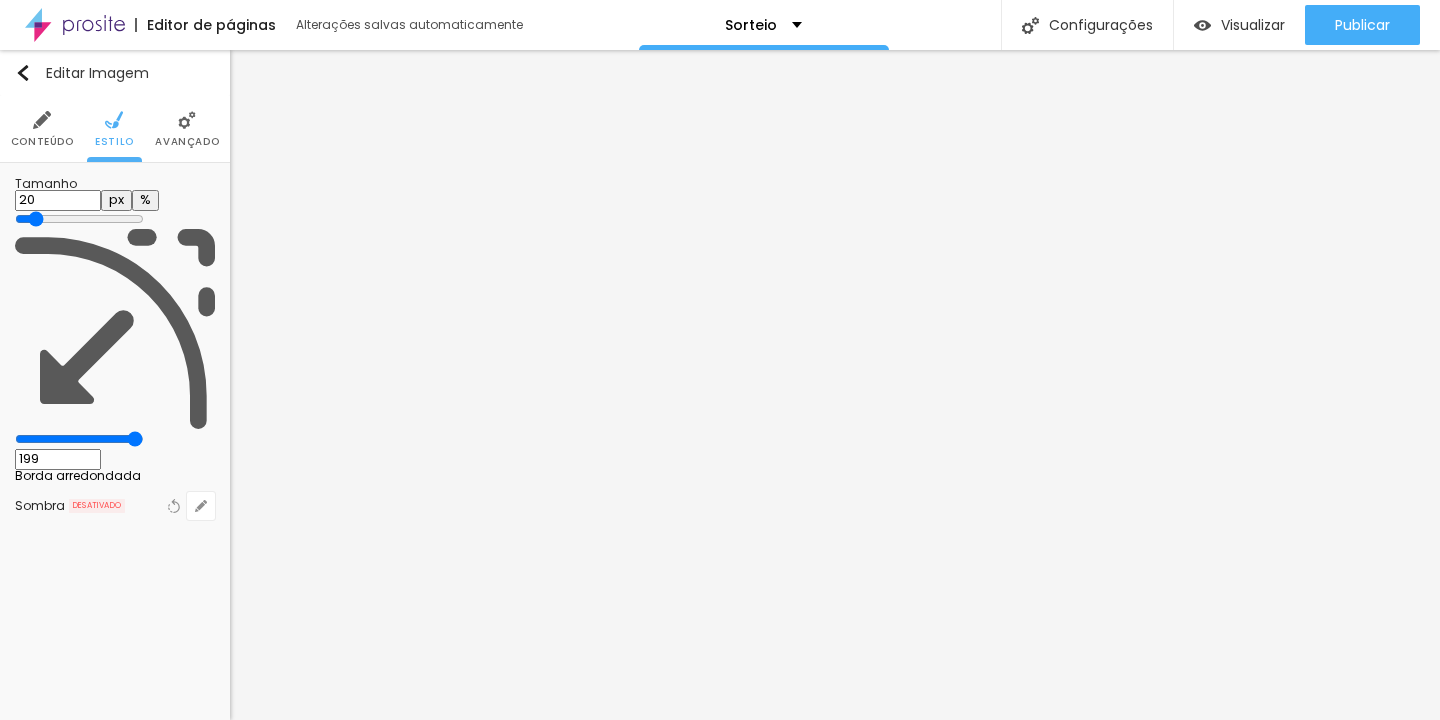 type on "198" 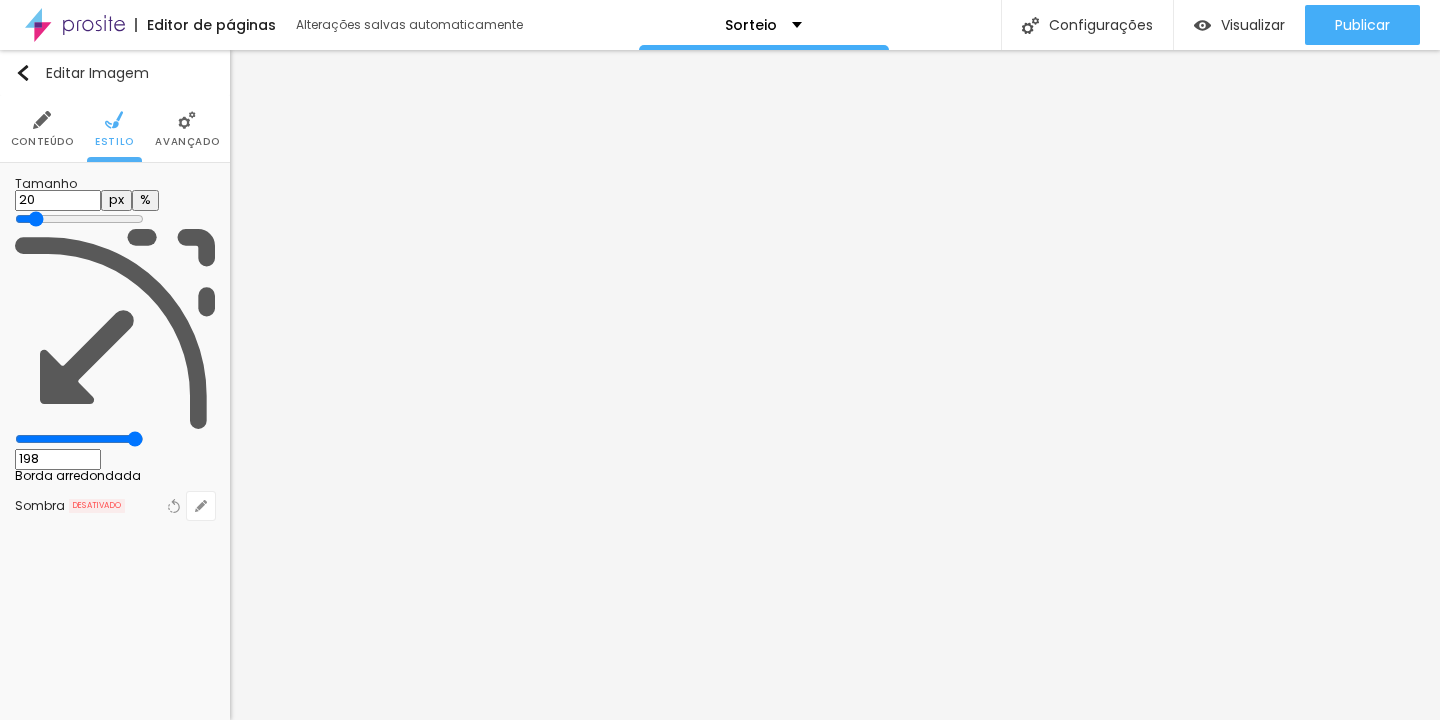 type on "196" 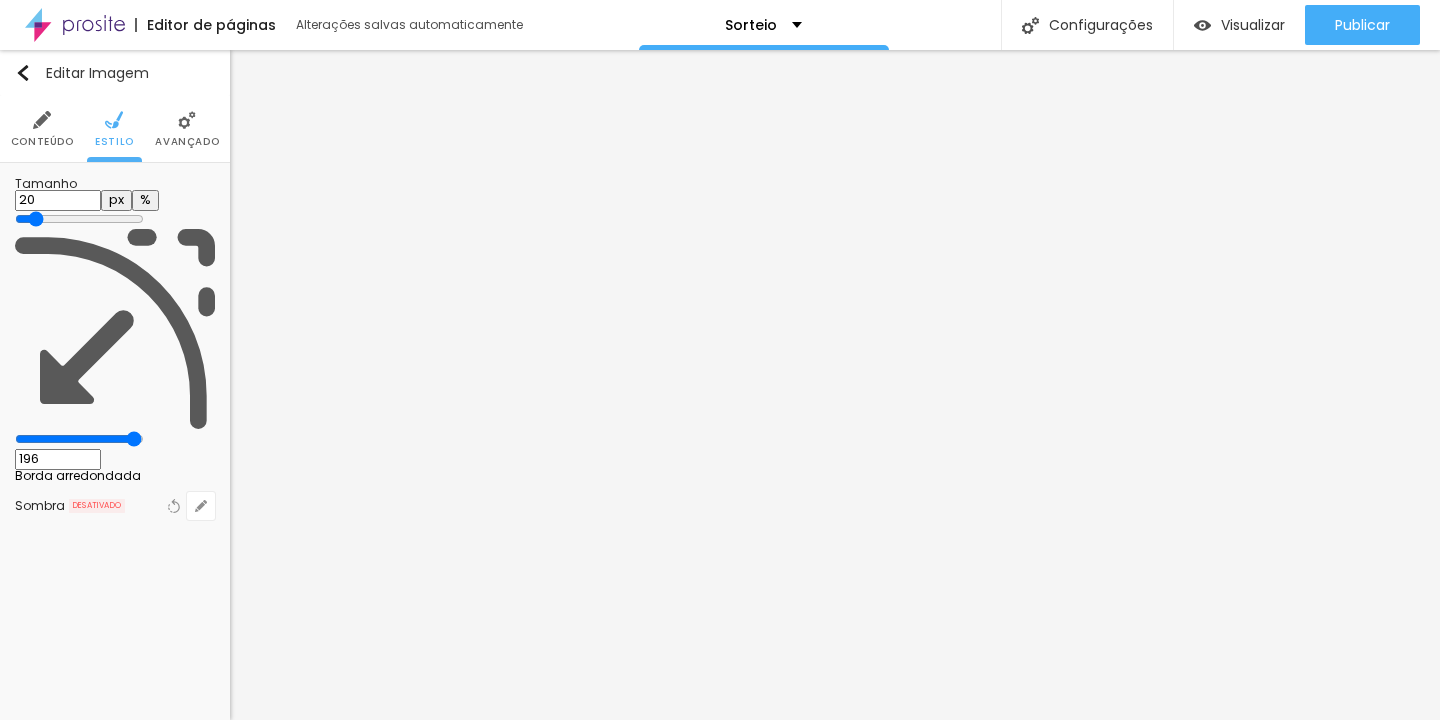 type on "189" 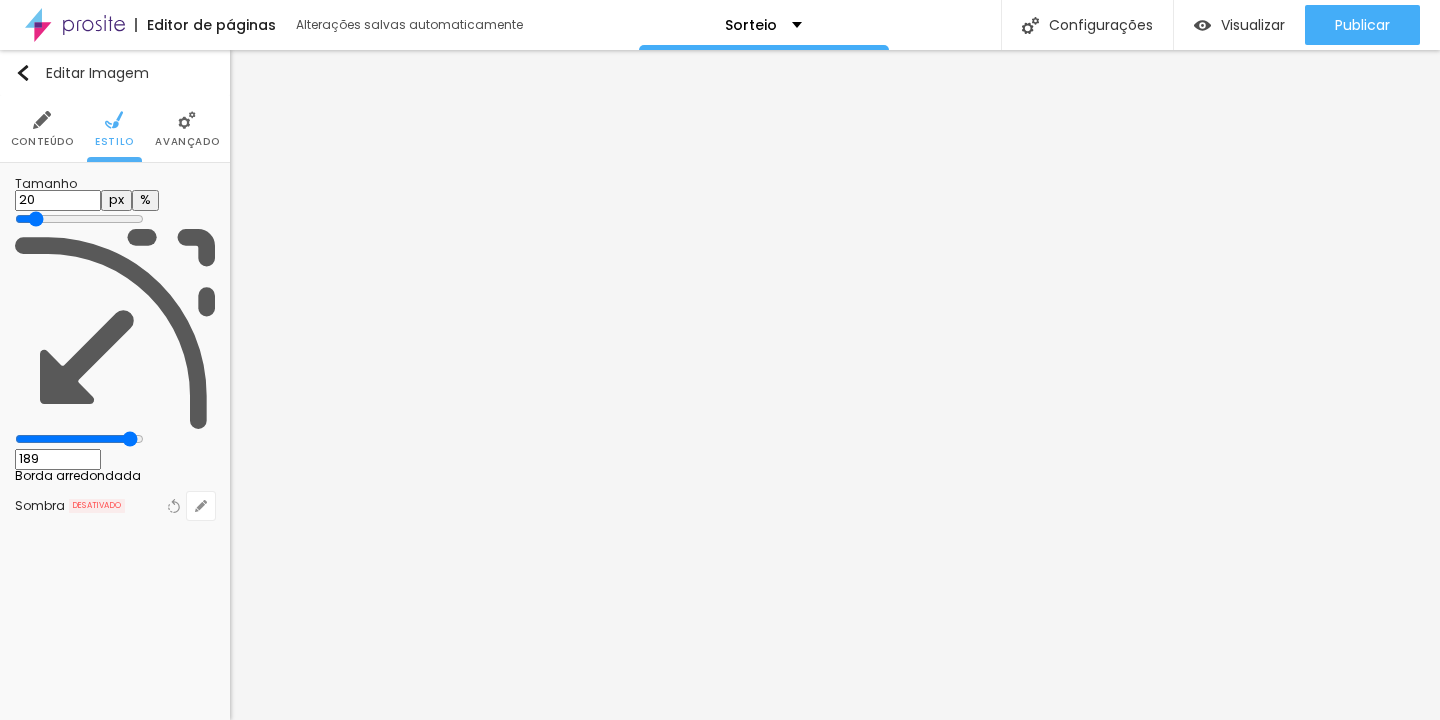 type on "181" 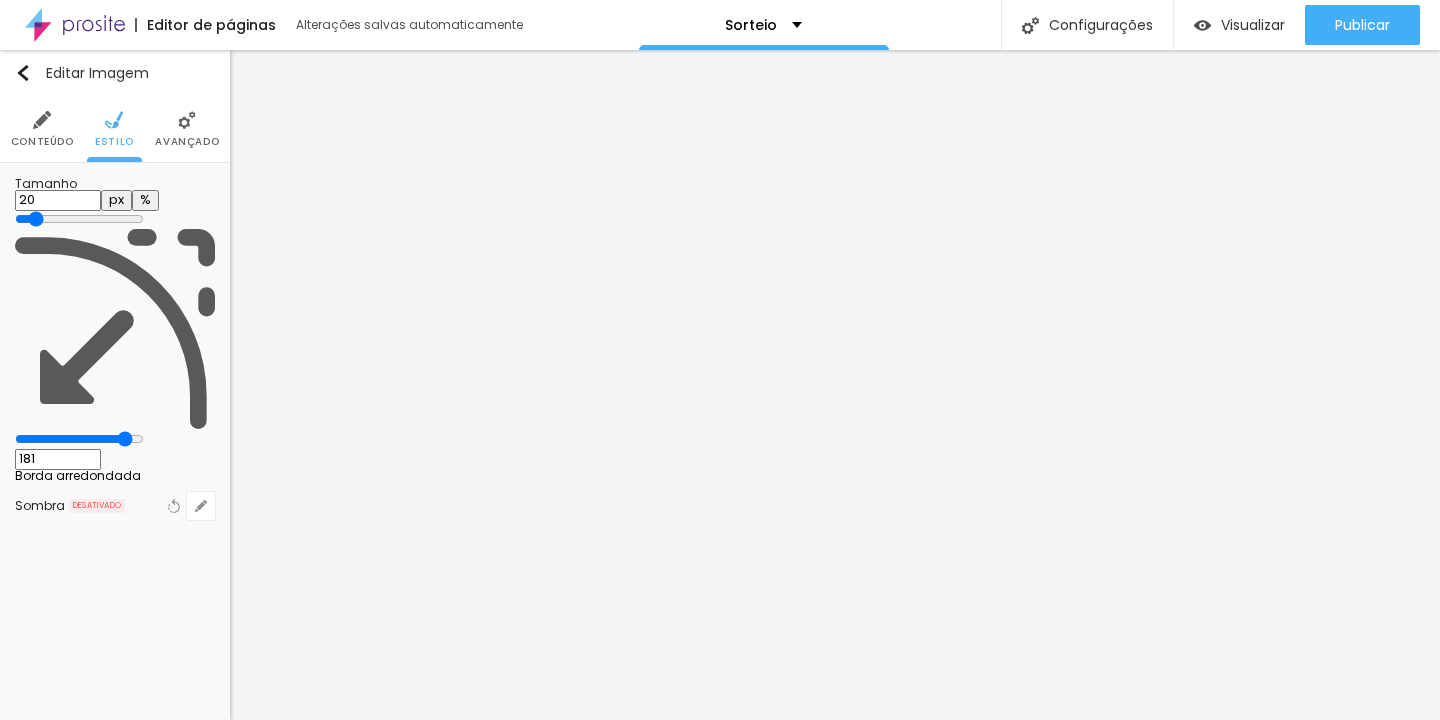 type on "174" 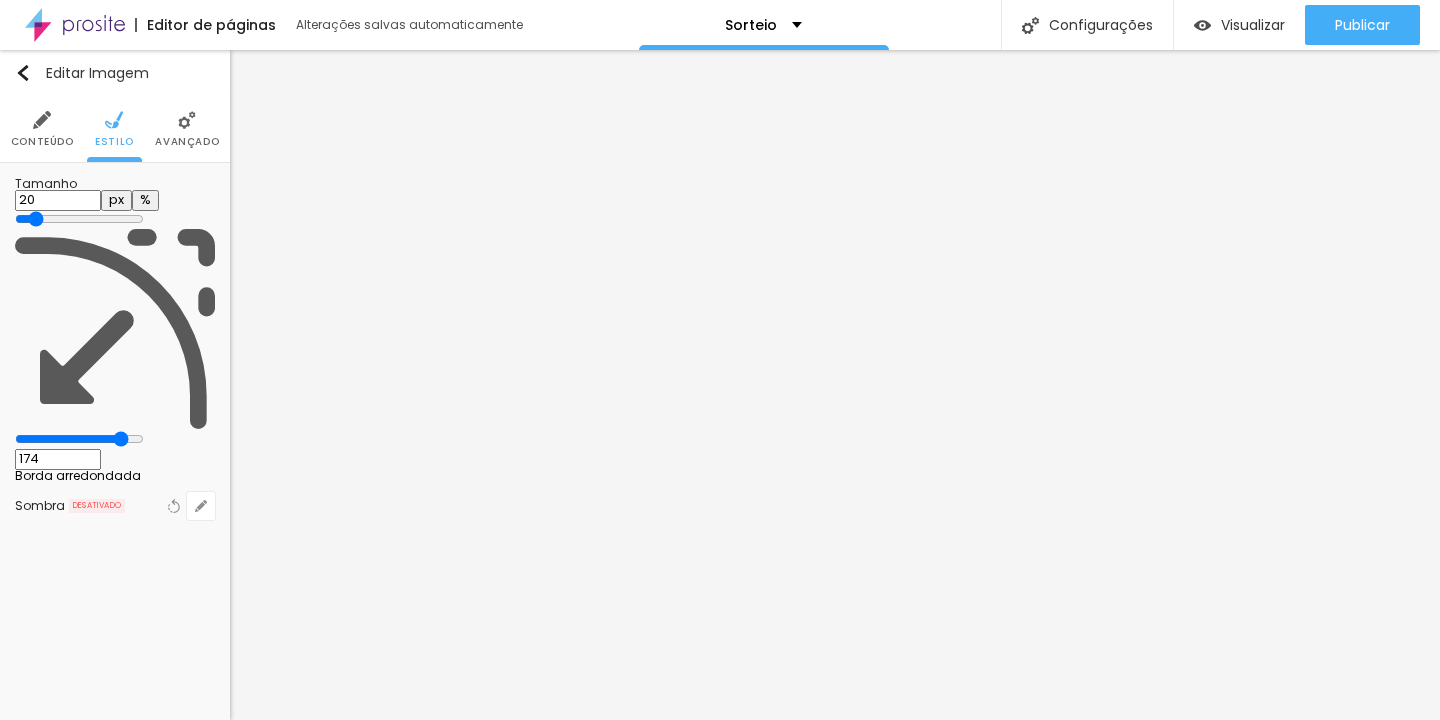 type on "155" 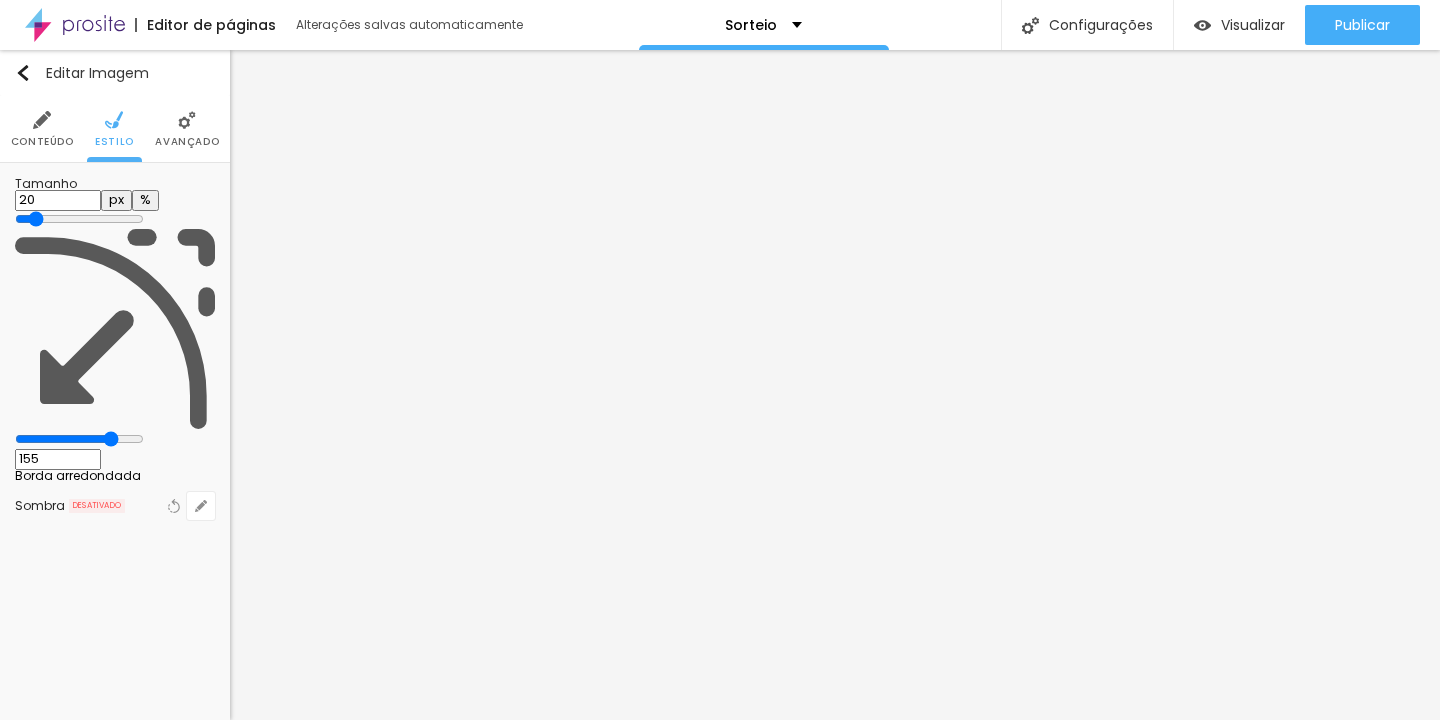 type on "125" 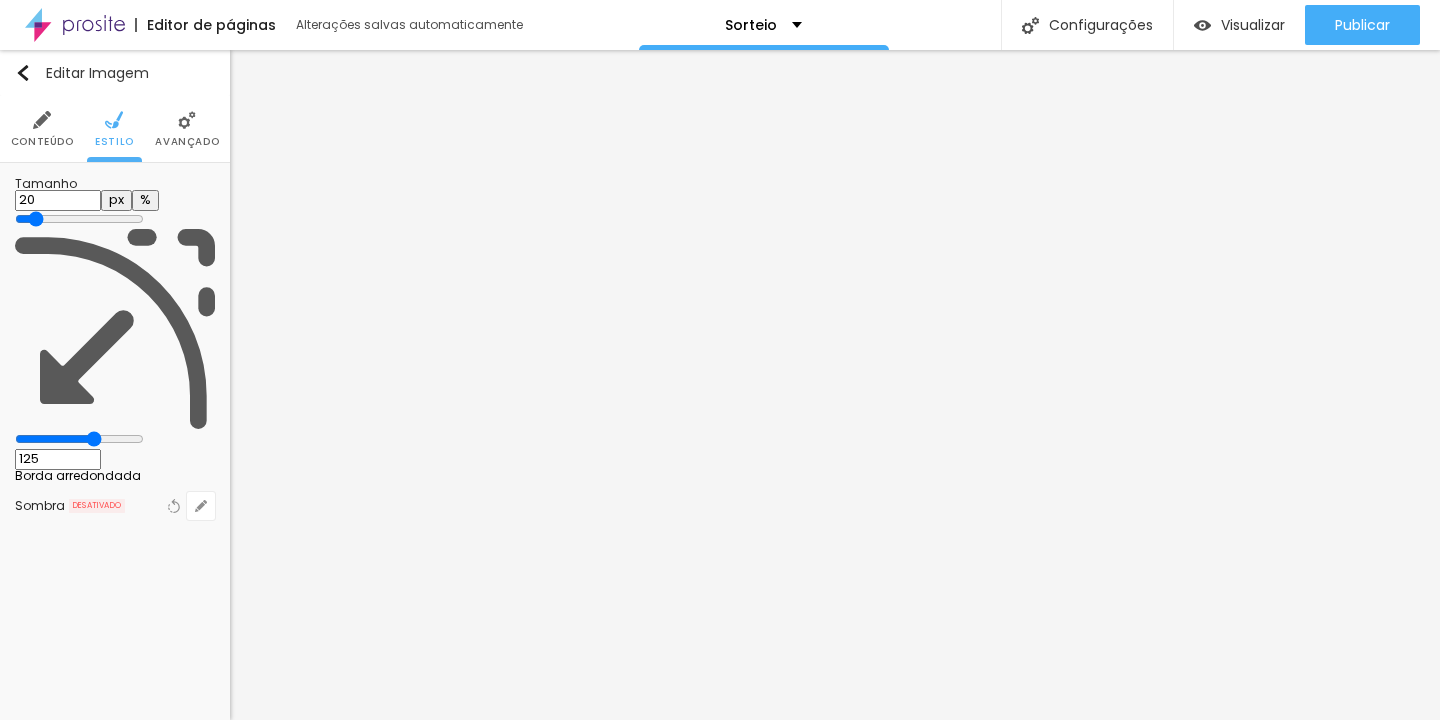 type on "109" 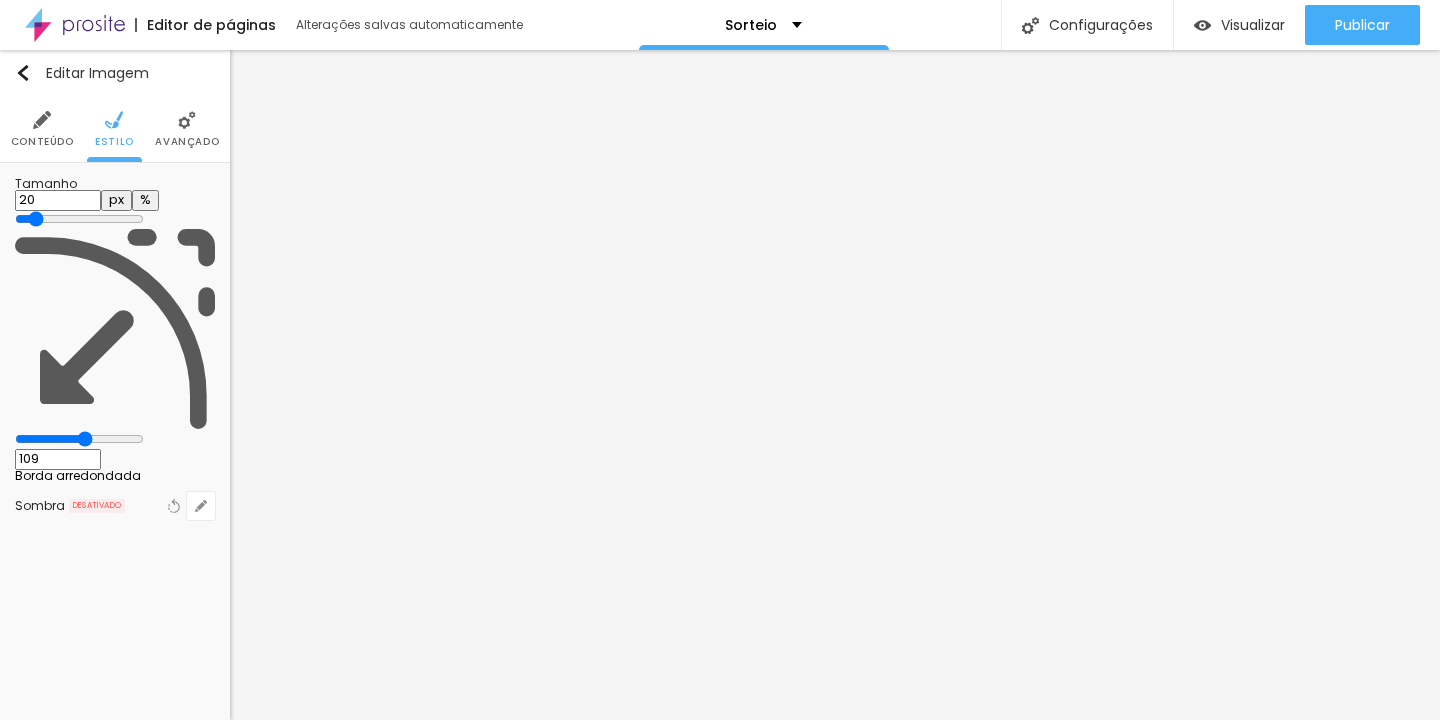 type on "94" 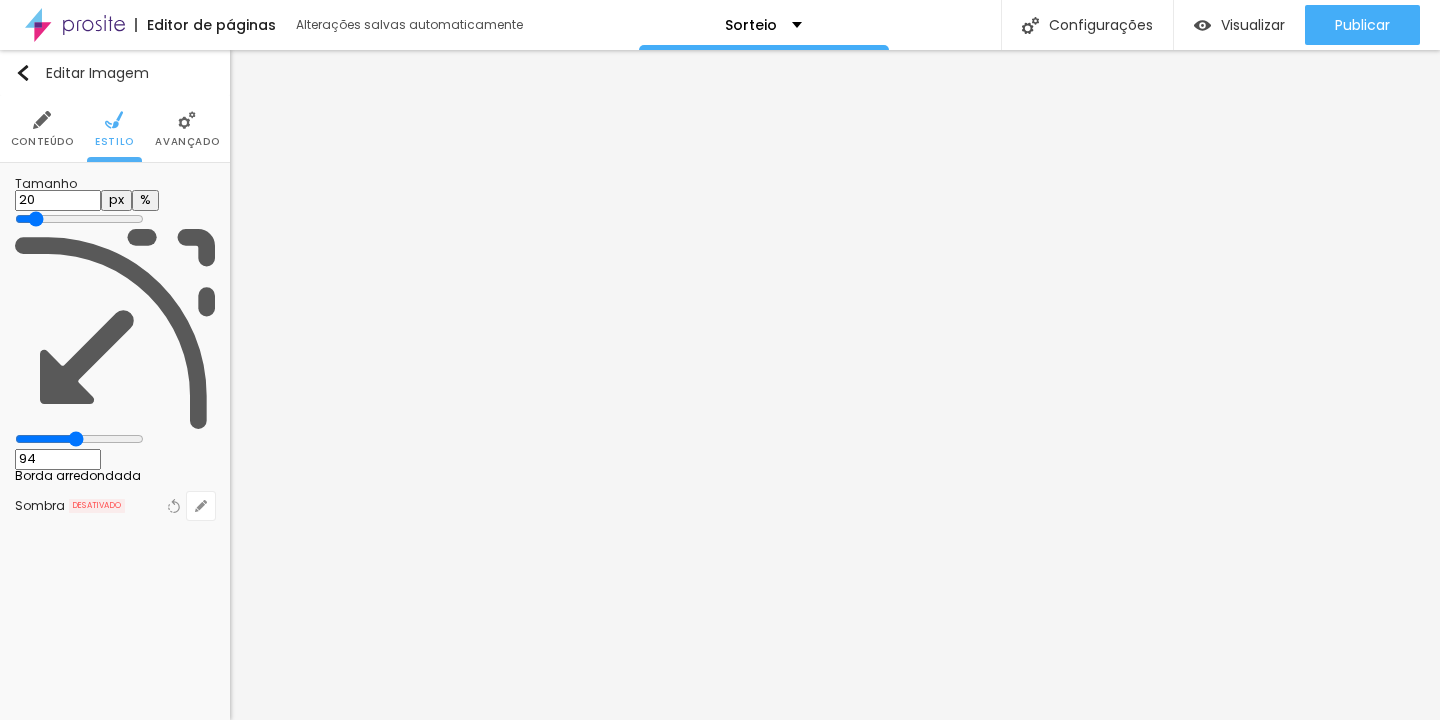type on "74" 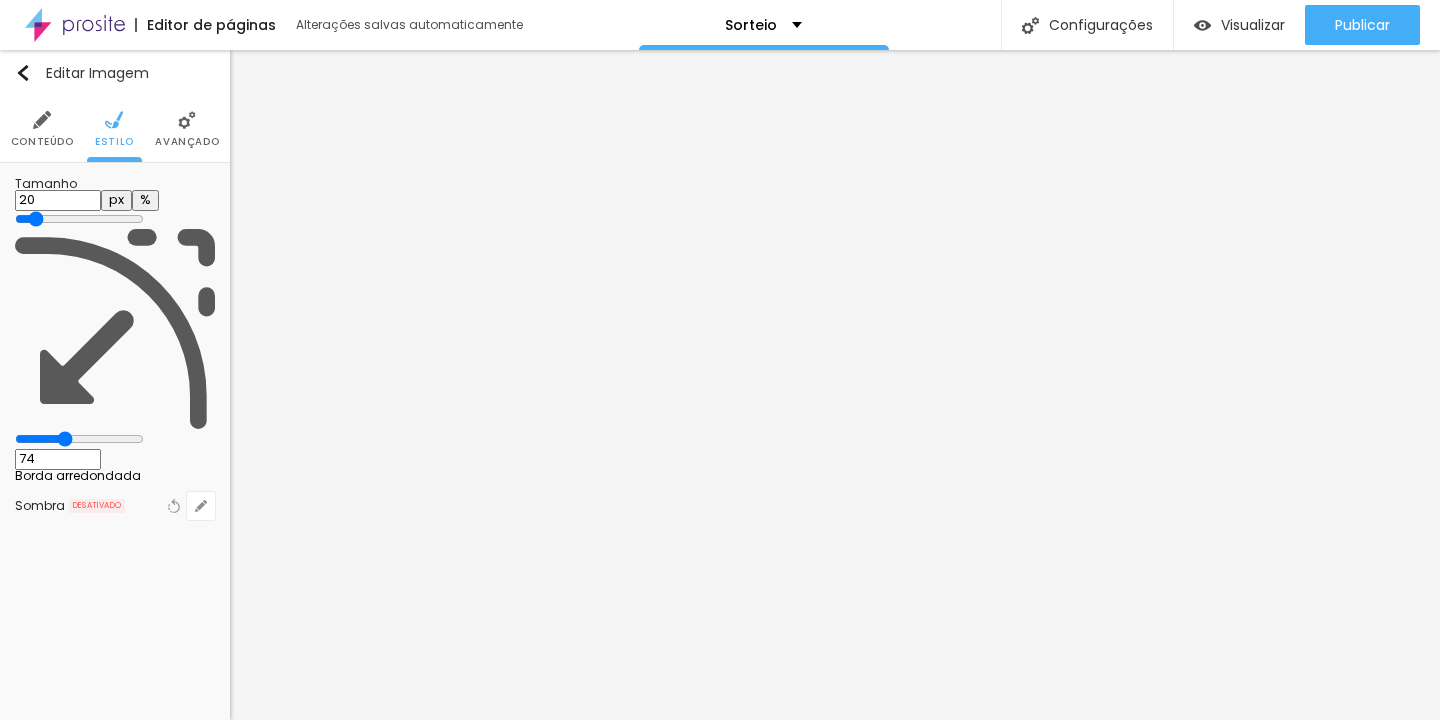 type on "66" 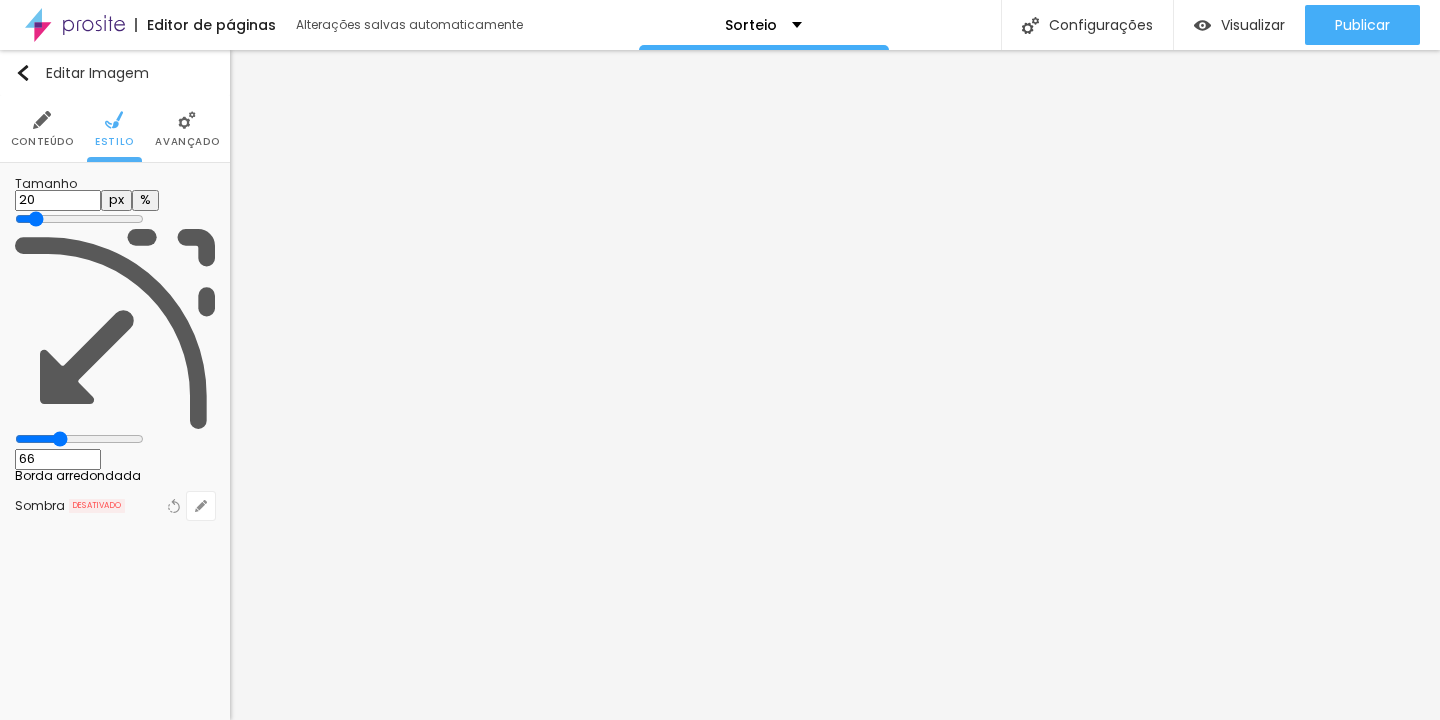 type on "59" 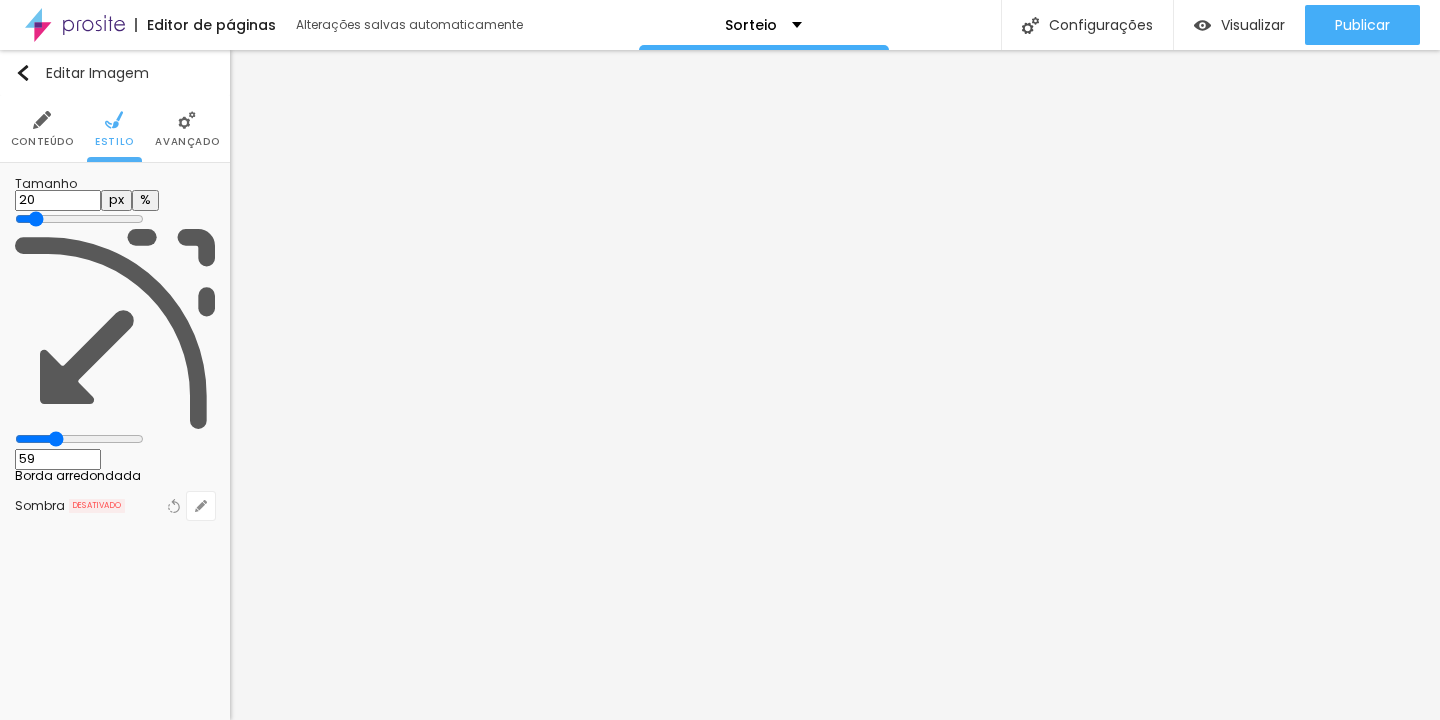 type on "54" 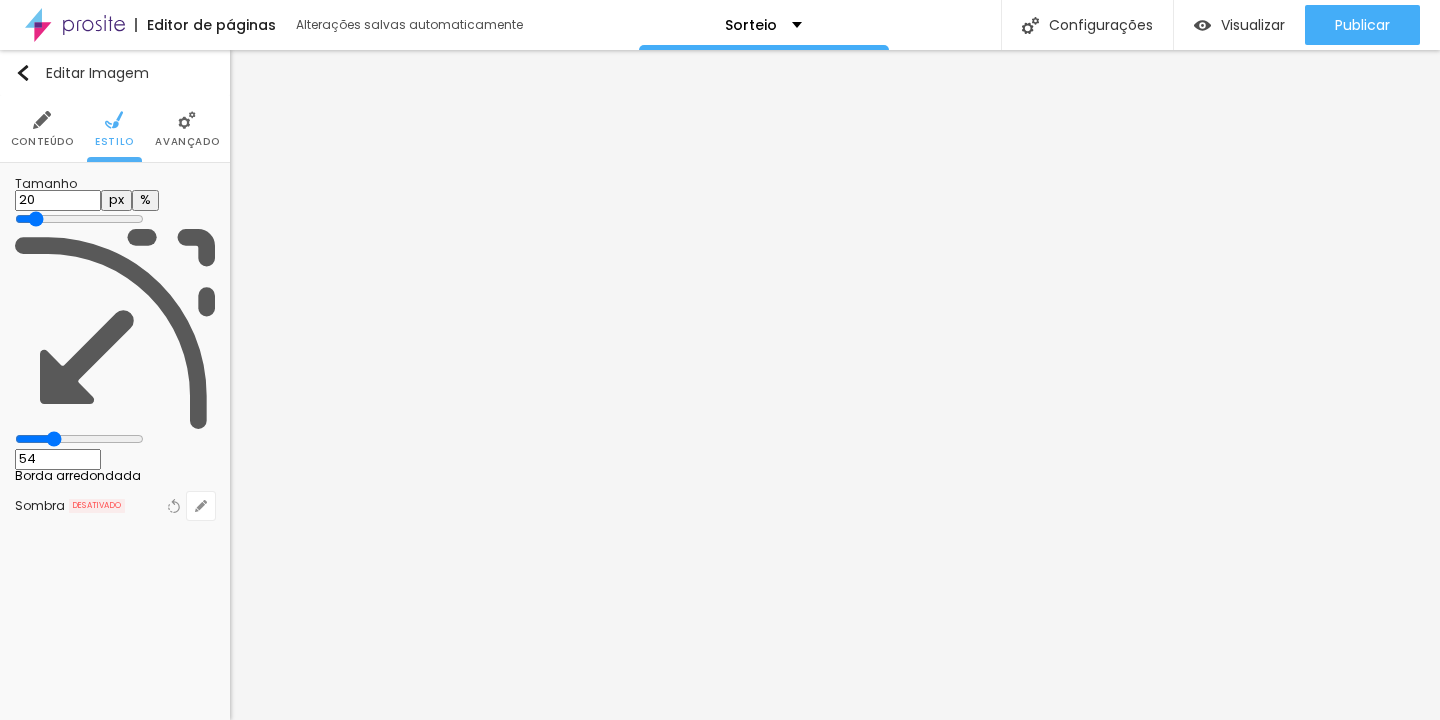 type on "48" 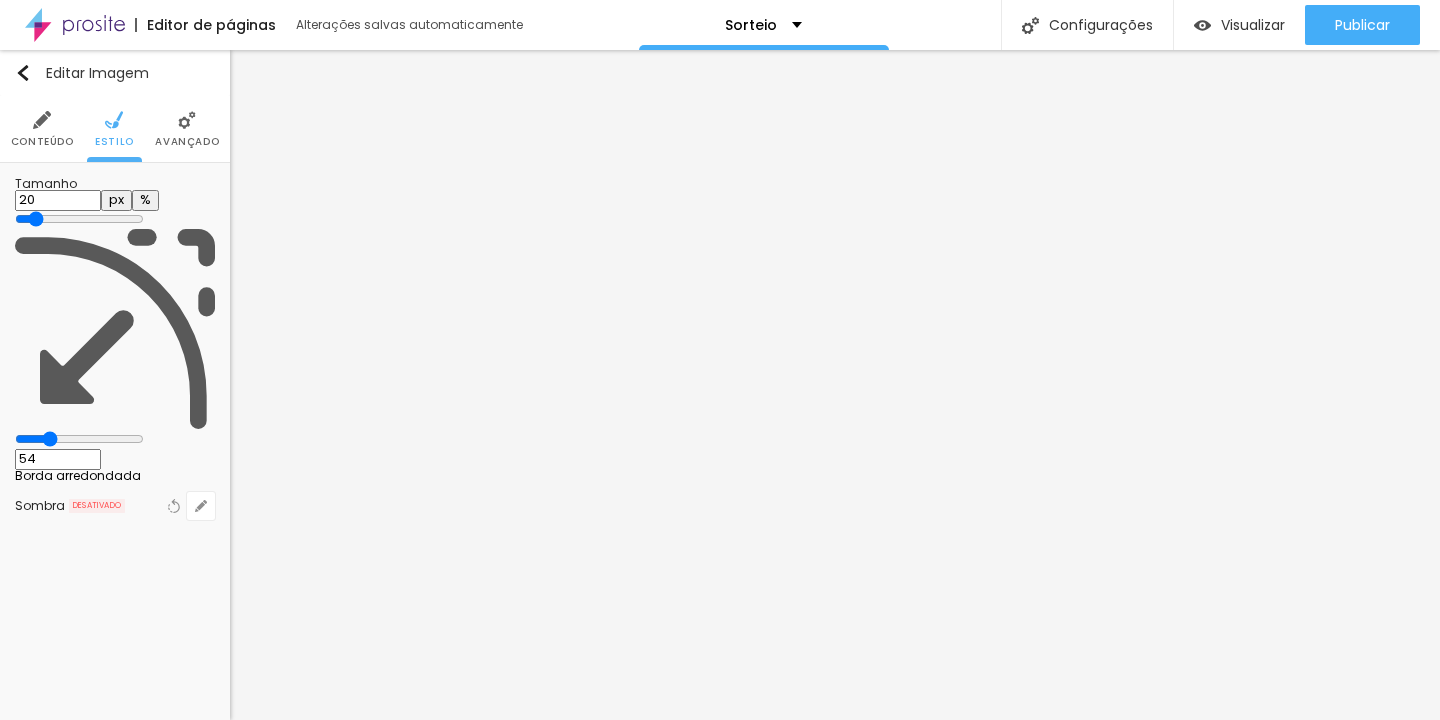 type on "48" 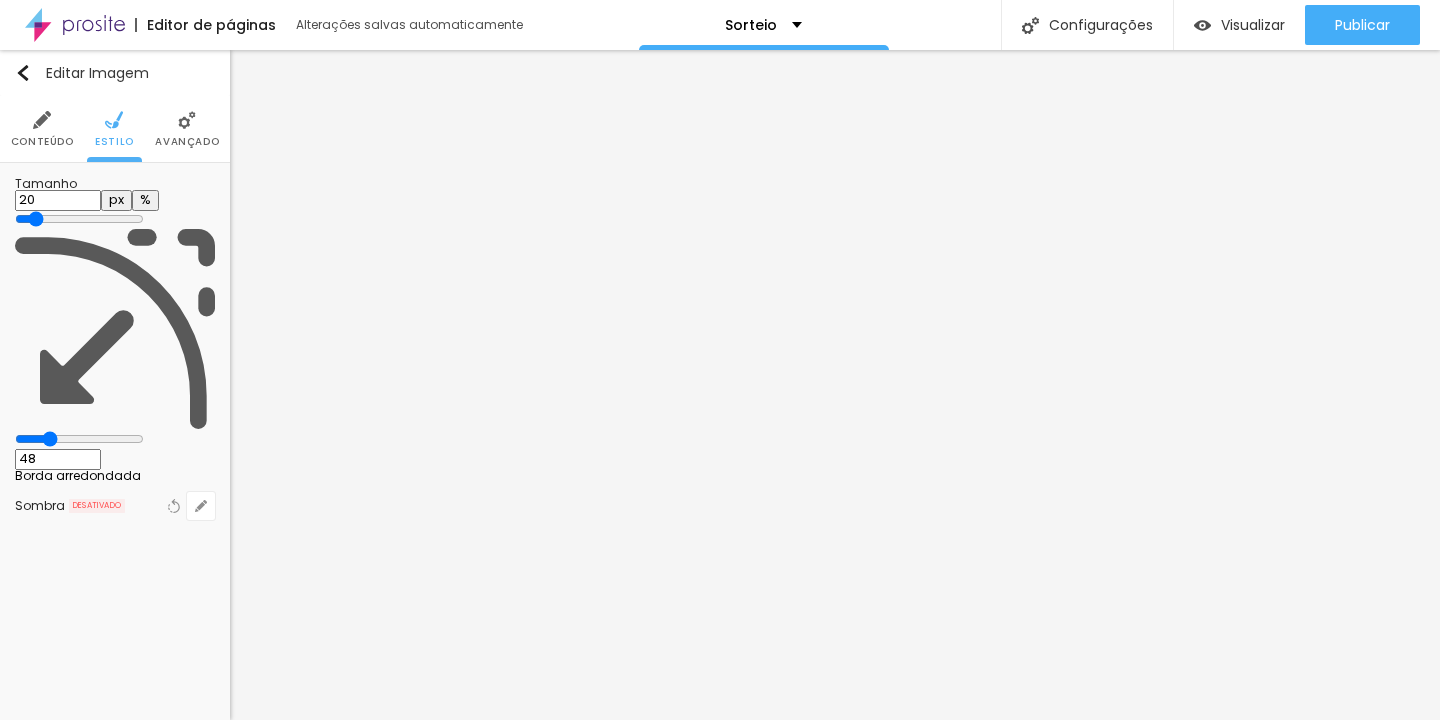 type on "41" 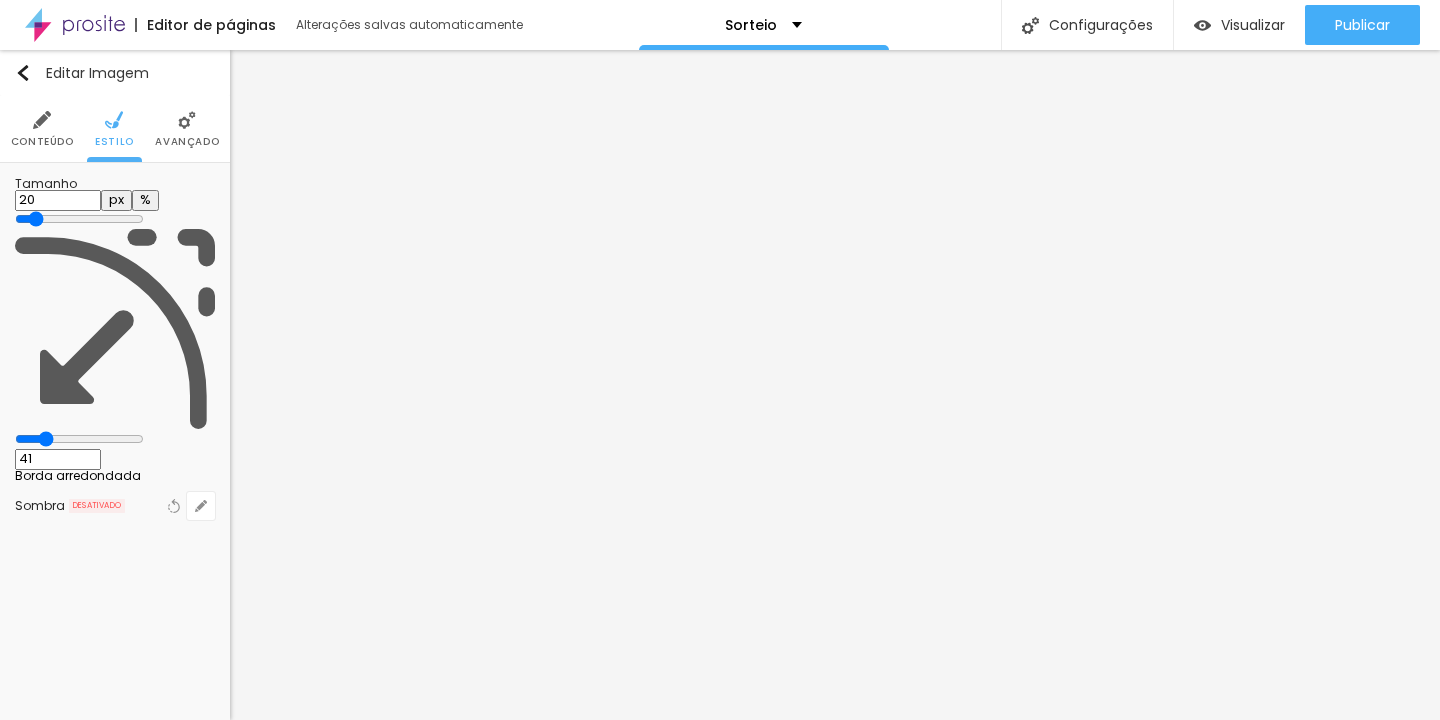 type on "36" 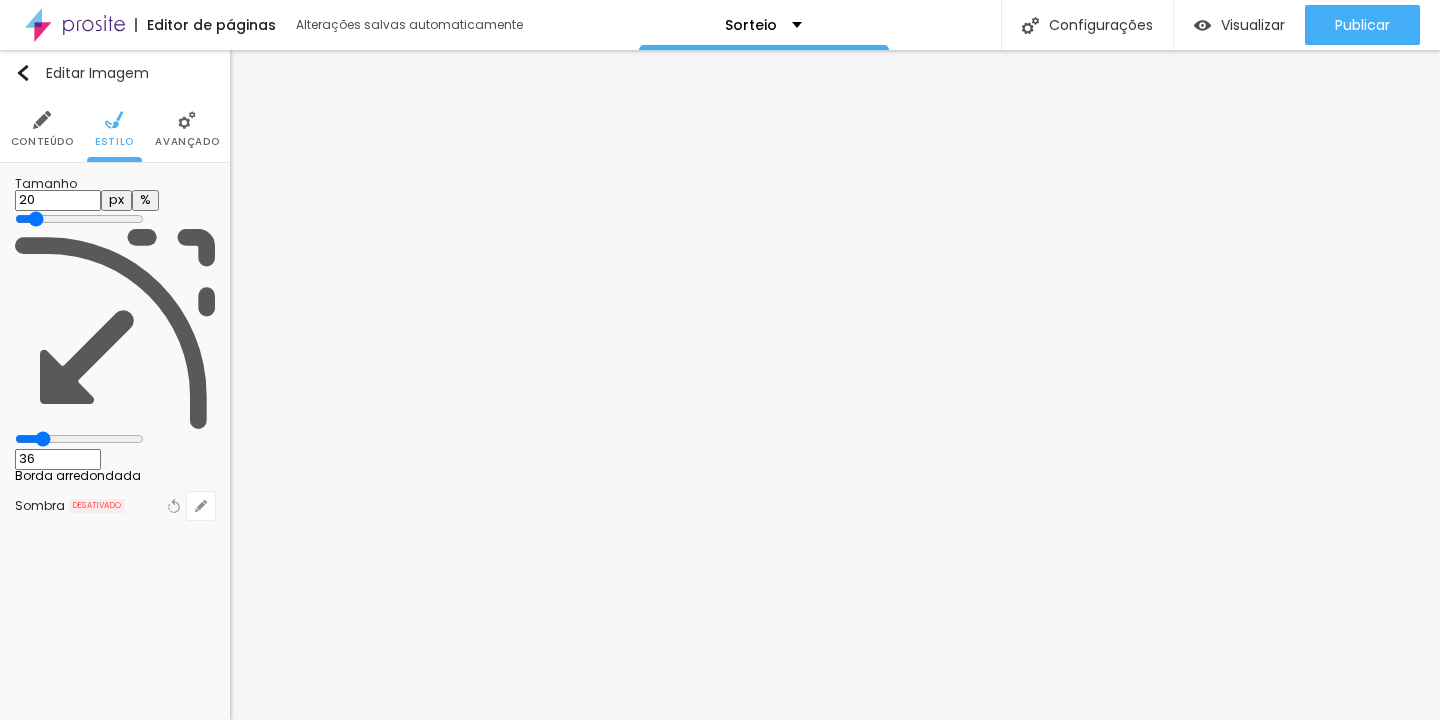 type on "36" 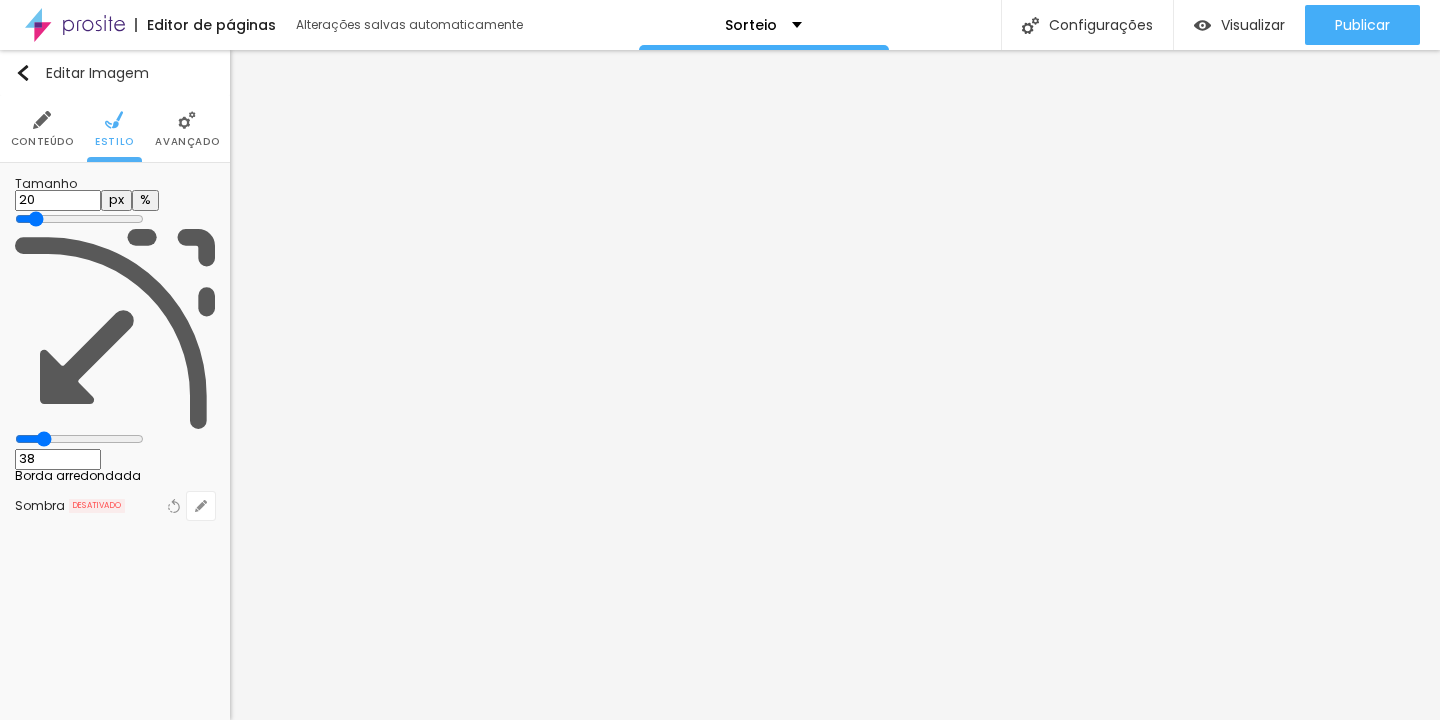 type on "39" 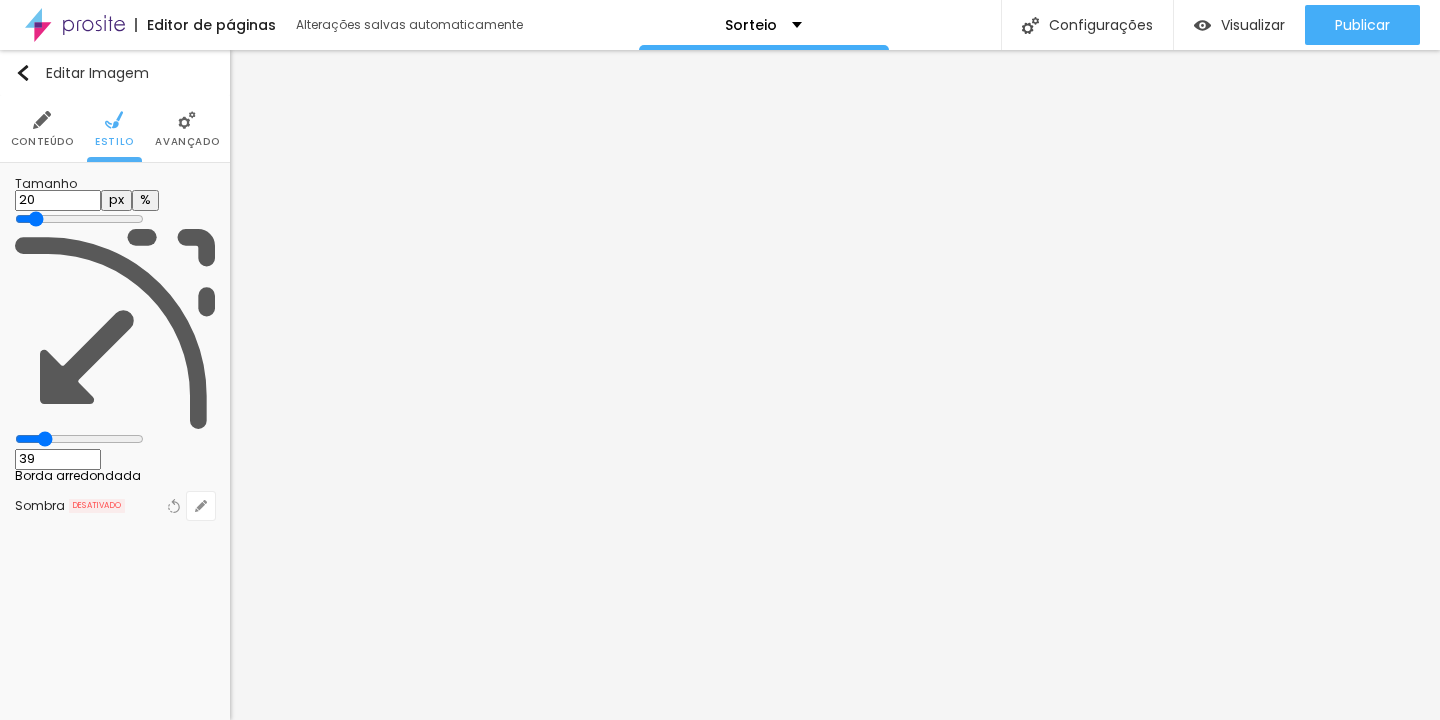 type on "41" 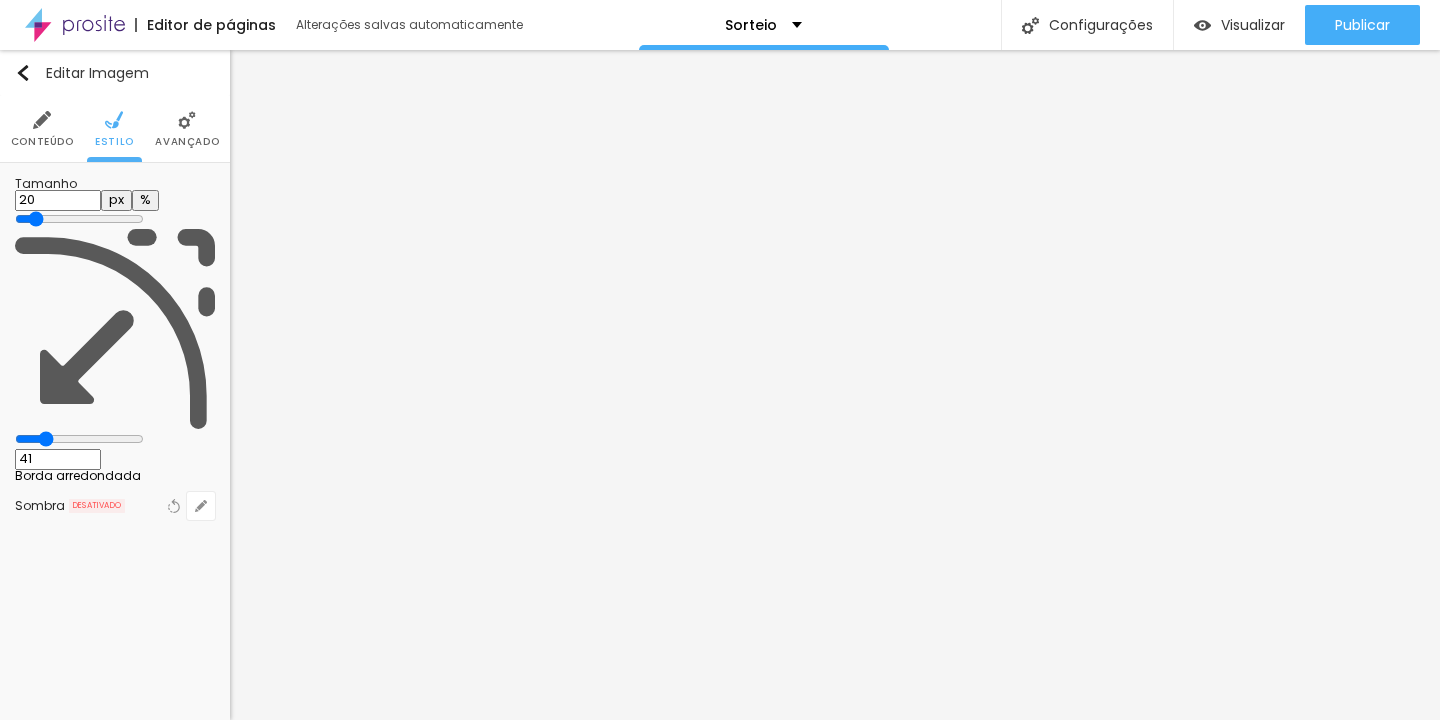 type on "43" 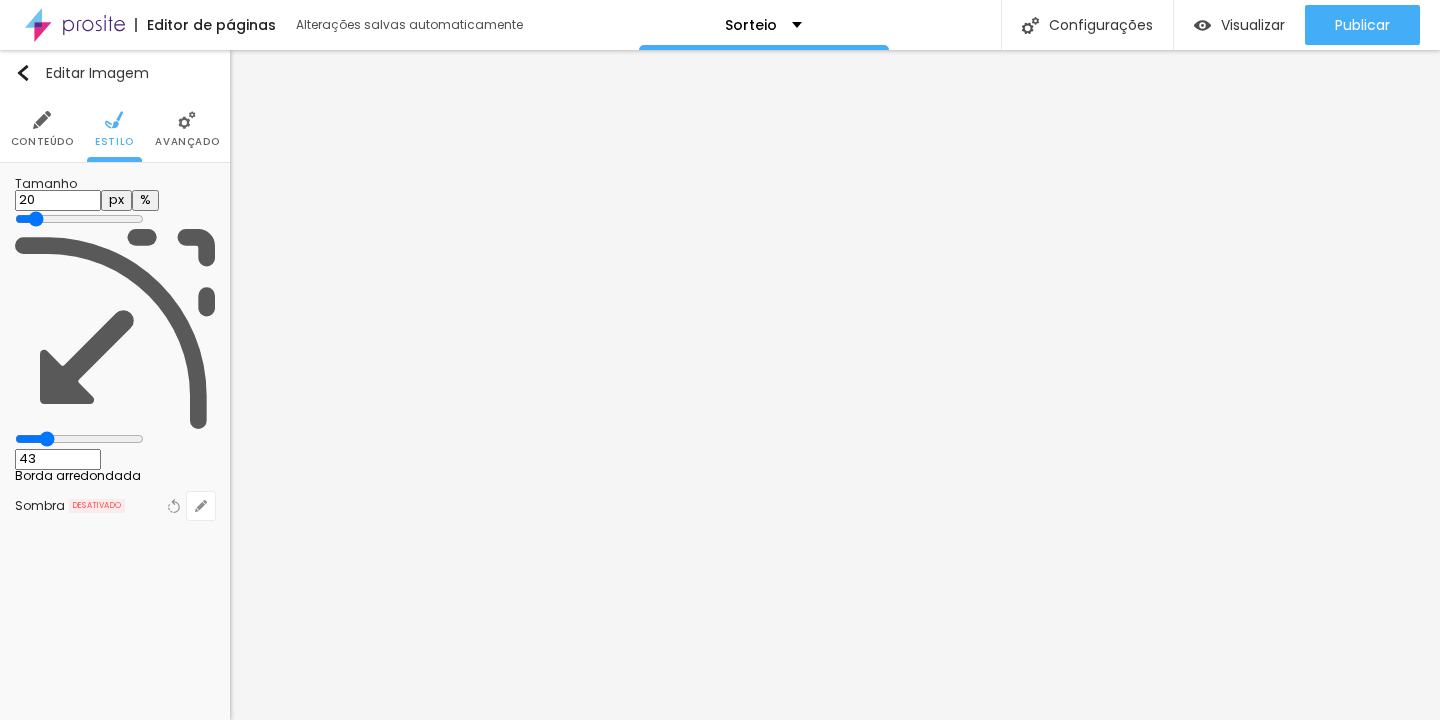 type on "44" 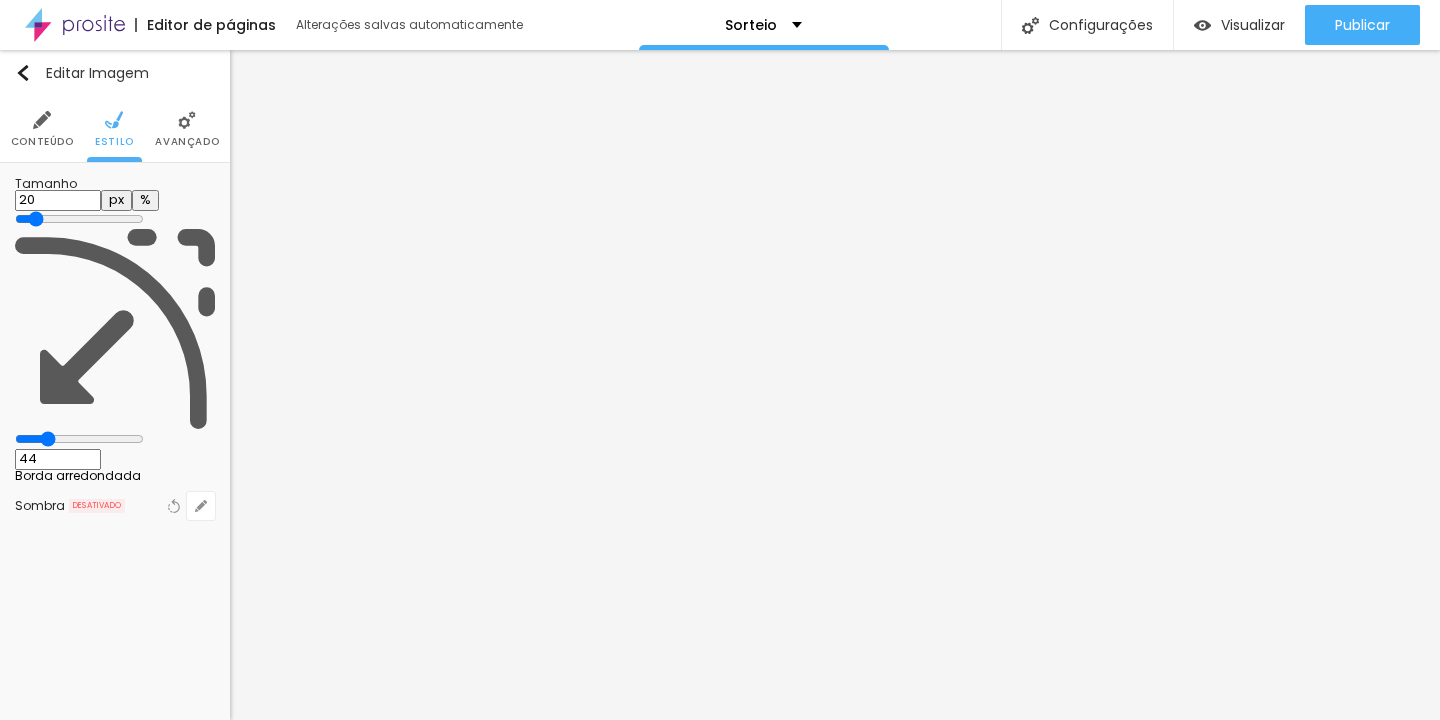 type on "46" 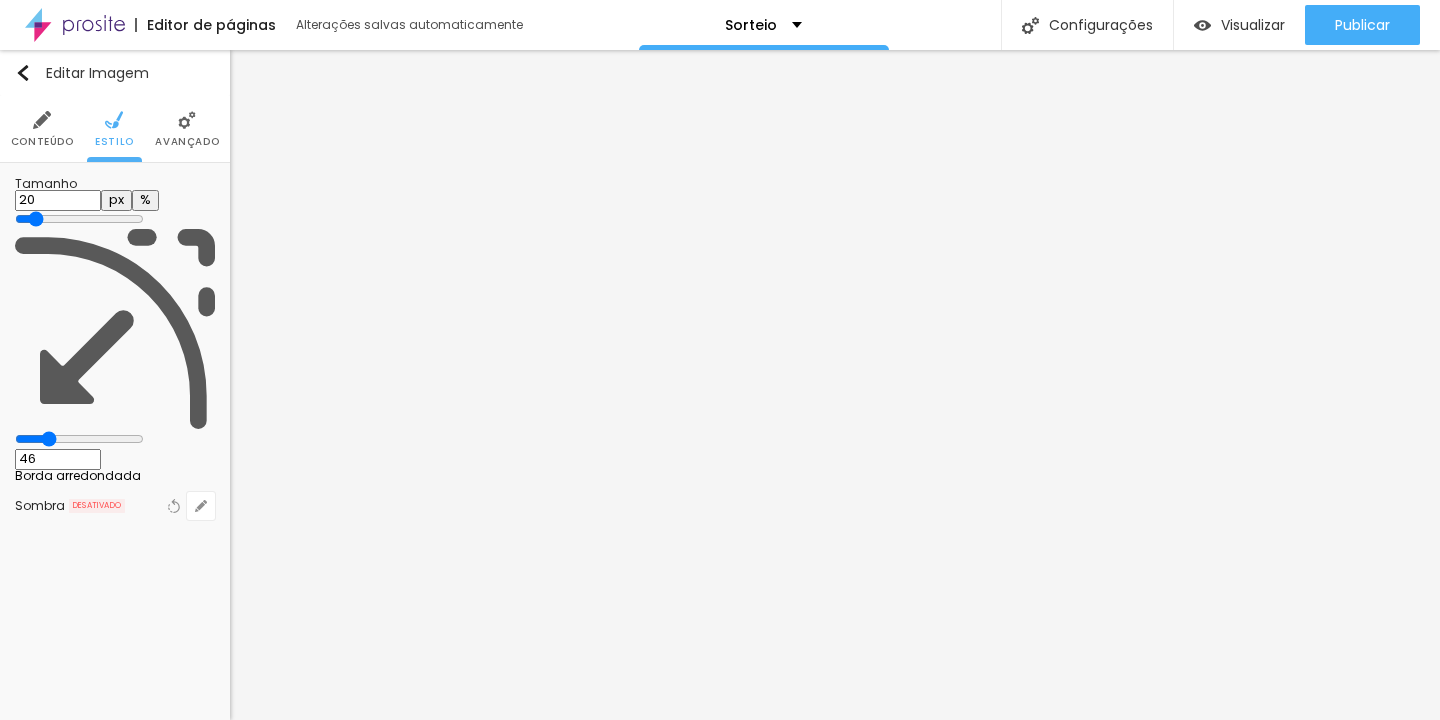 type on "48" 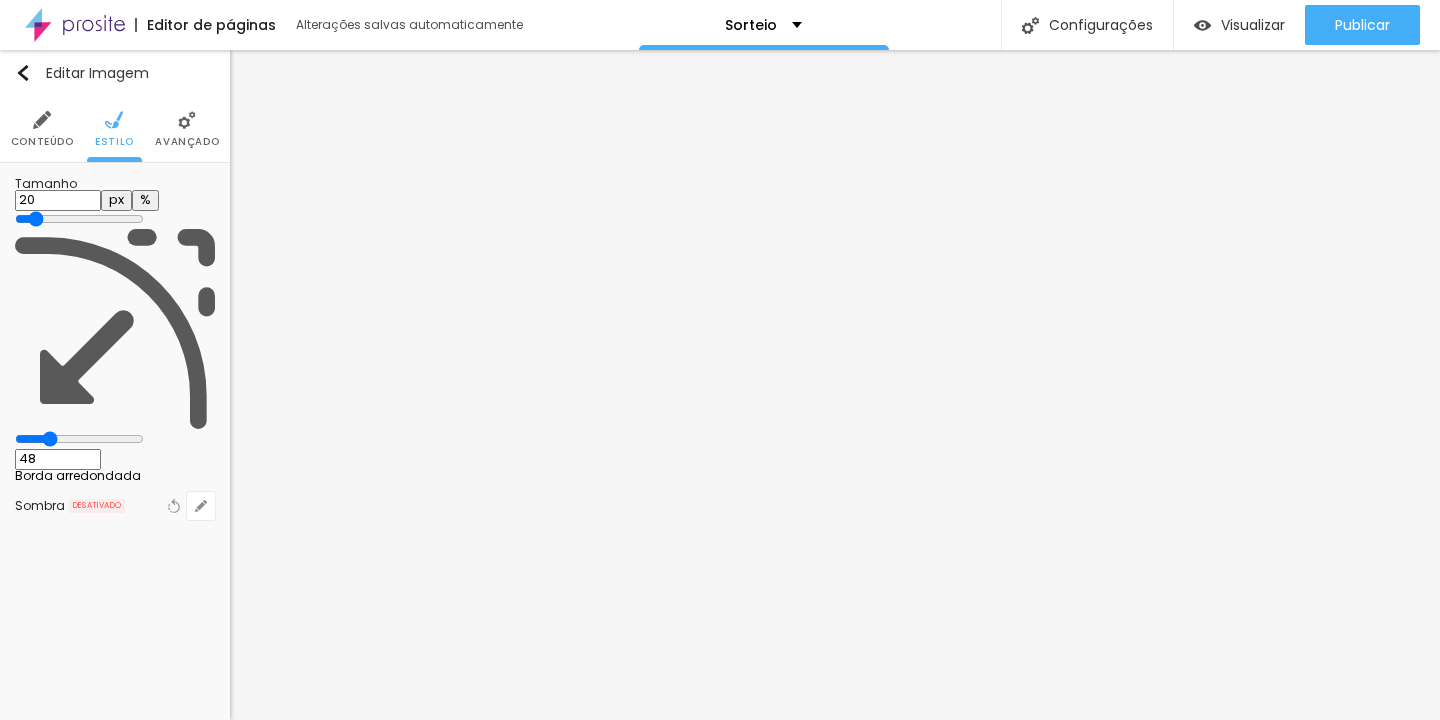 type on "49" 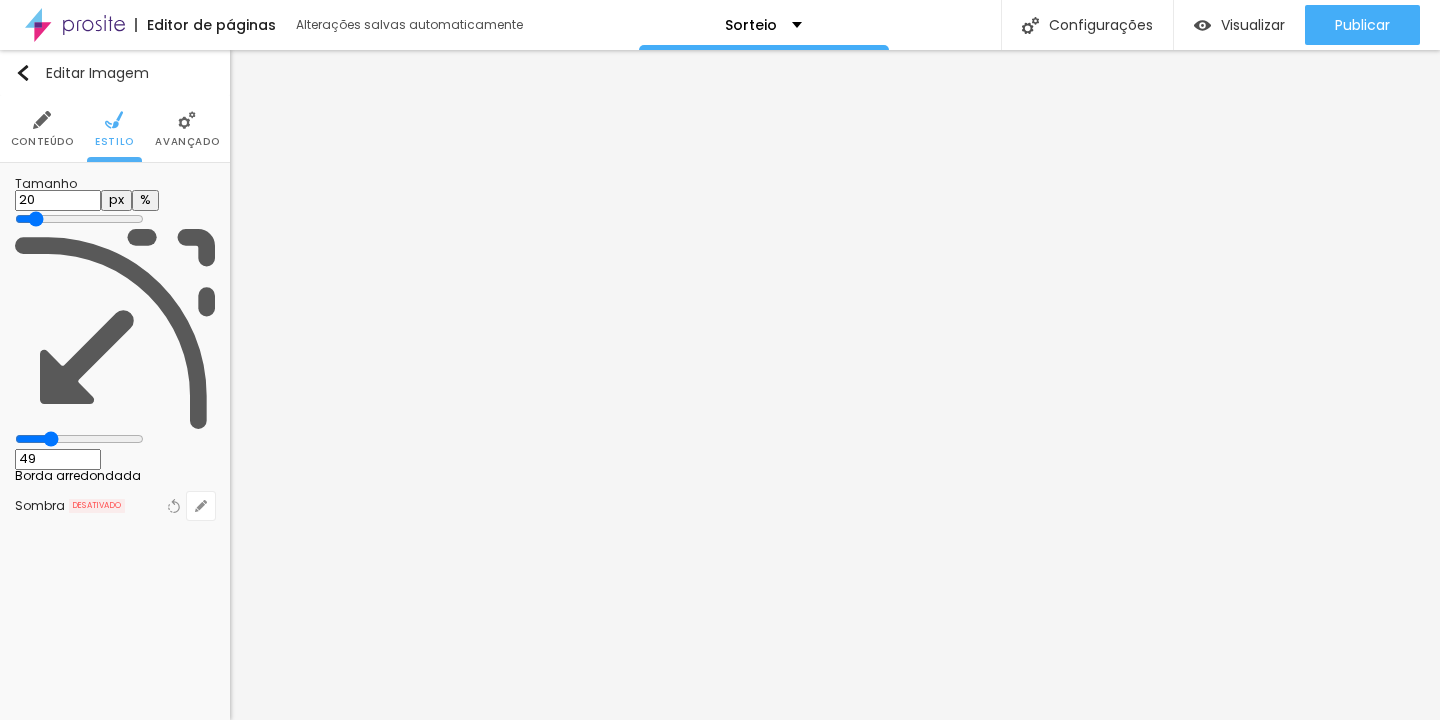 type on "48" 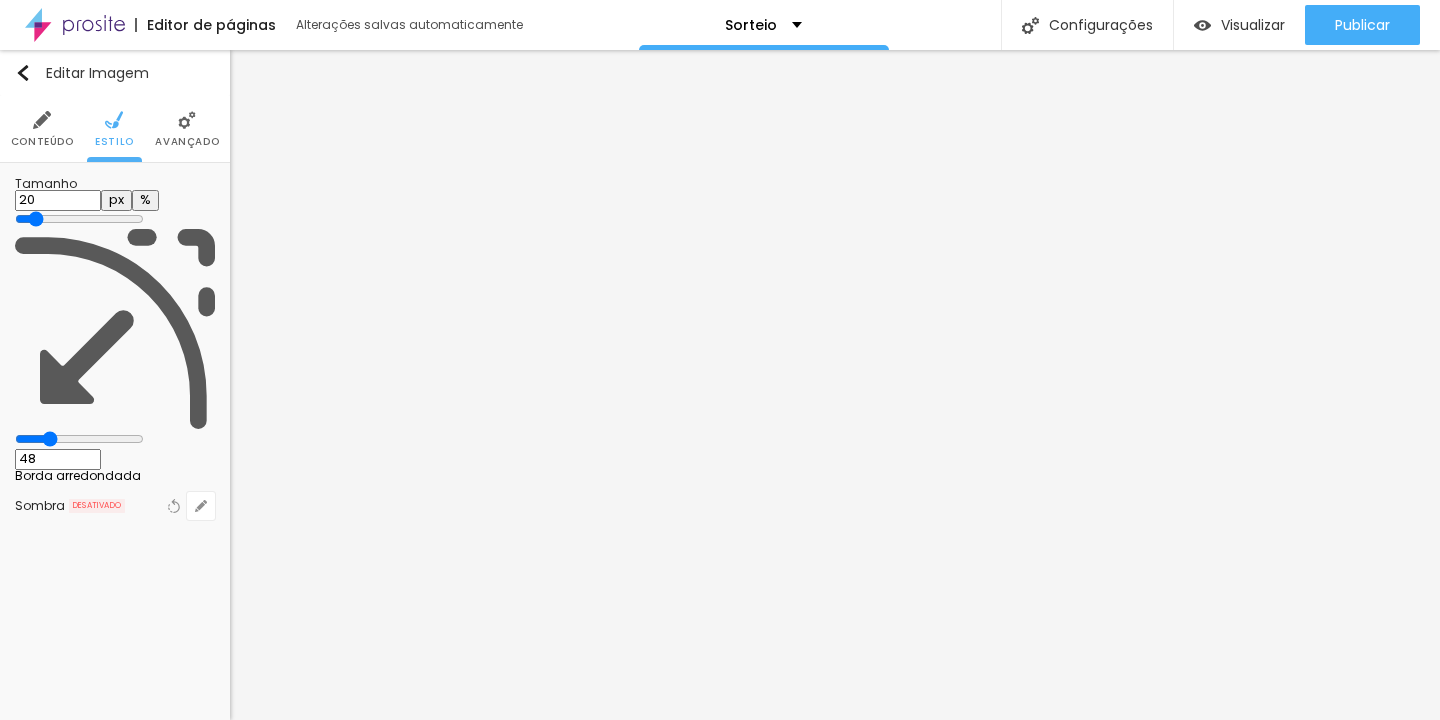 type on "49" 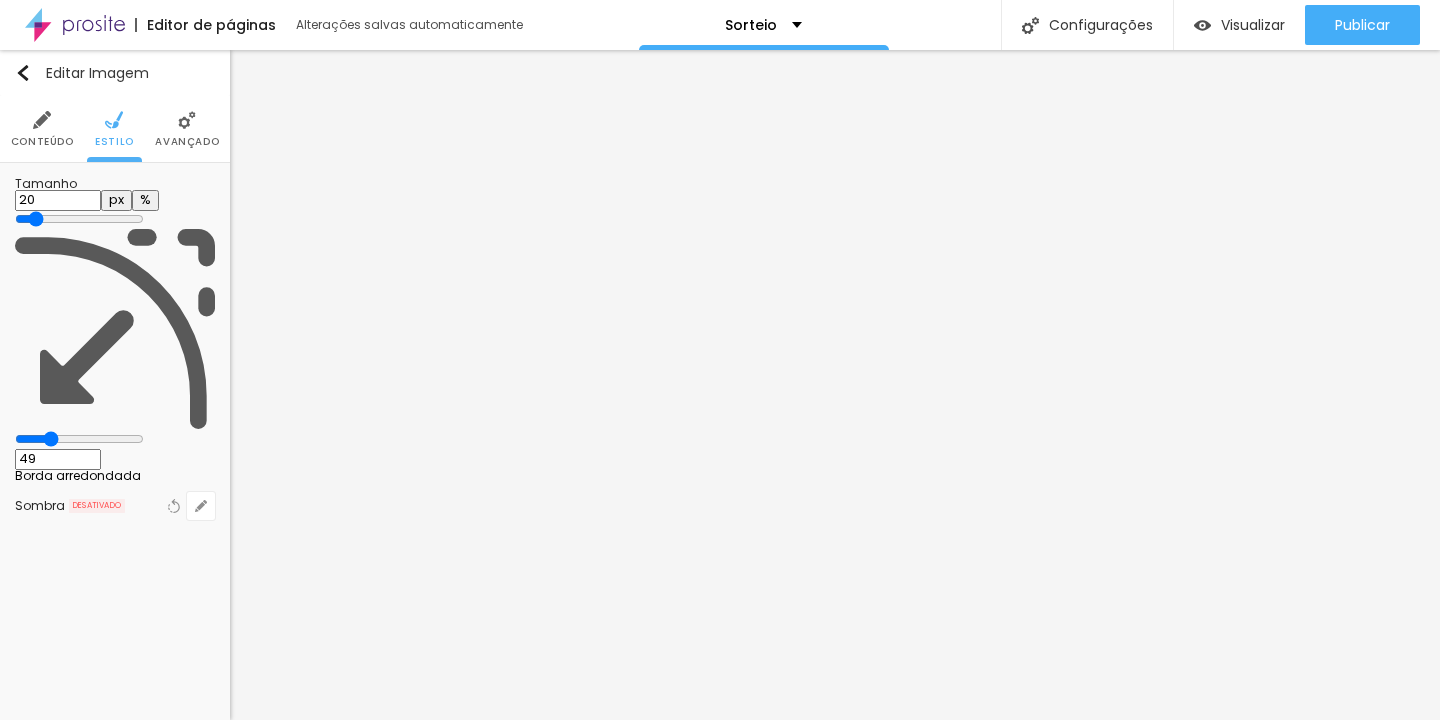 type on "51" 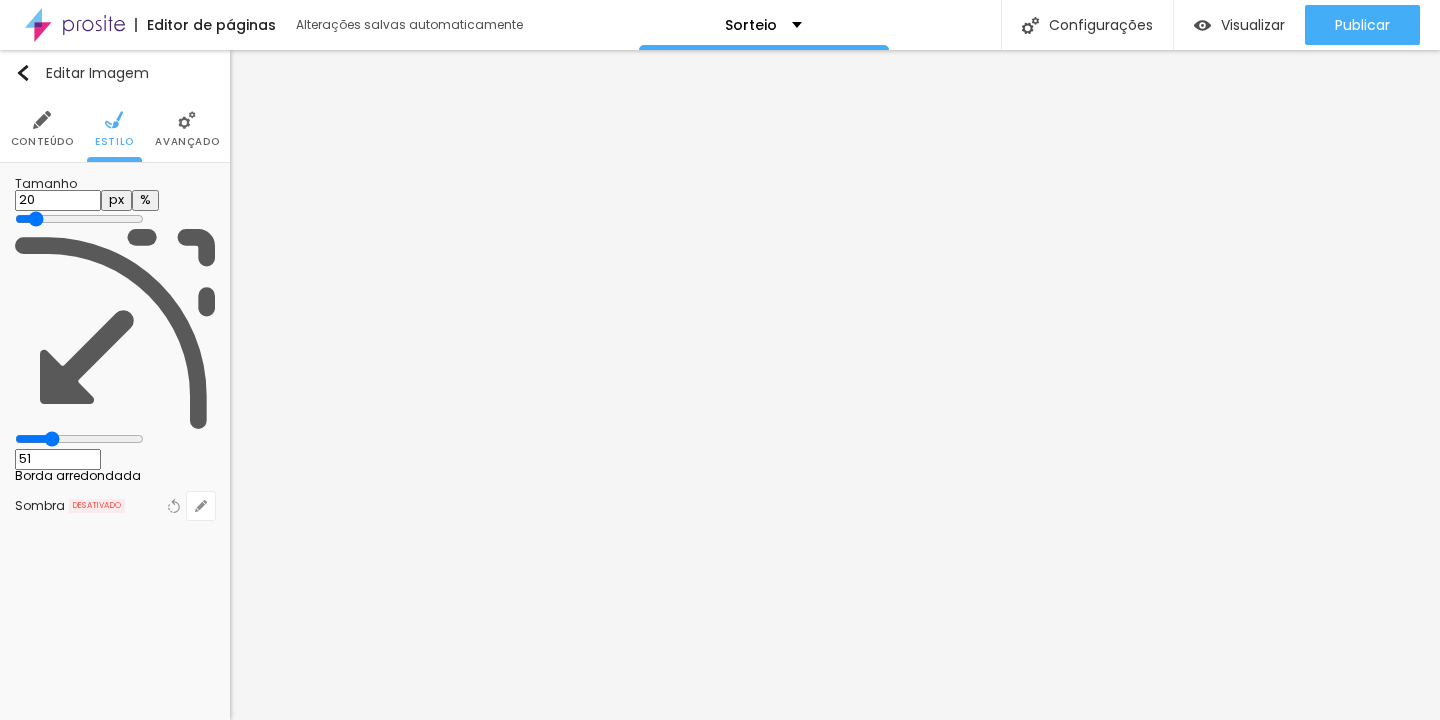 type on "54" 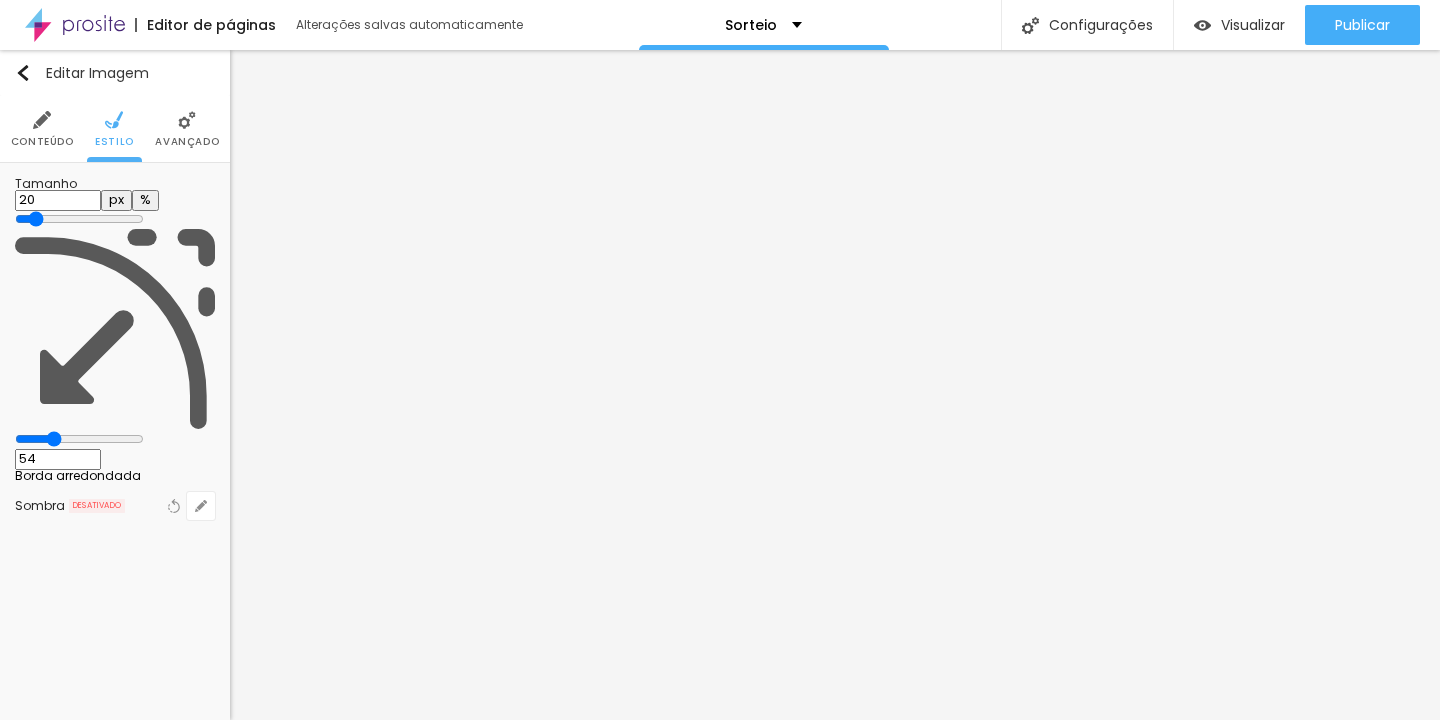 type on "81" 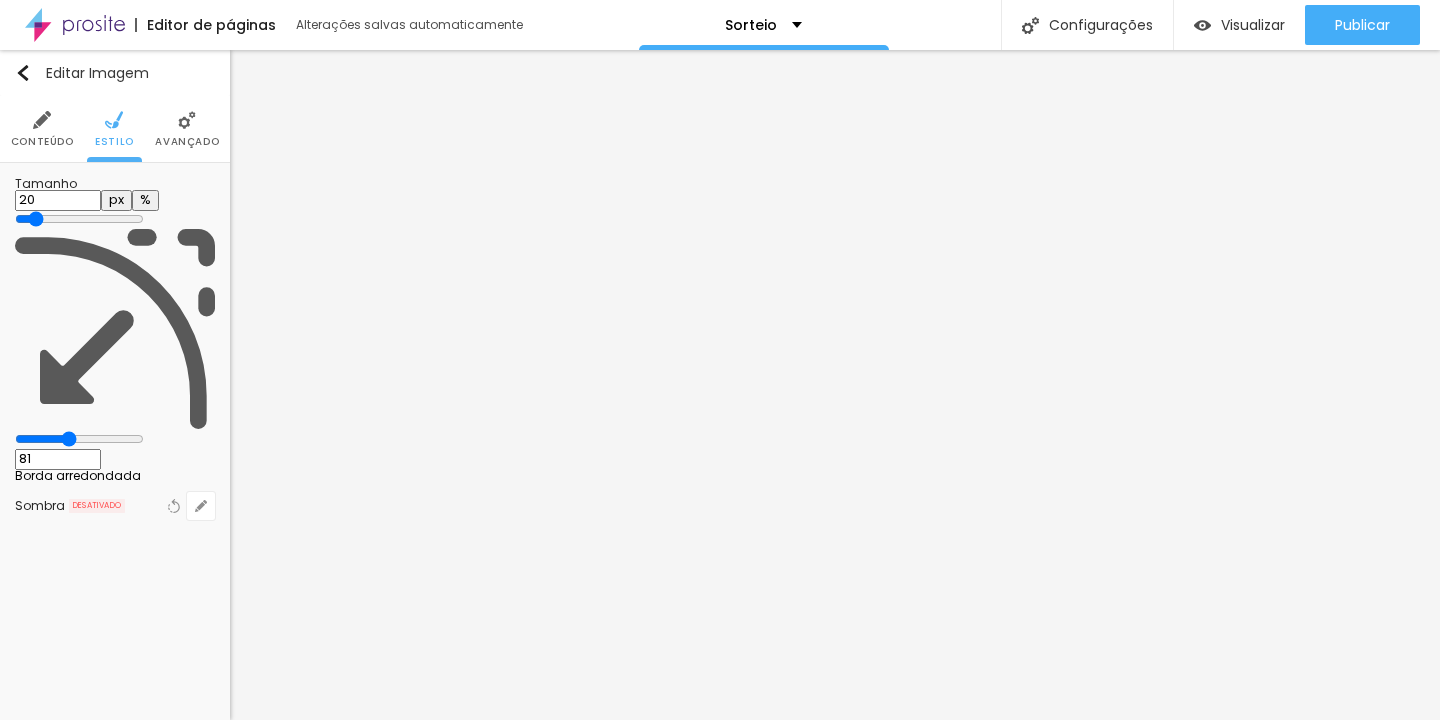 type on "117" 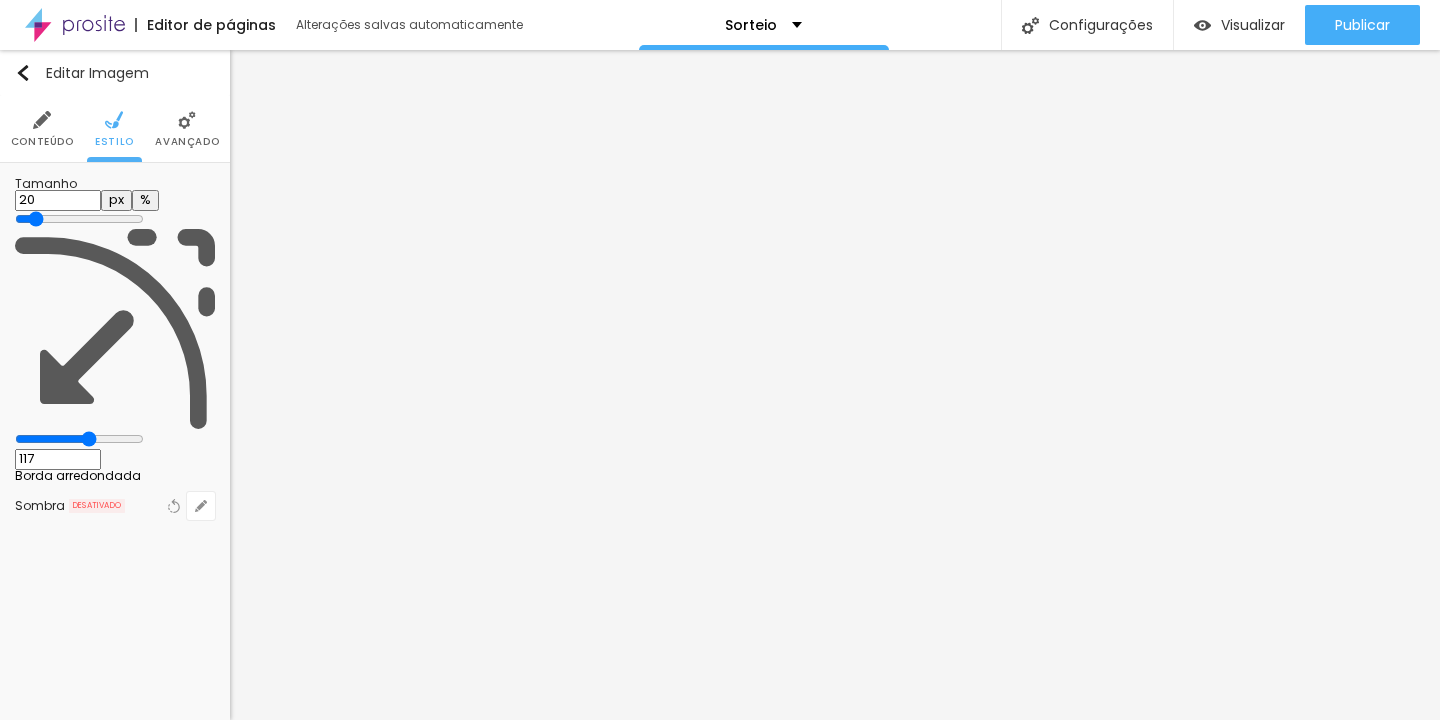 type on "160" 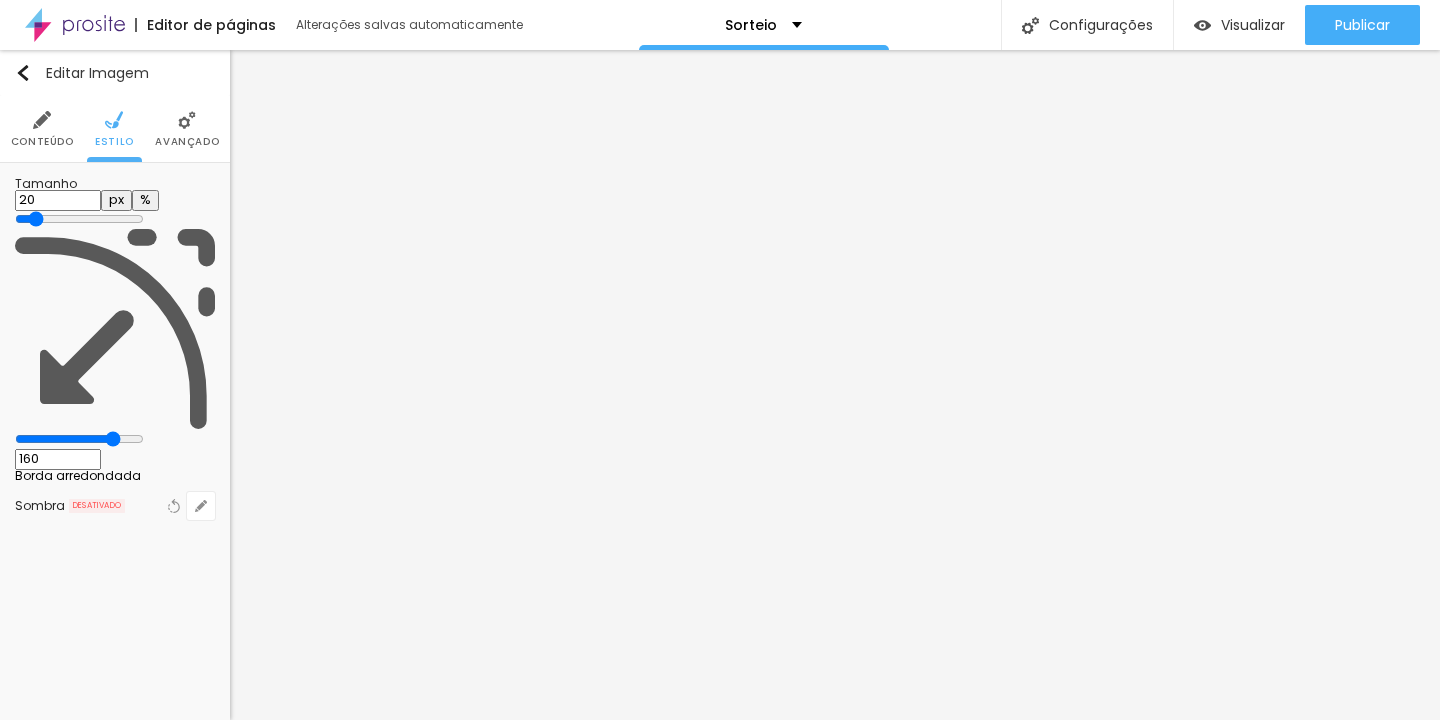 type on "200" 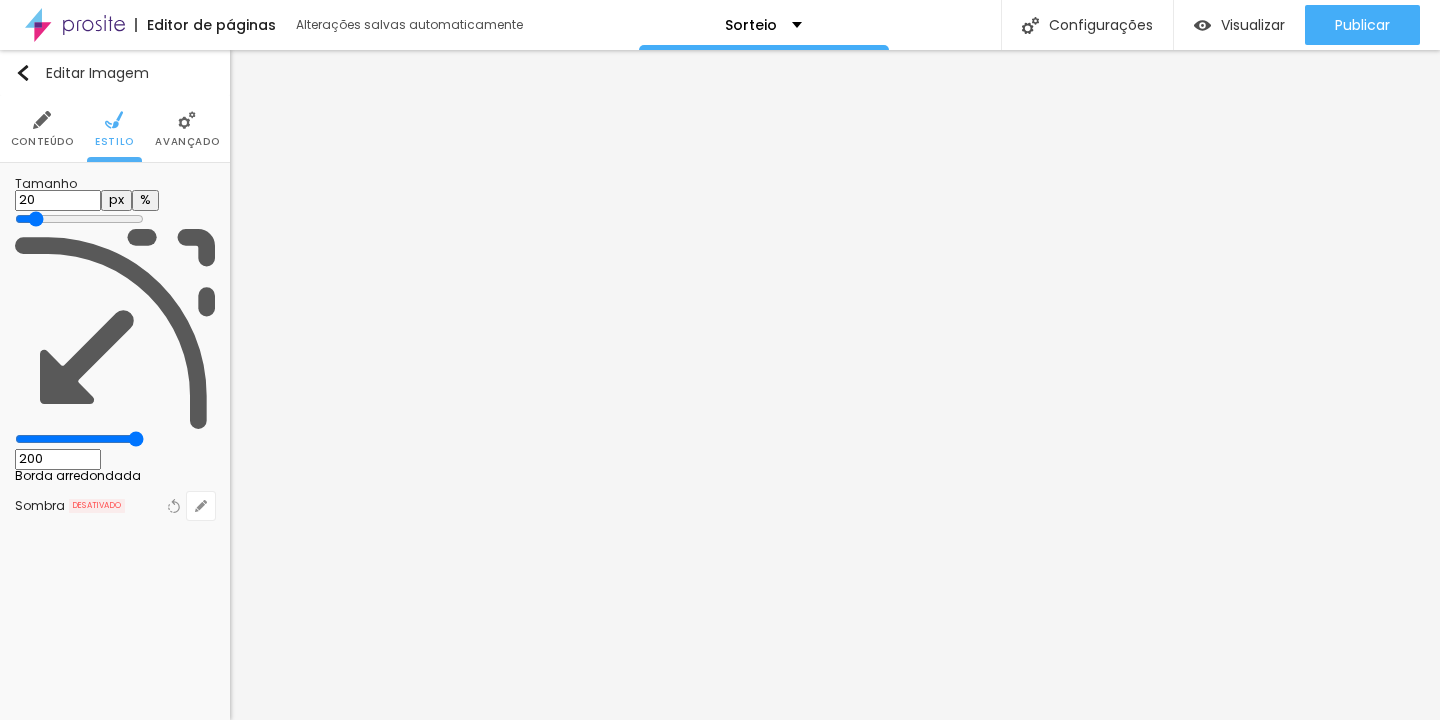 drag, startPoint x: 60, startPoint y: 256, endPoint x: 258, endPoint y: 253, distance: 198.02272 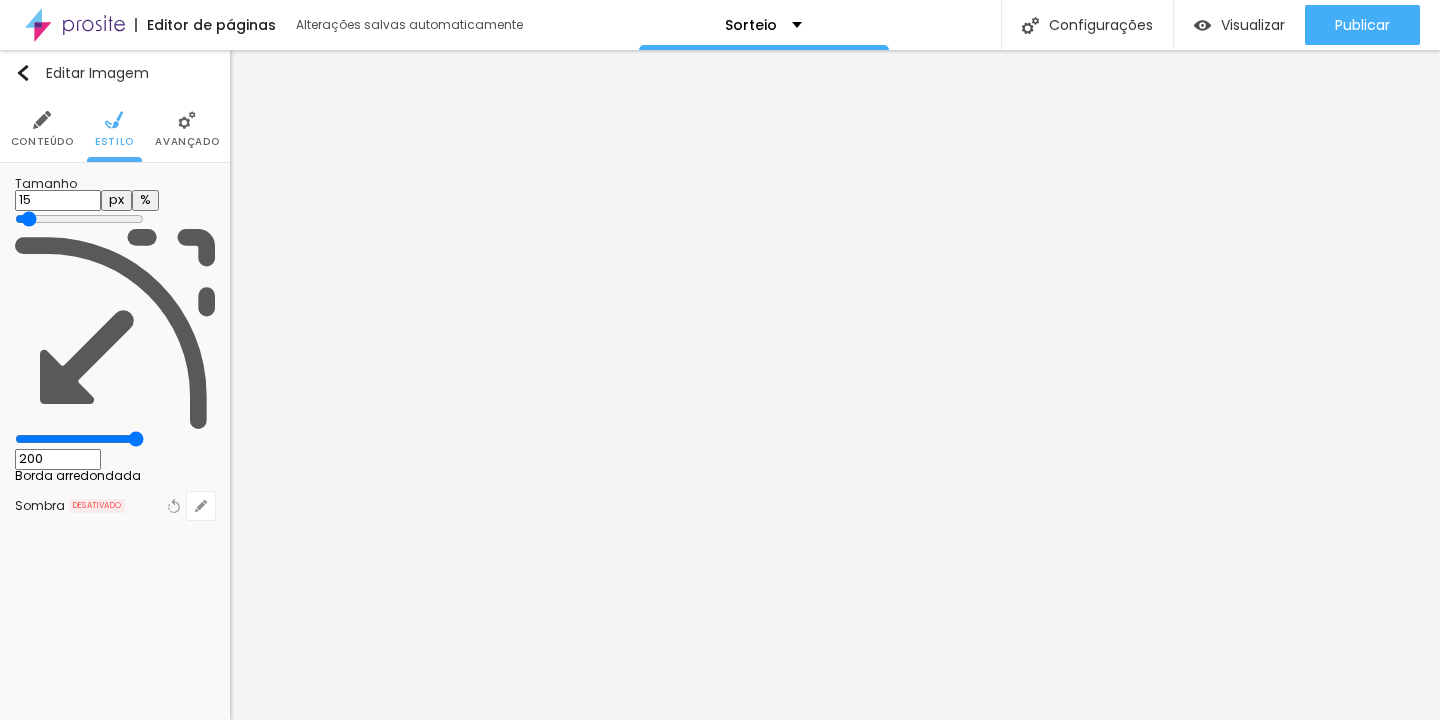 type on "10" 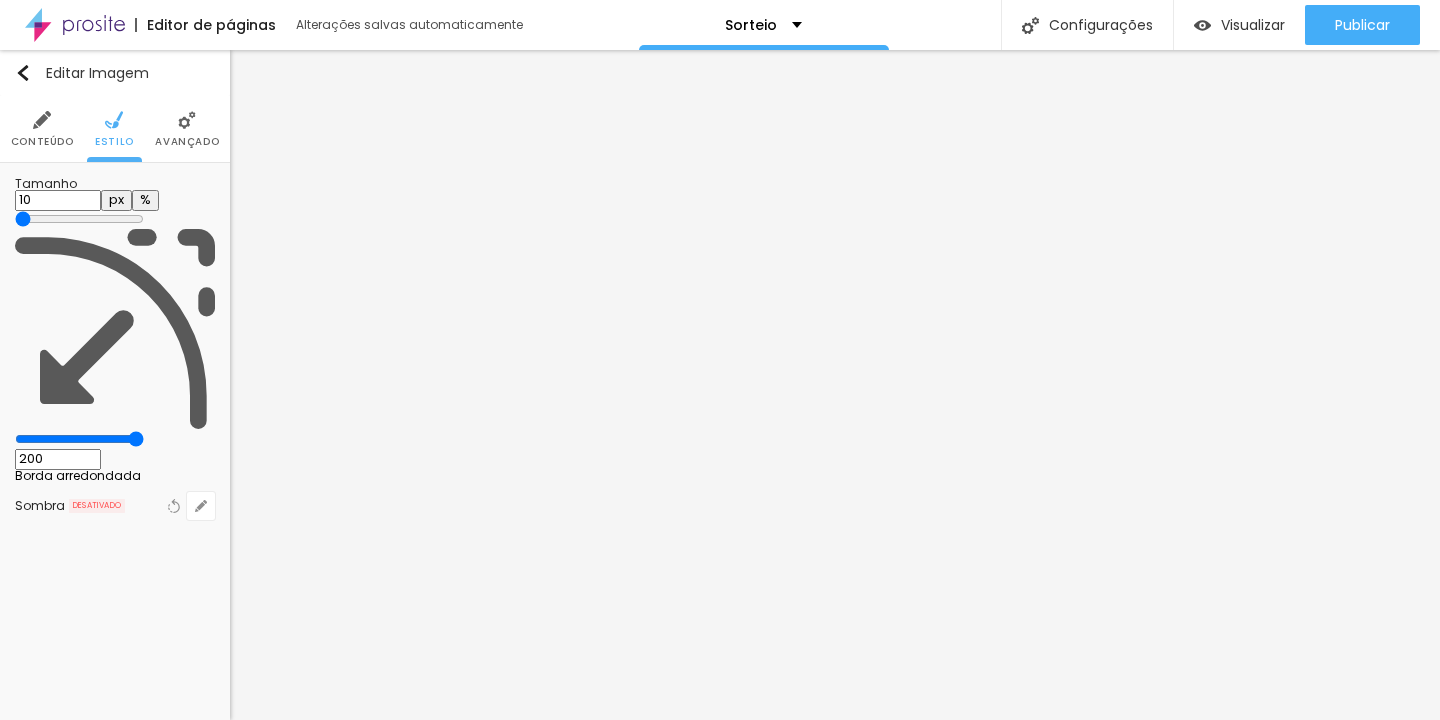 drag, startPoint x: 43, startPoint y: 222, endPoint x: 23, endPoint y: 218, distance: 20.396078 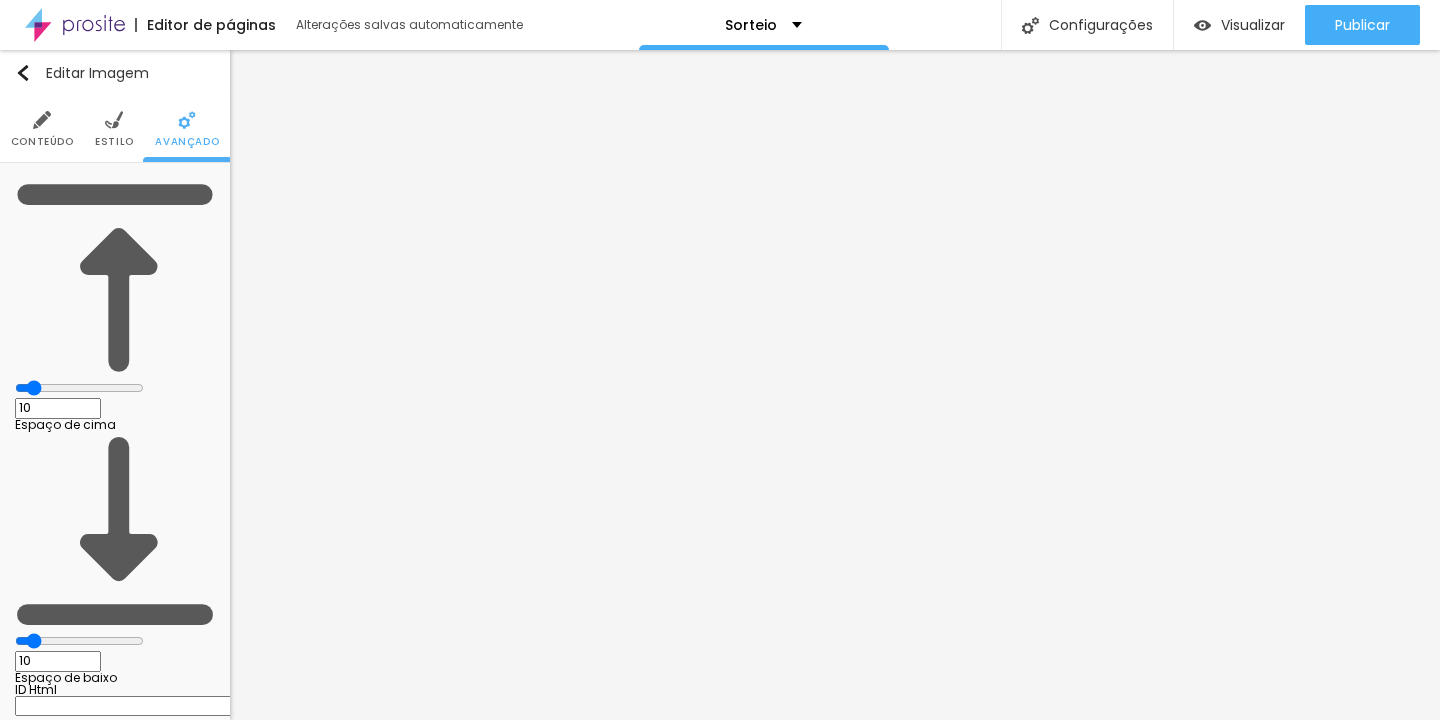 type on "11" 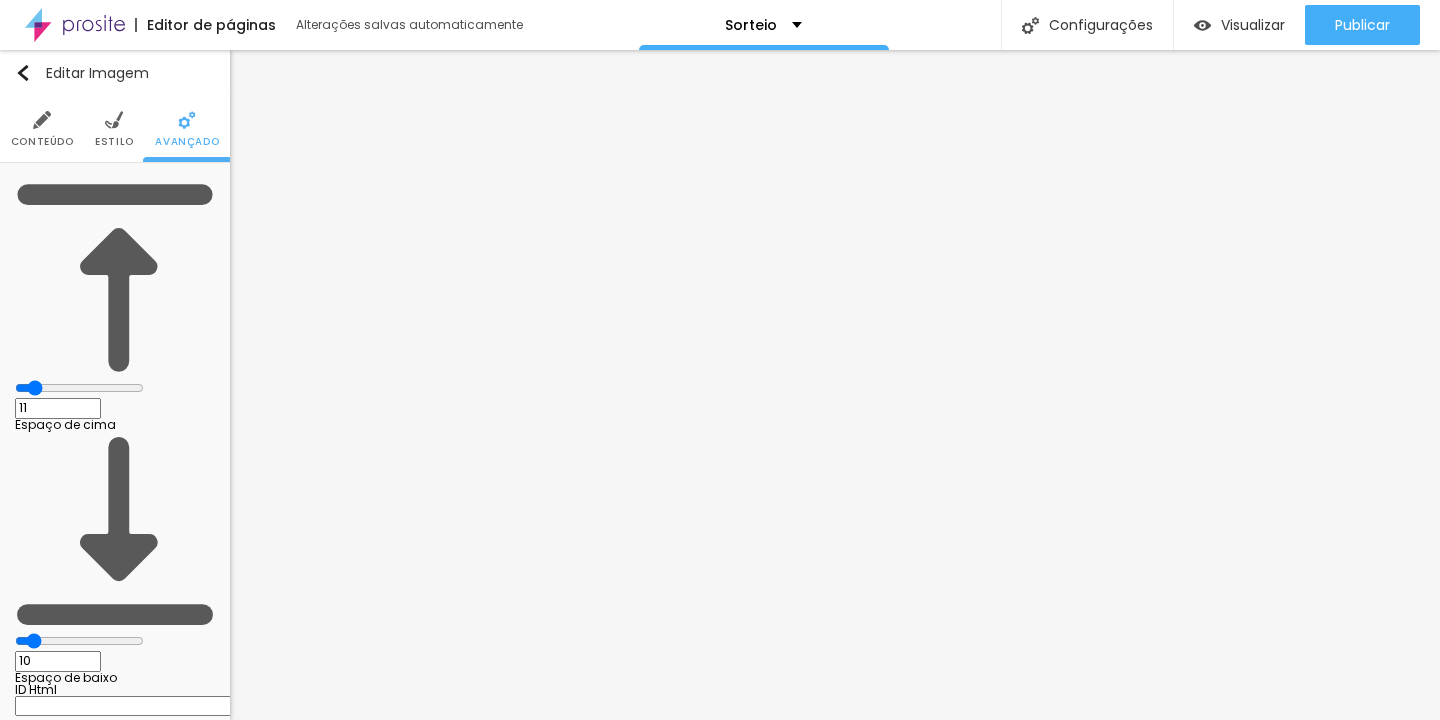 type on "12" 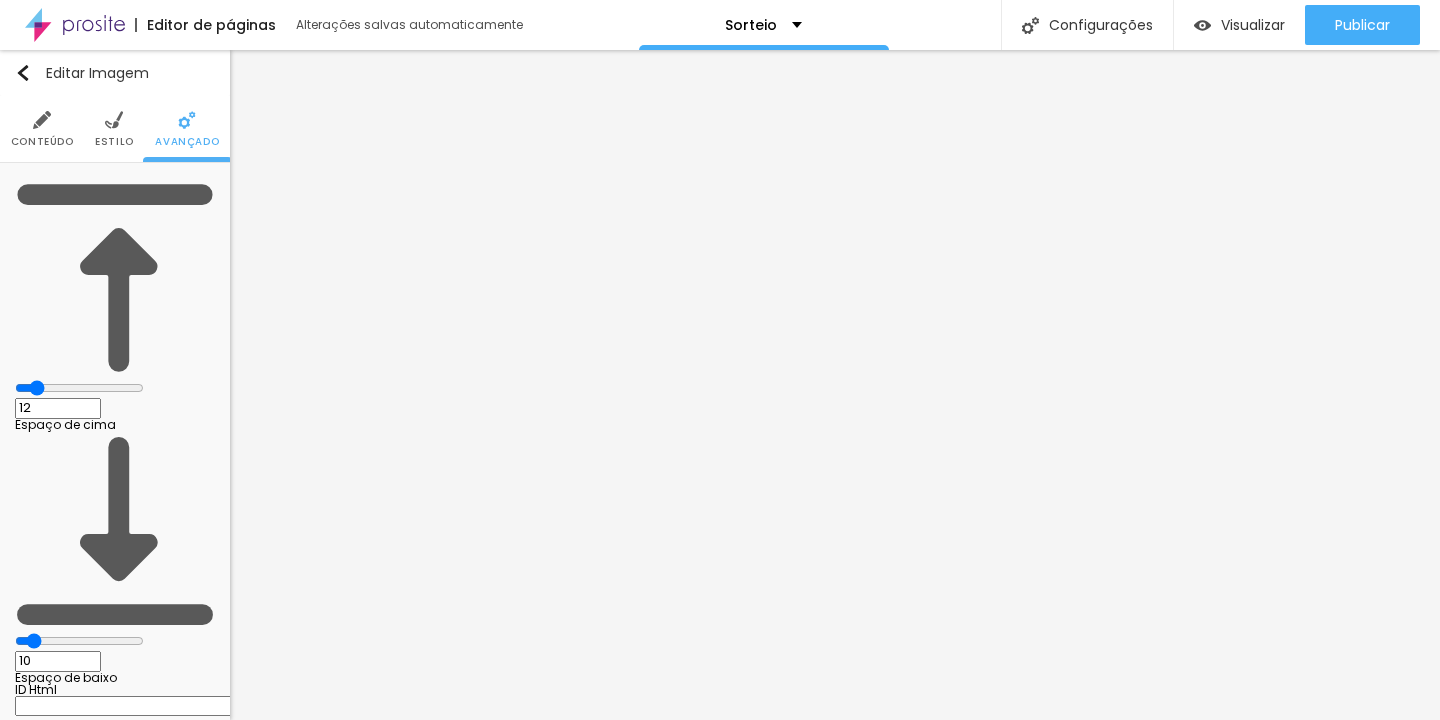 type on "14" 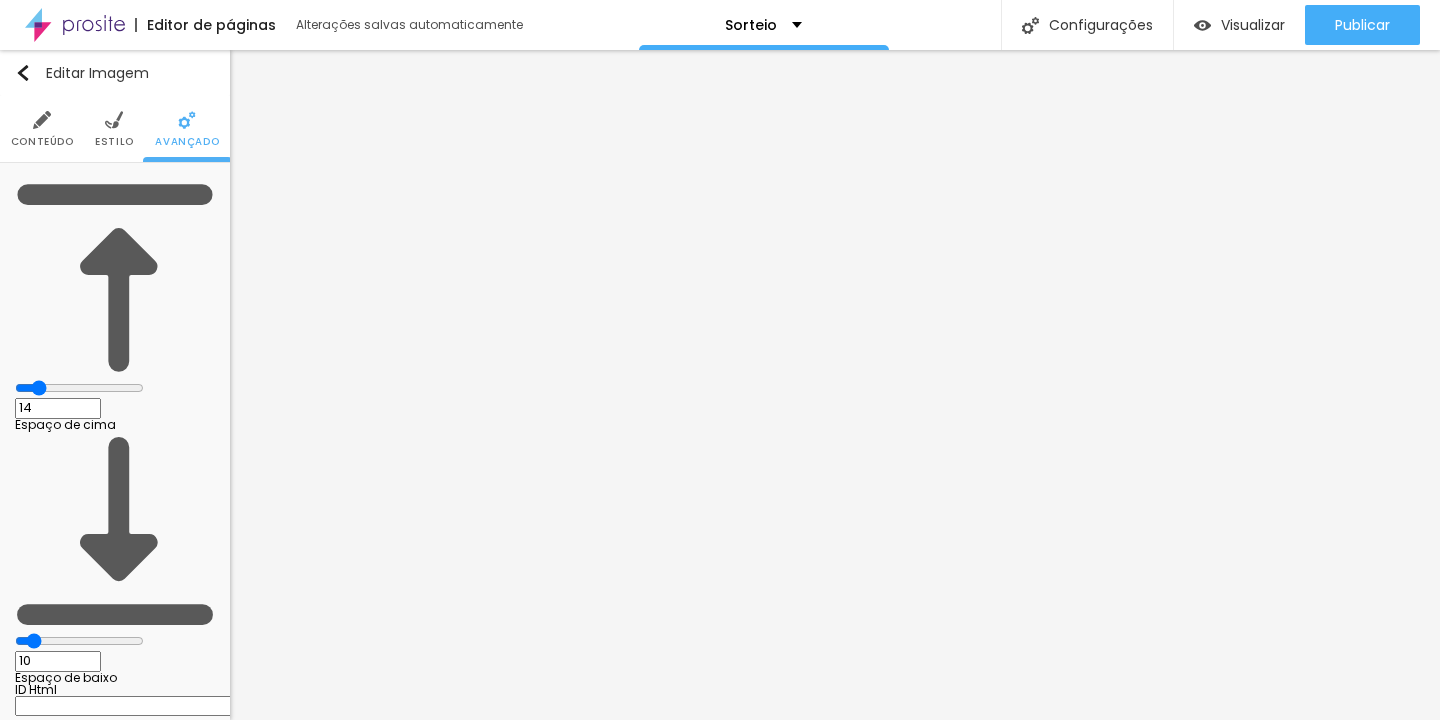 type on "15" 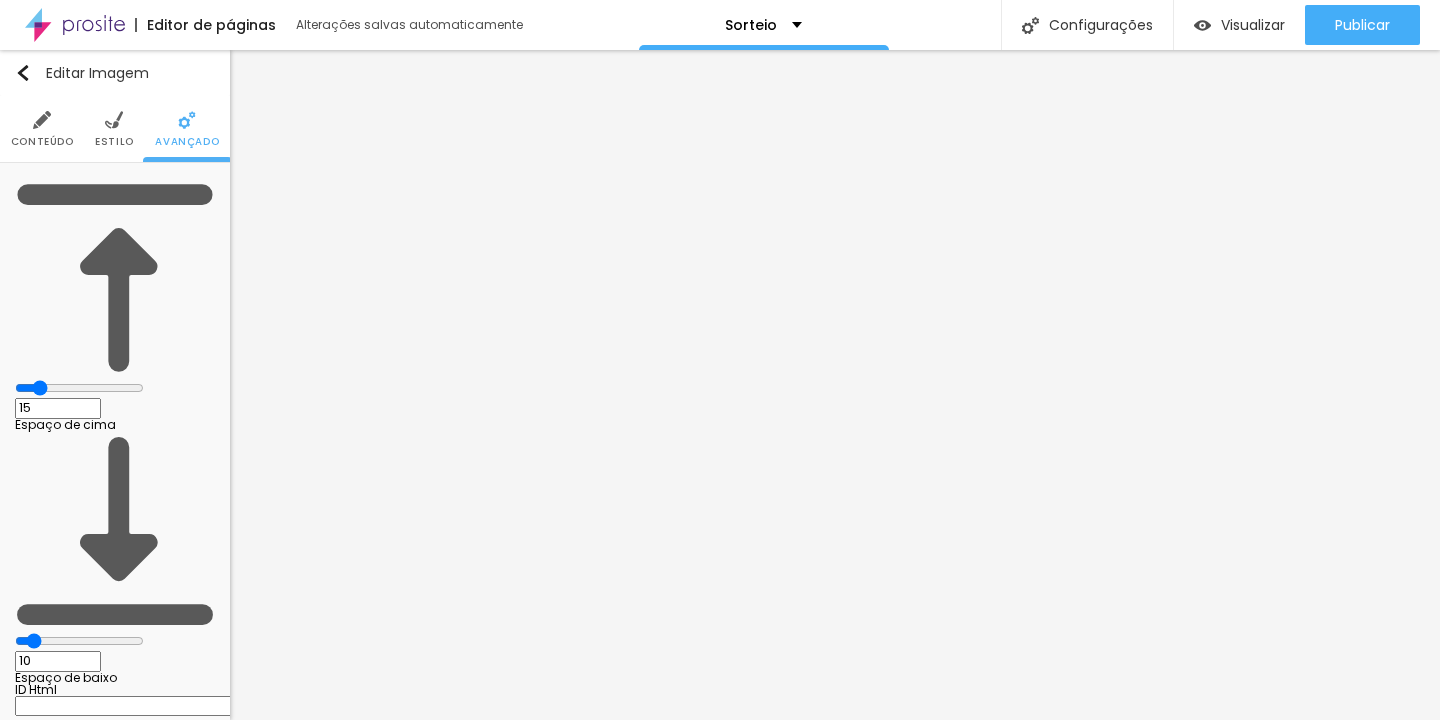 type on "16" 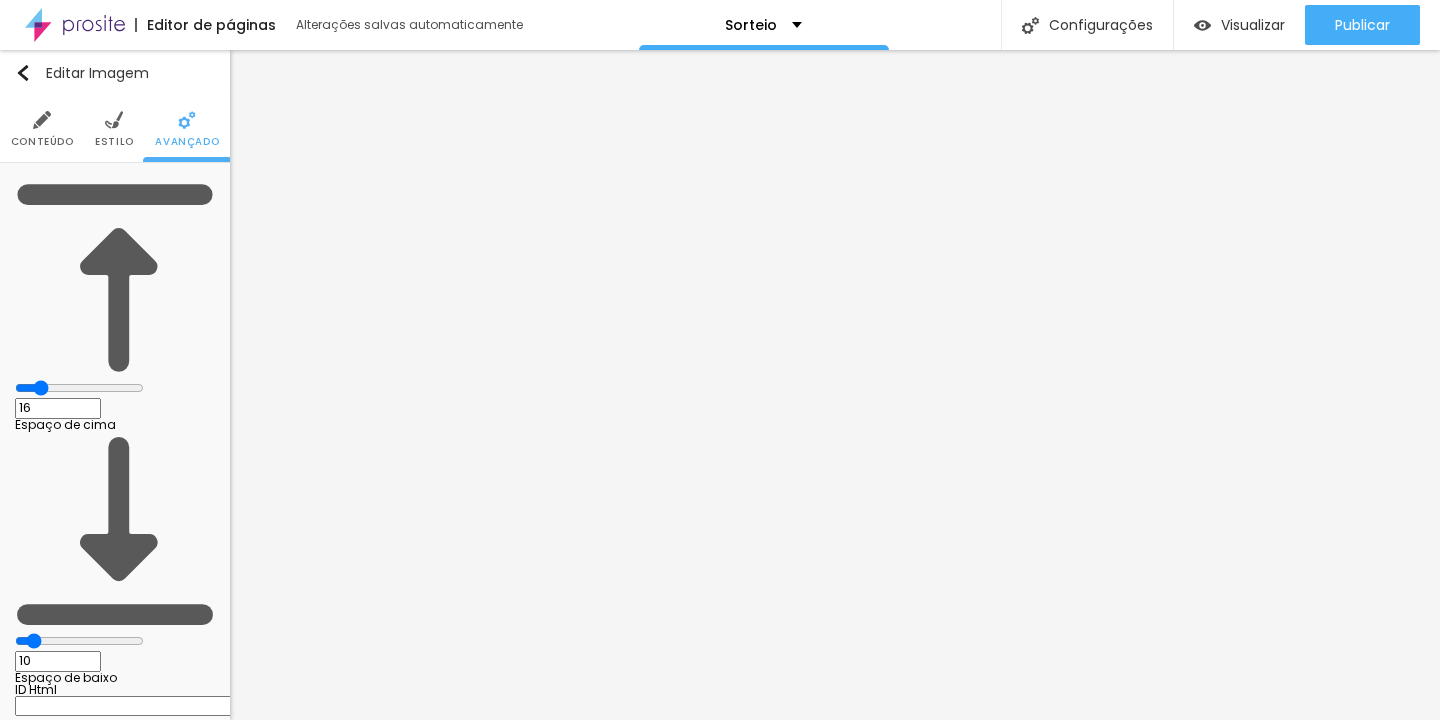 type on "17" 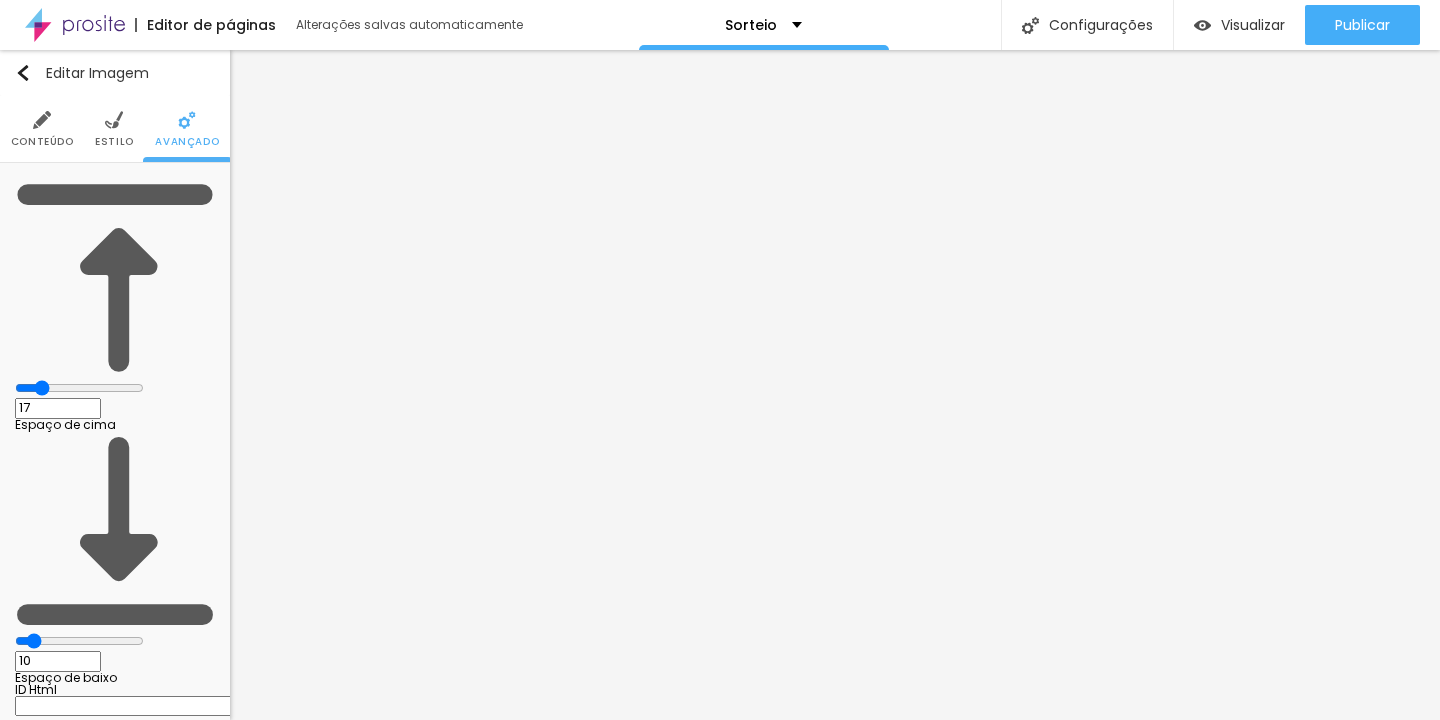 type on "18" 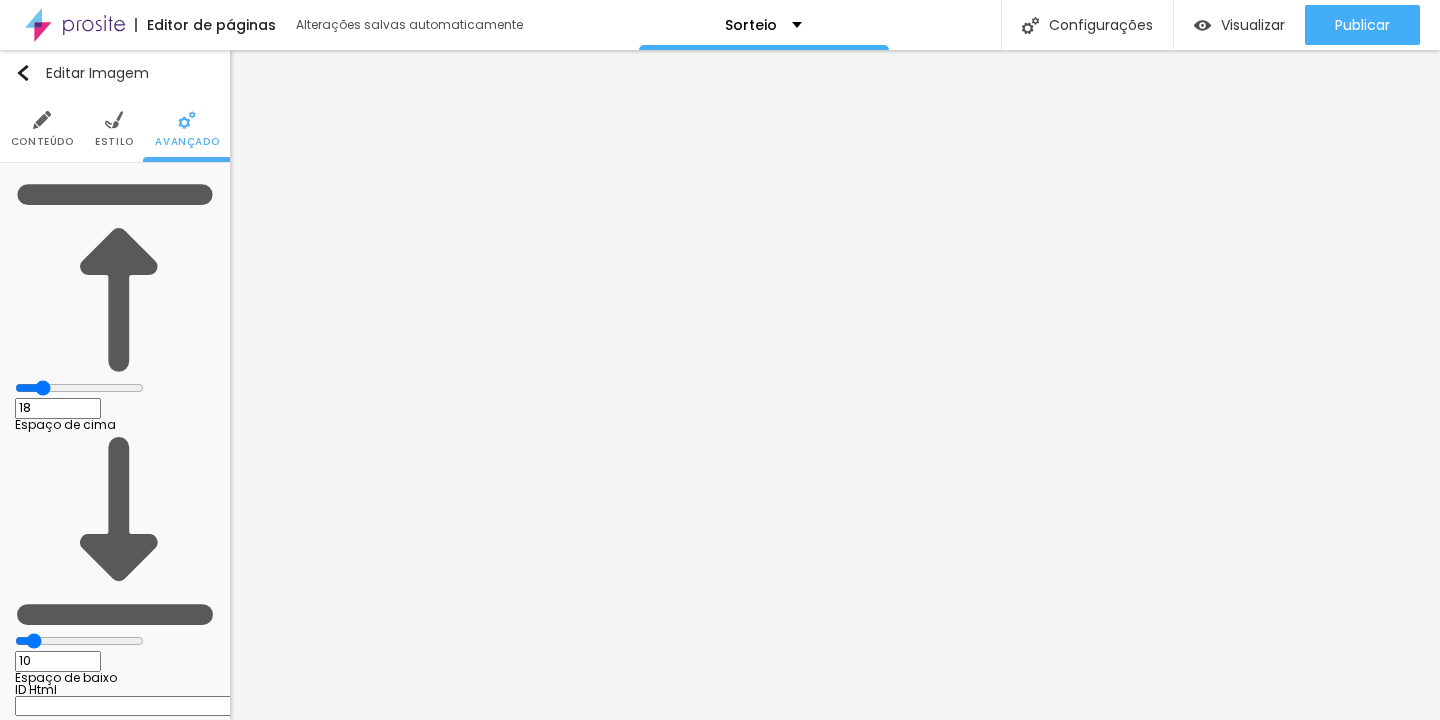 type on "19" 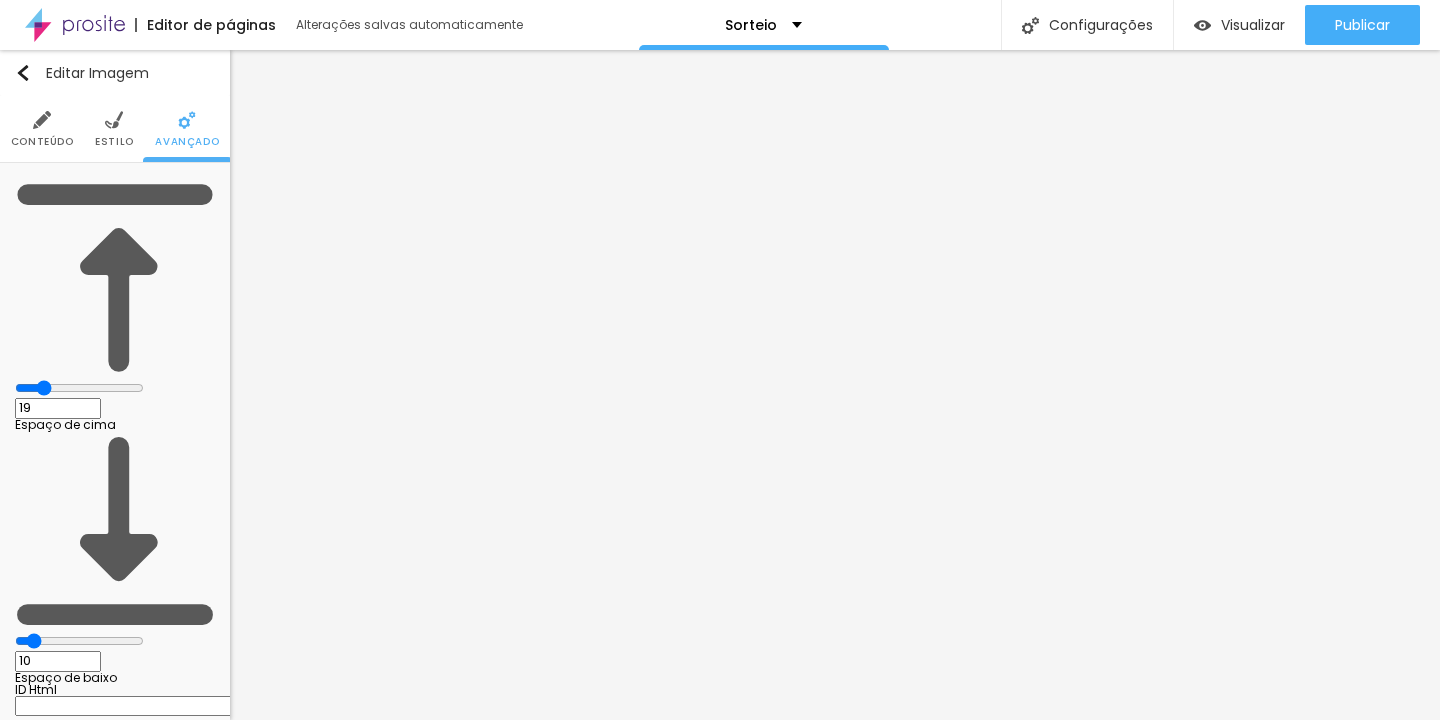 type on "20" 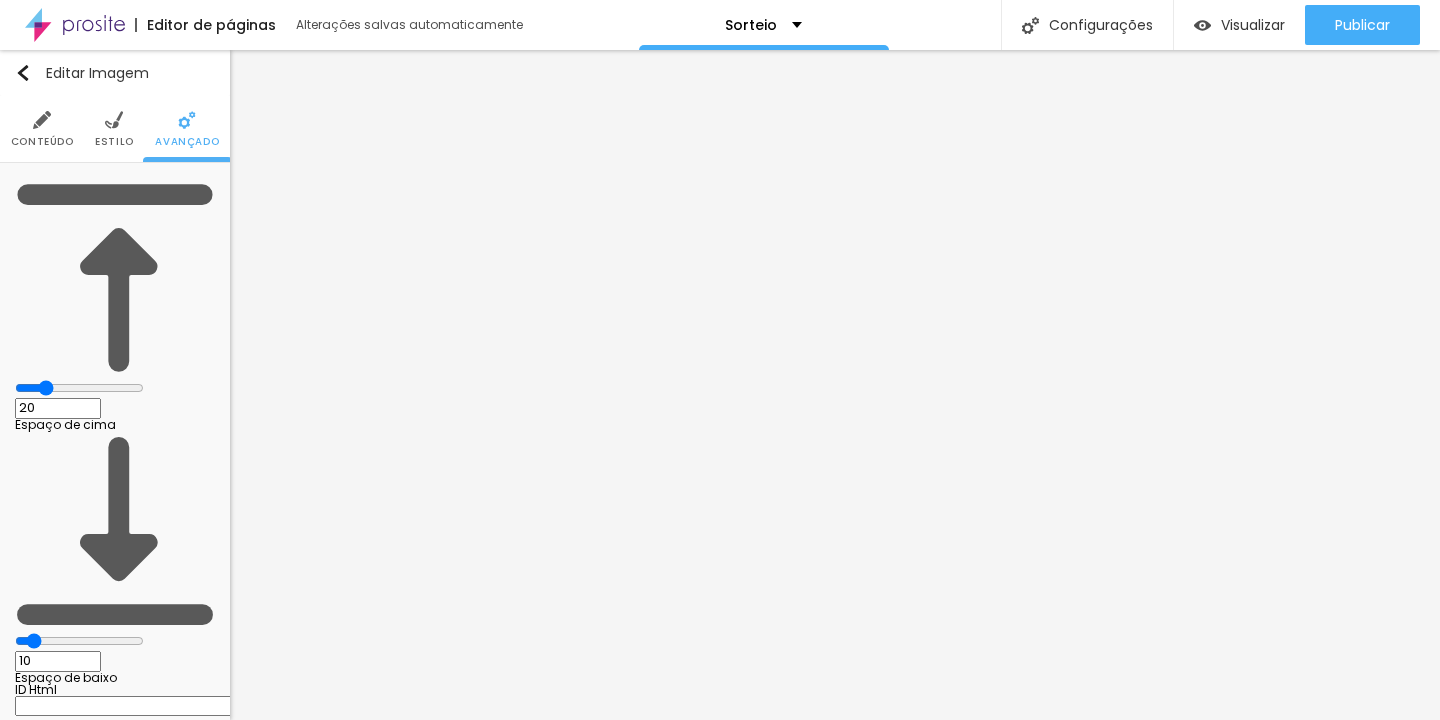 type on "21" 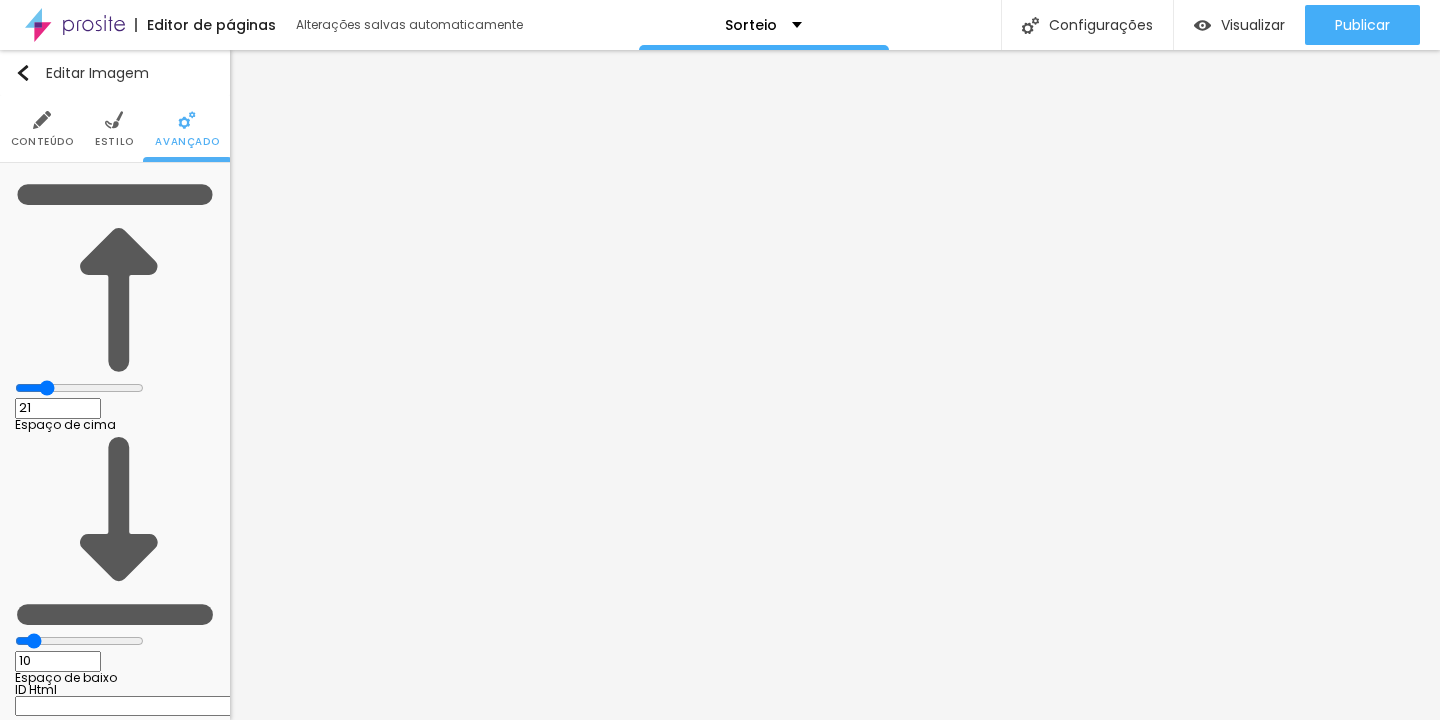 type on "22" 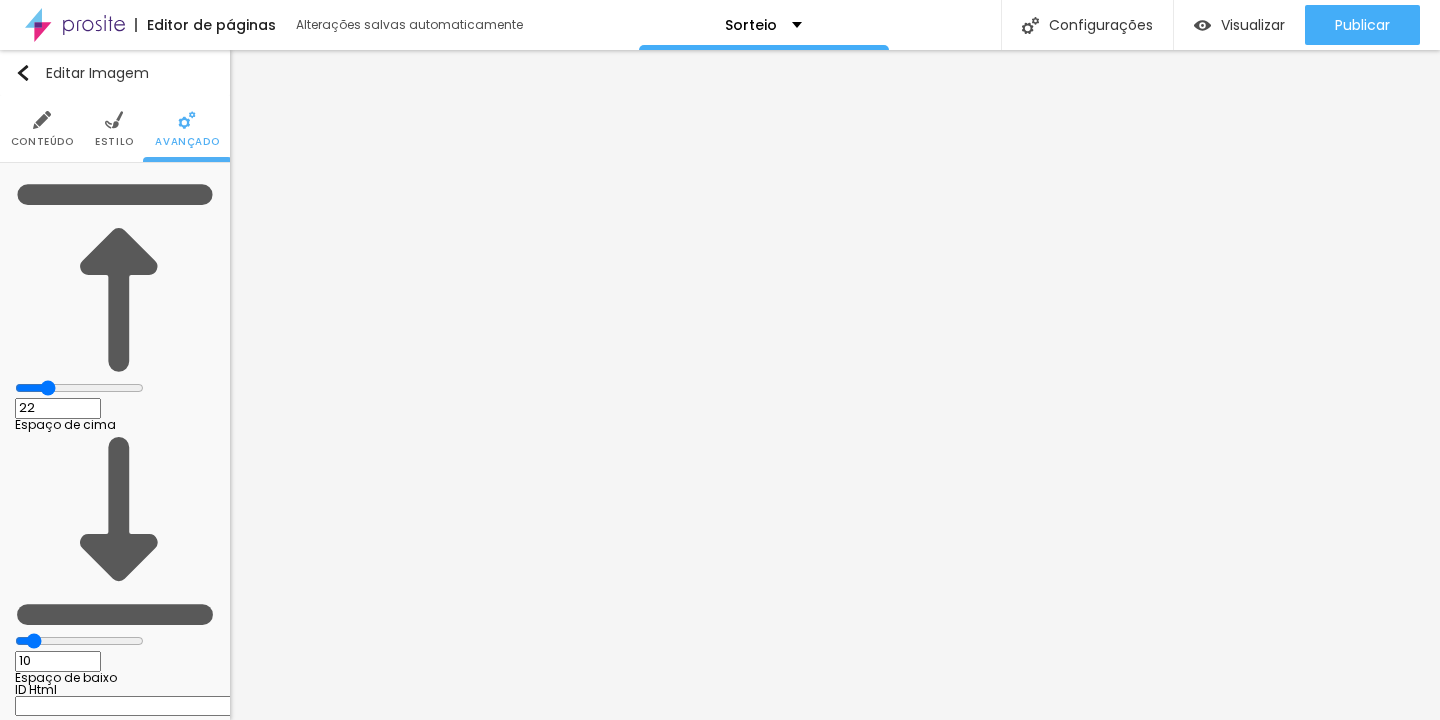 type on "24" 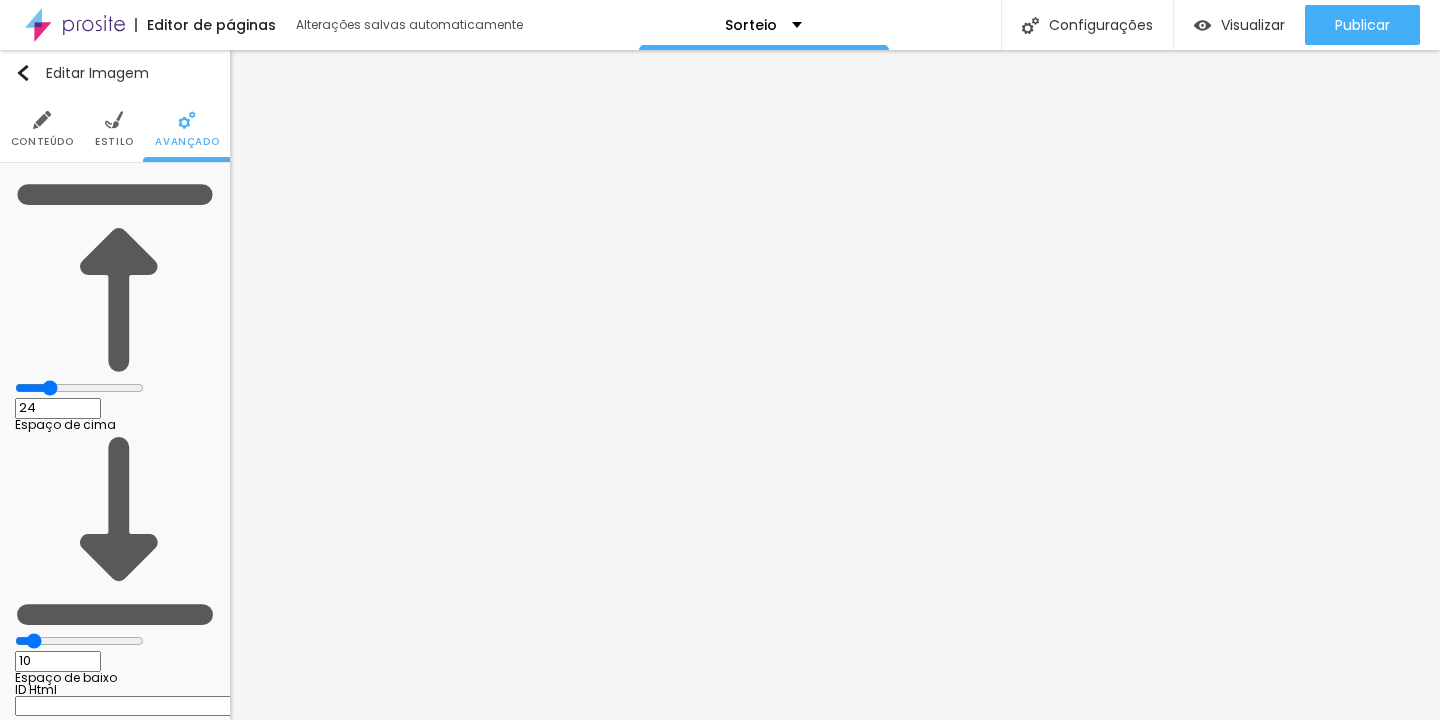type on "25" 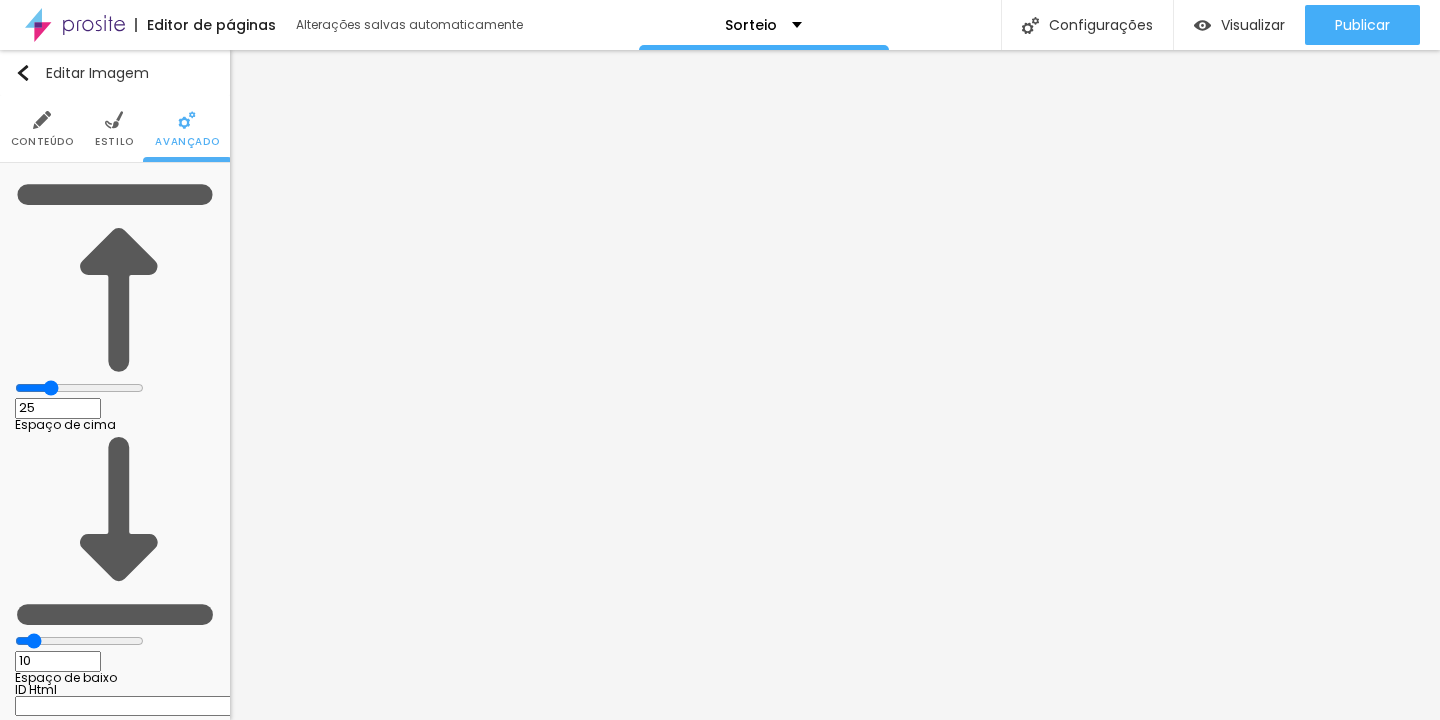 type on "26" 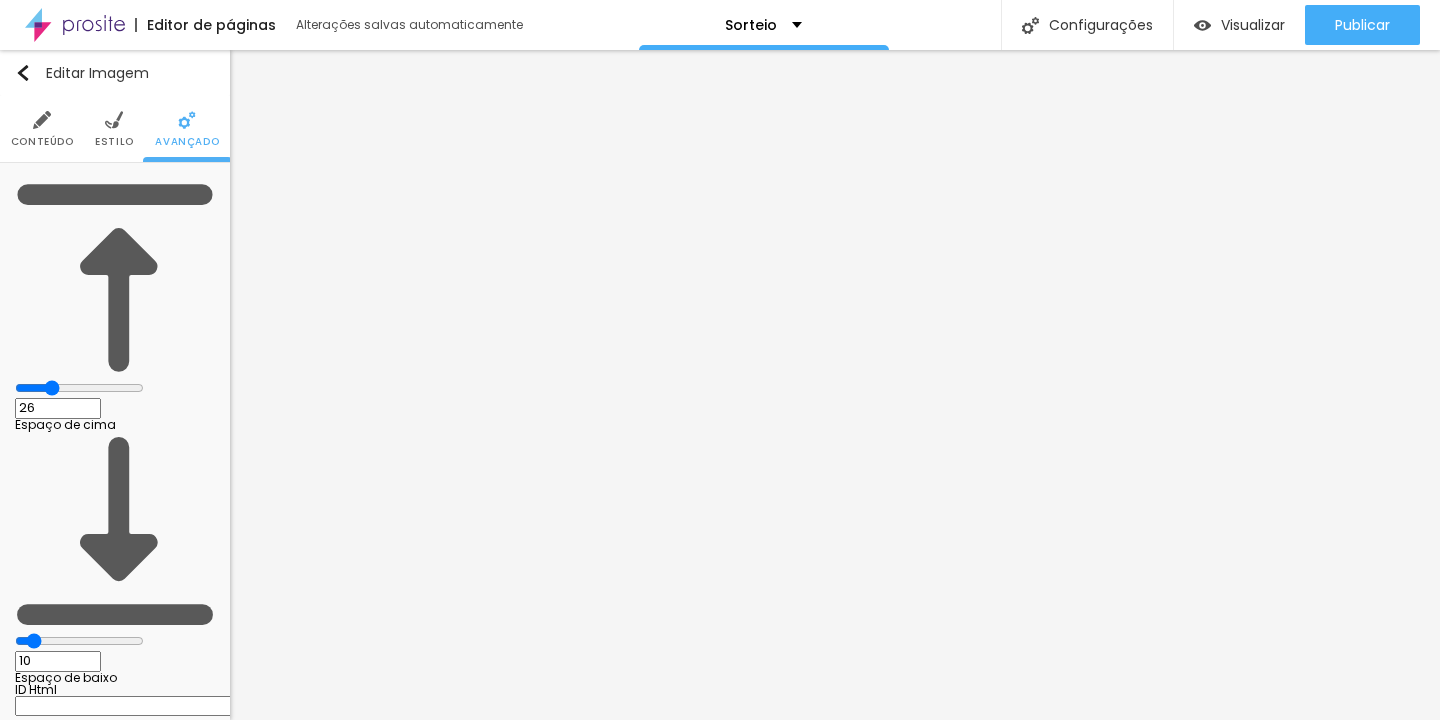 type on "14" 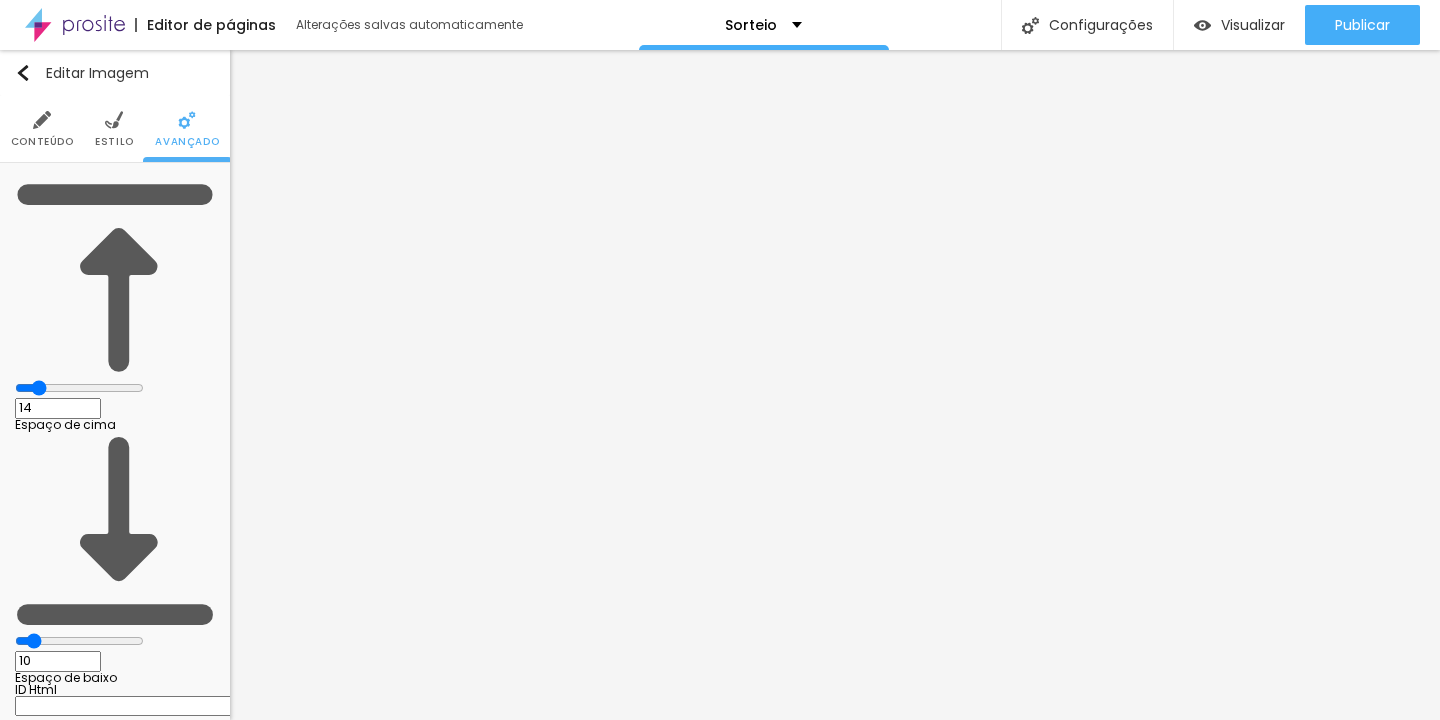 type on "13" 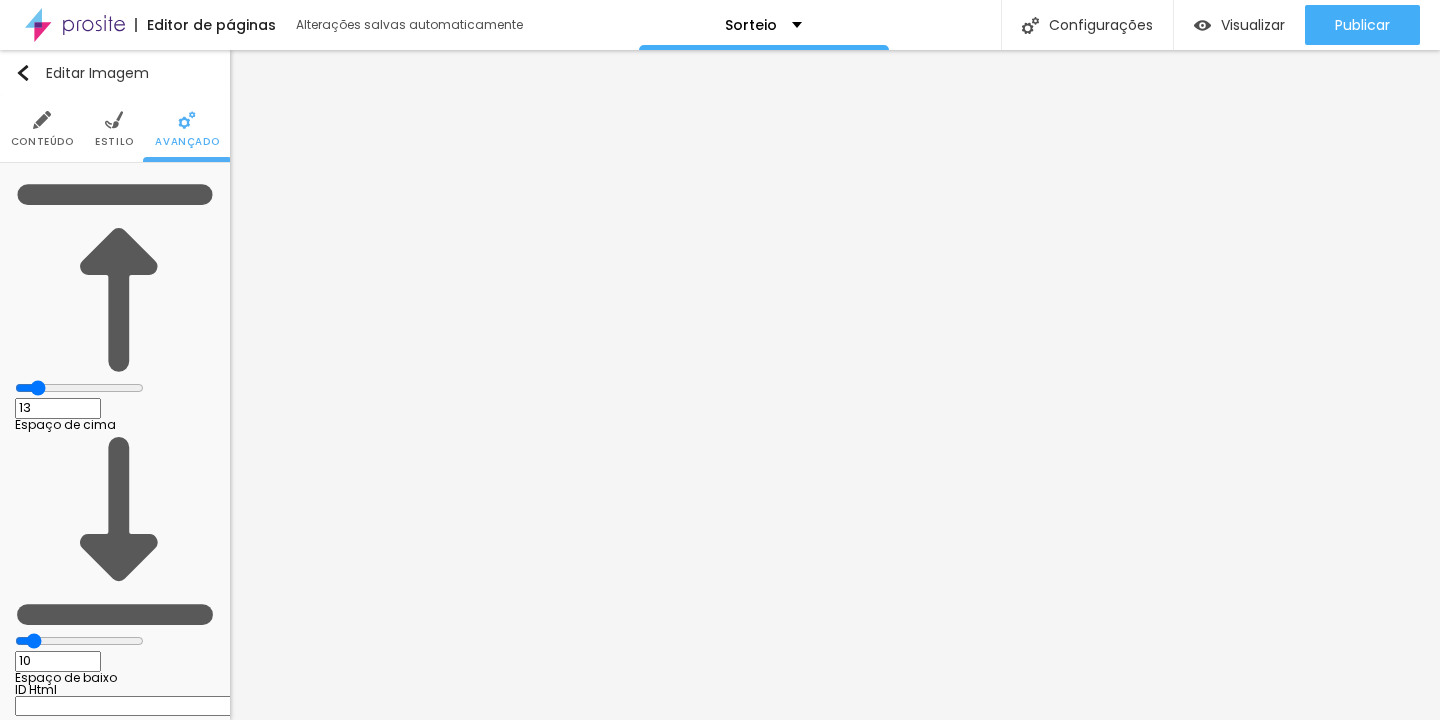 type on "12" 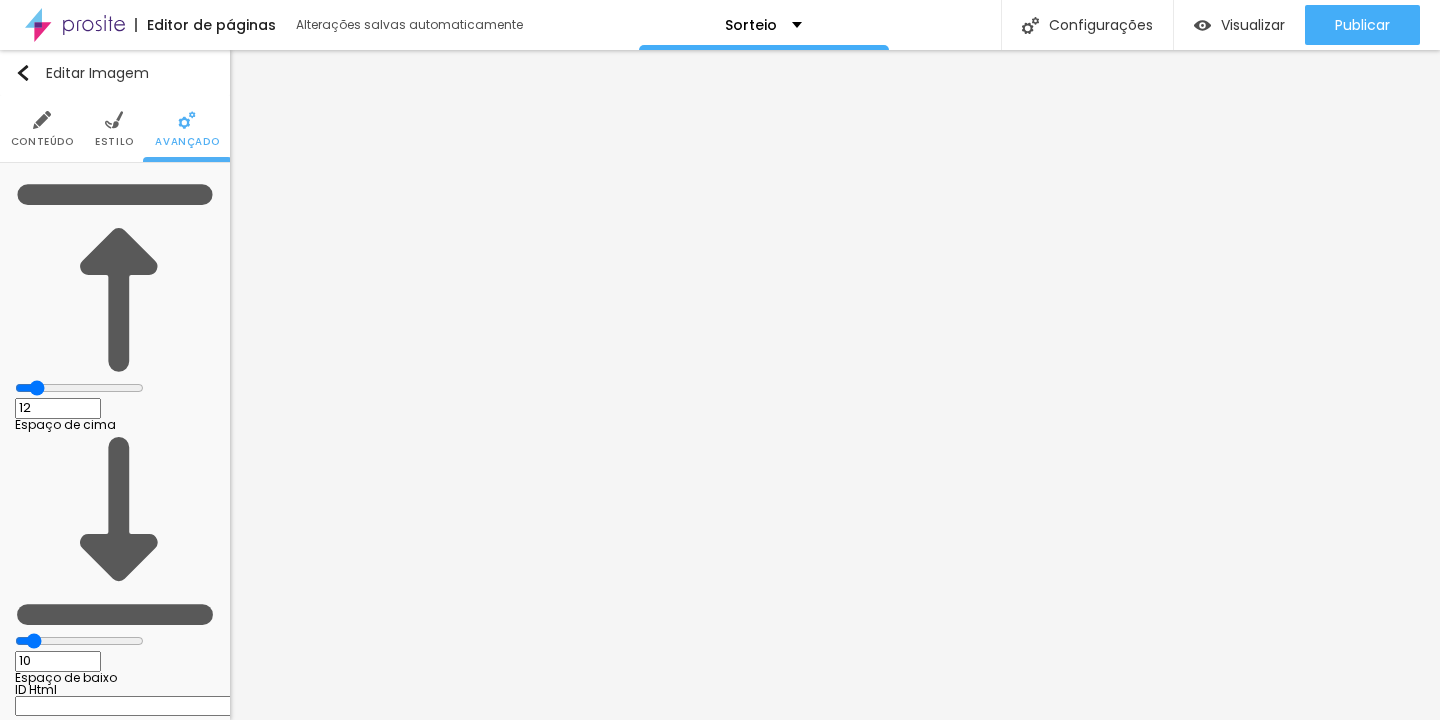 type on "11" 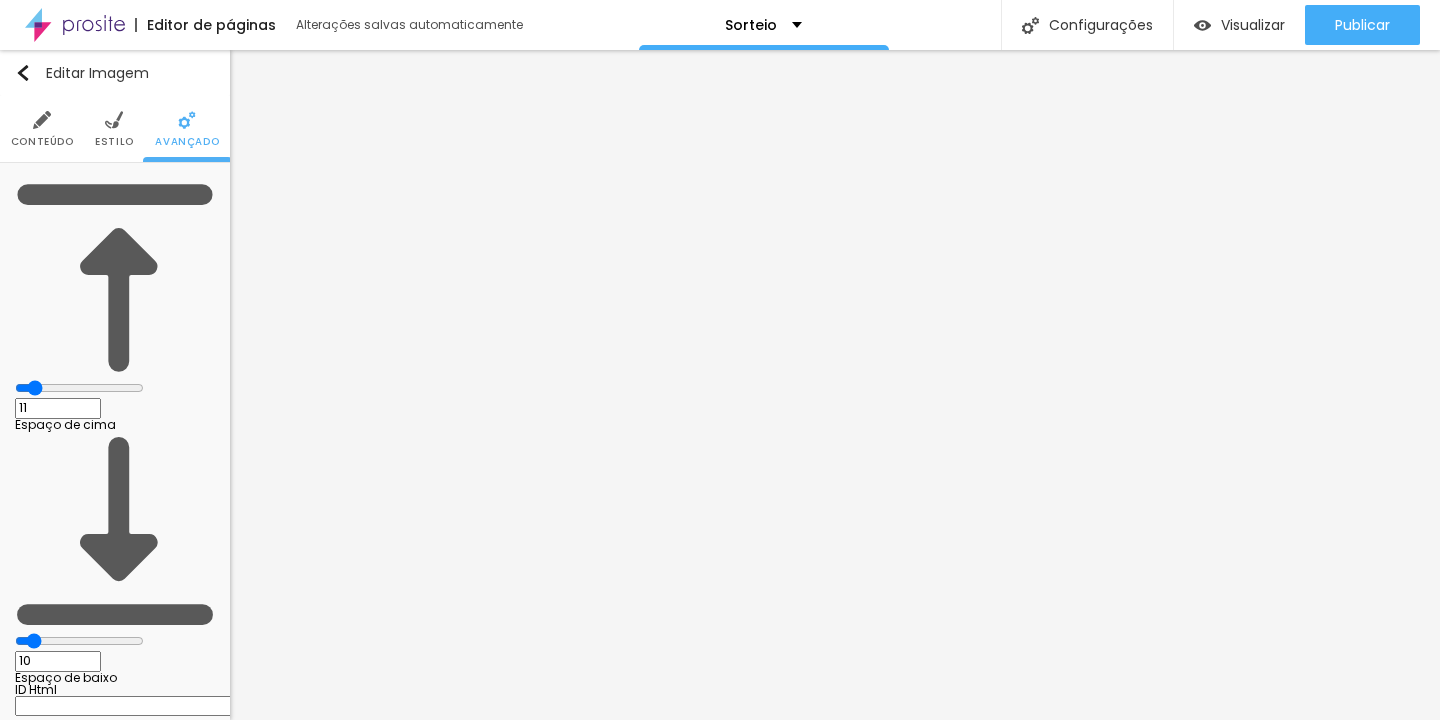 type on "10" 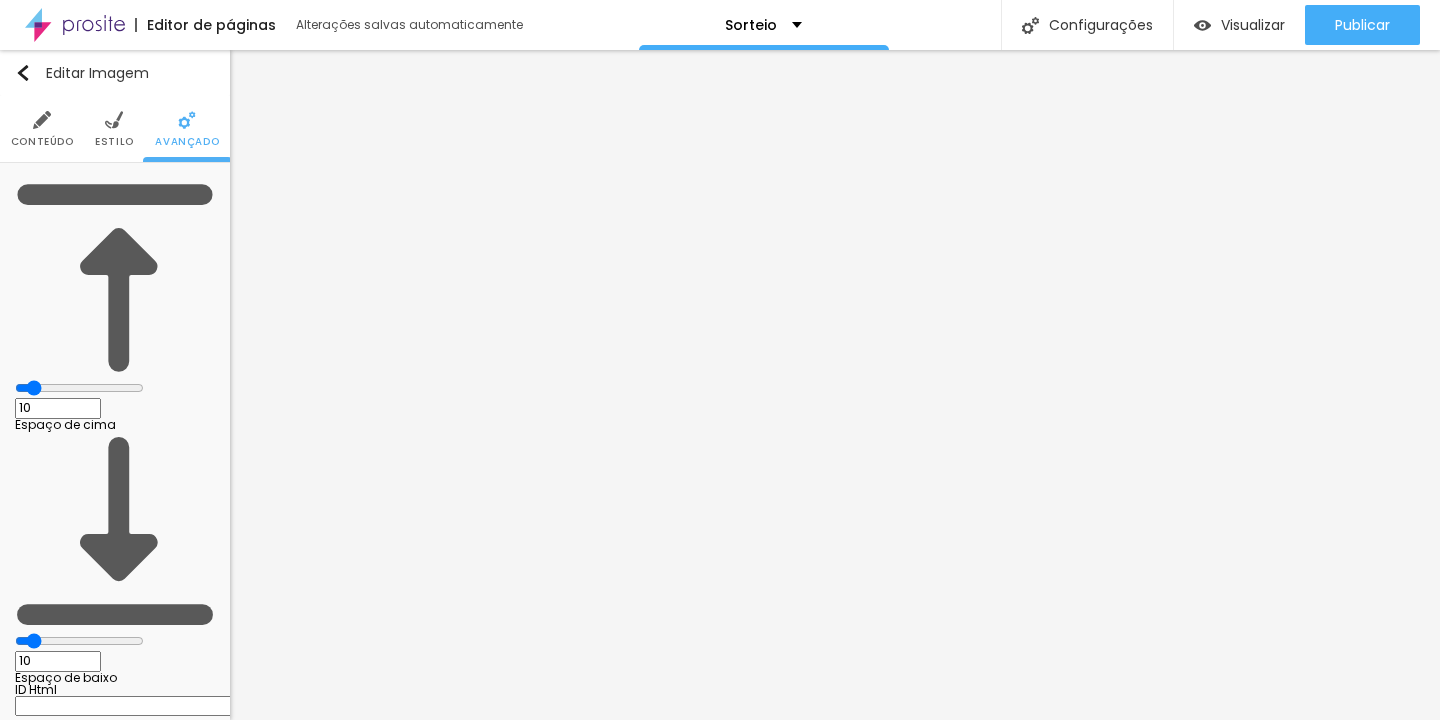 type on "9" 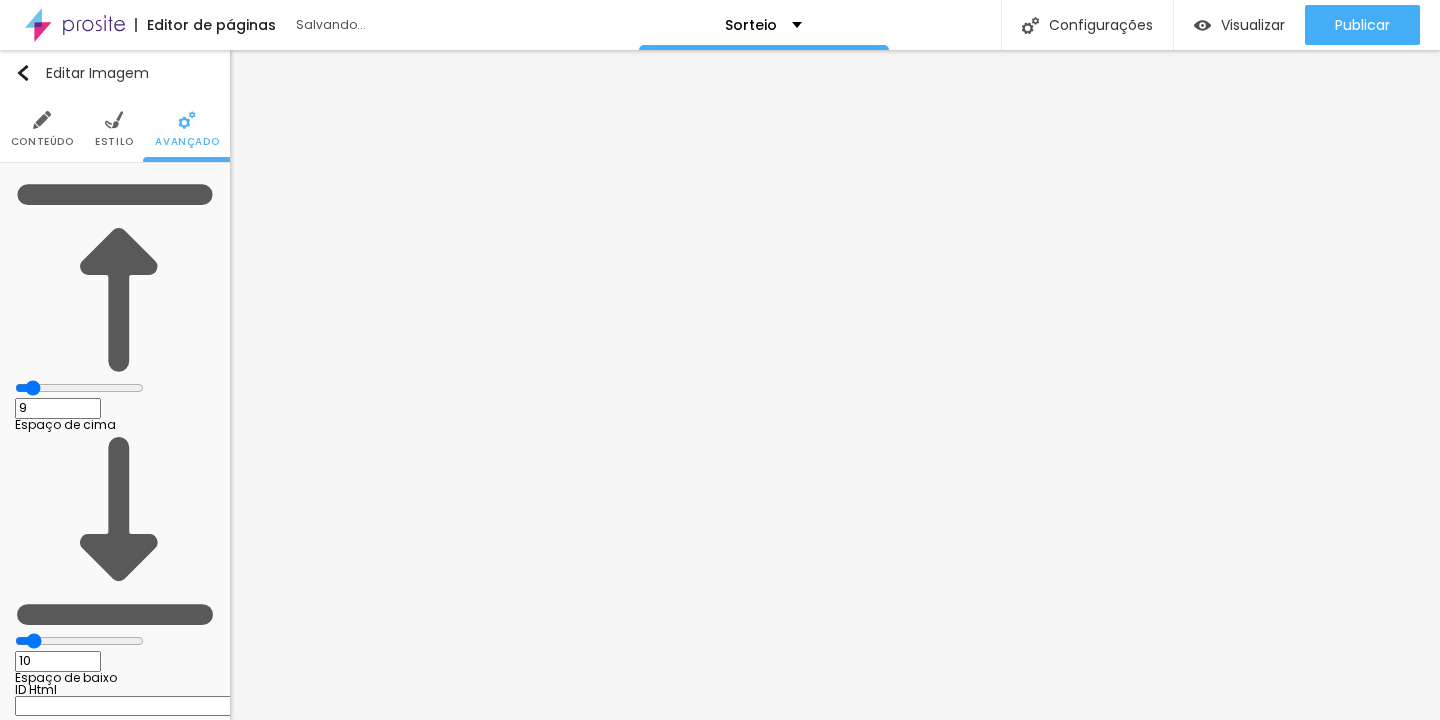 type on "10" 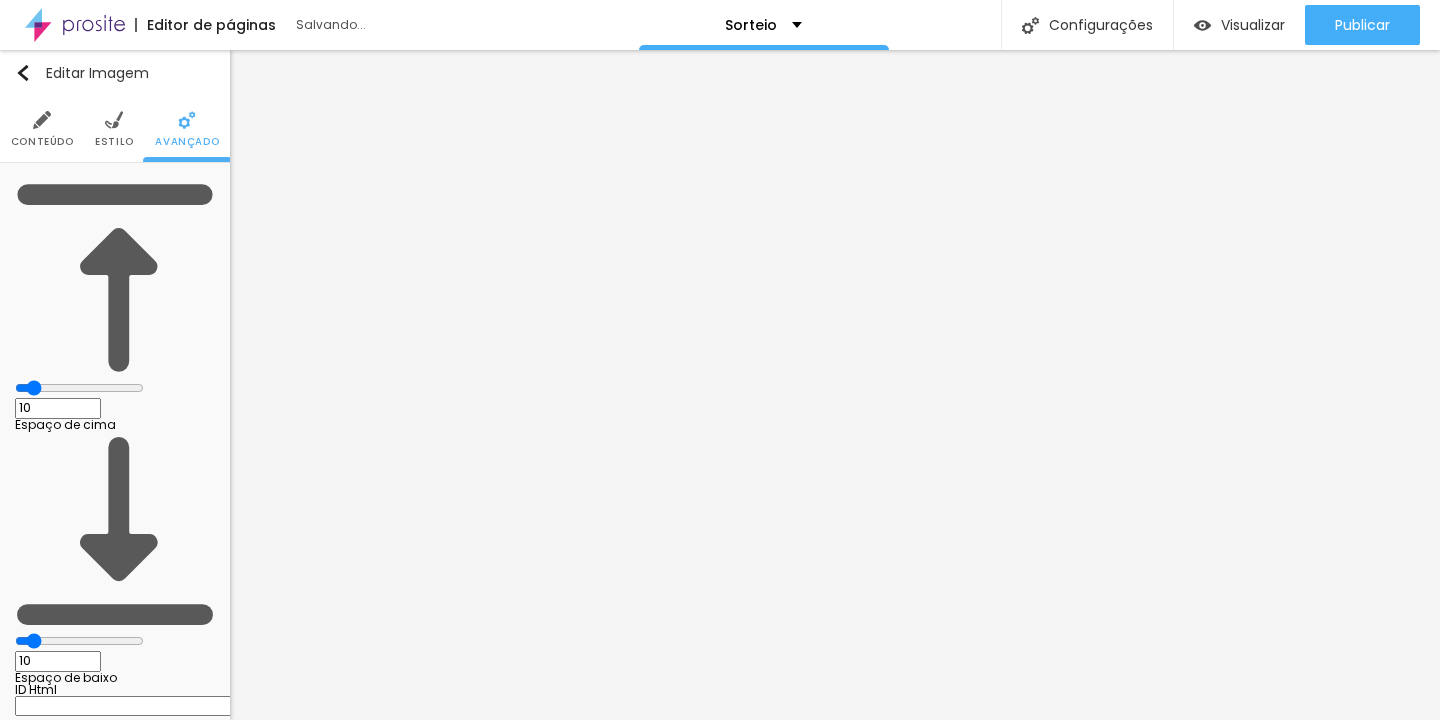 type on "11" 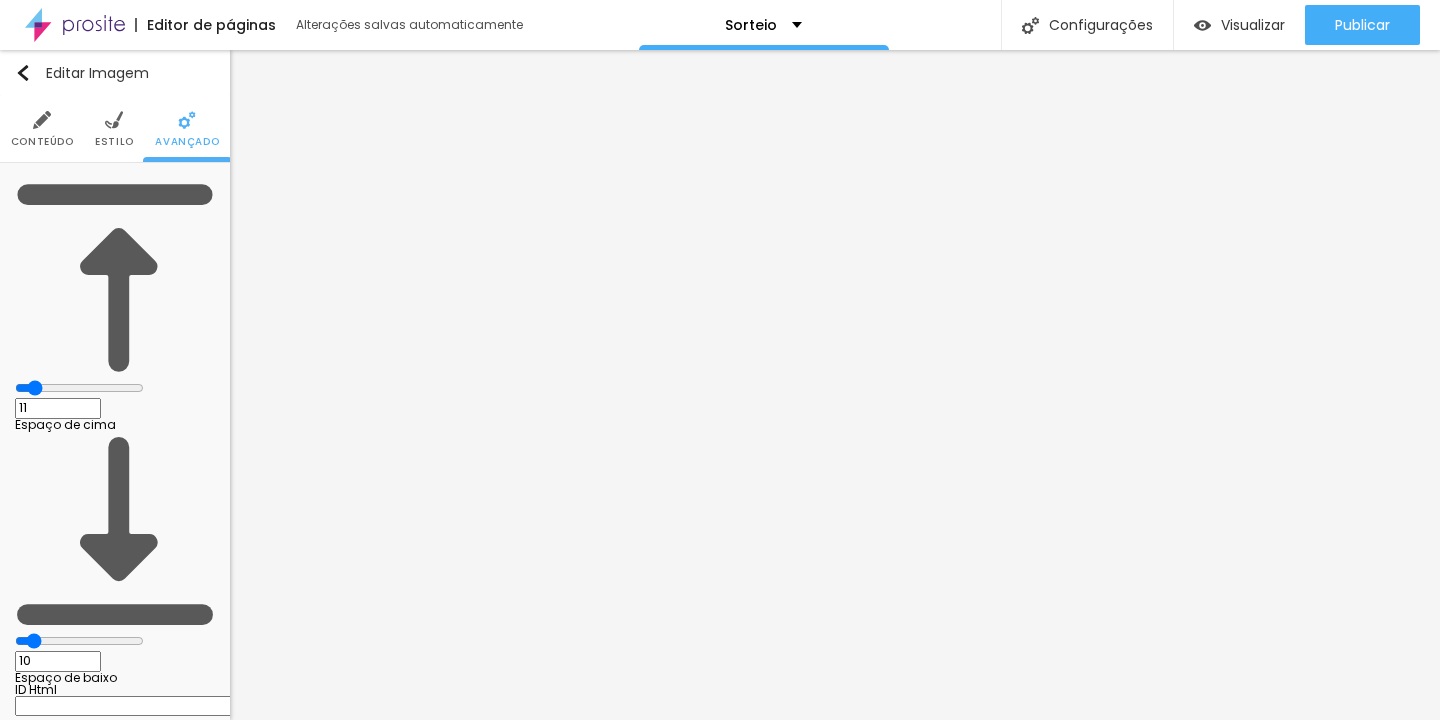 type on "12" 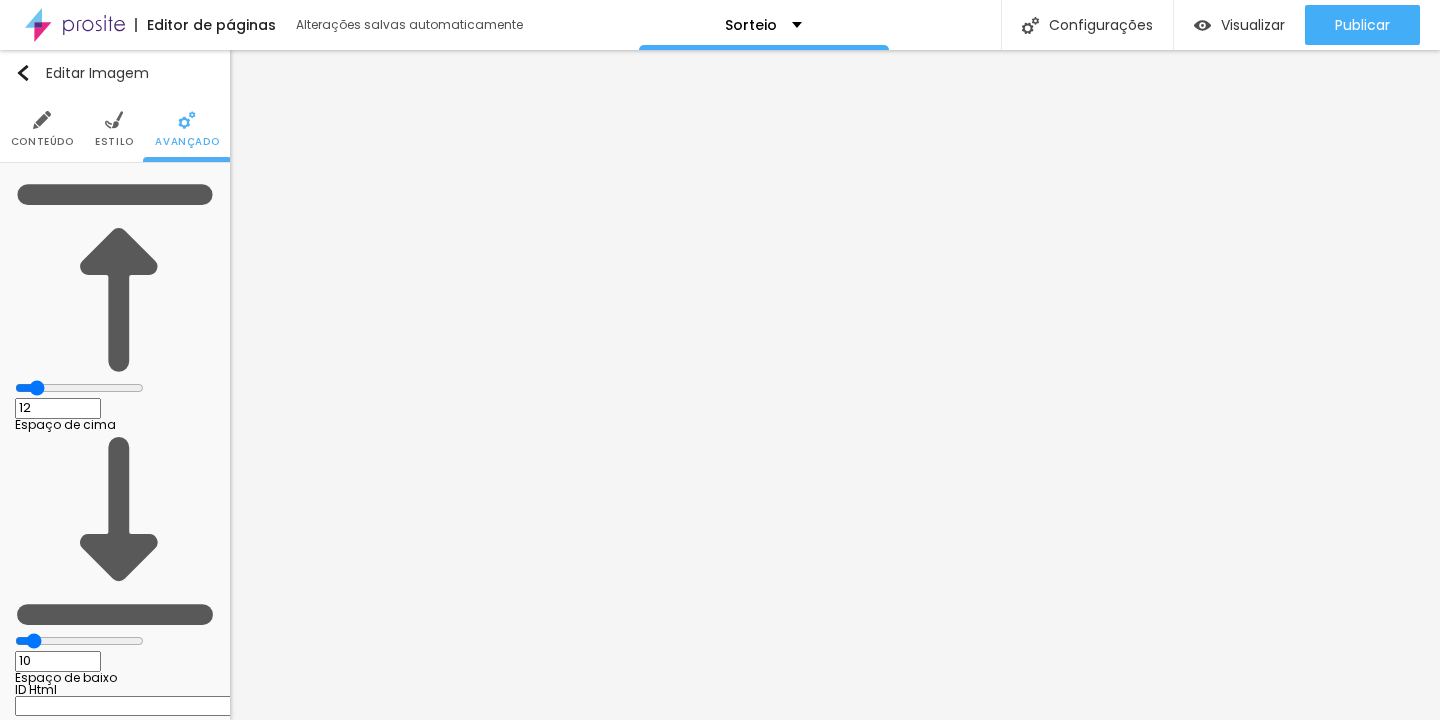 type on "13" 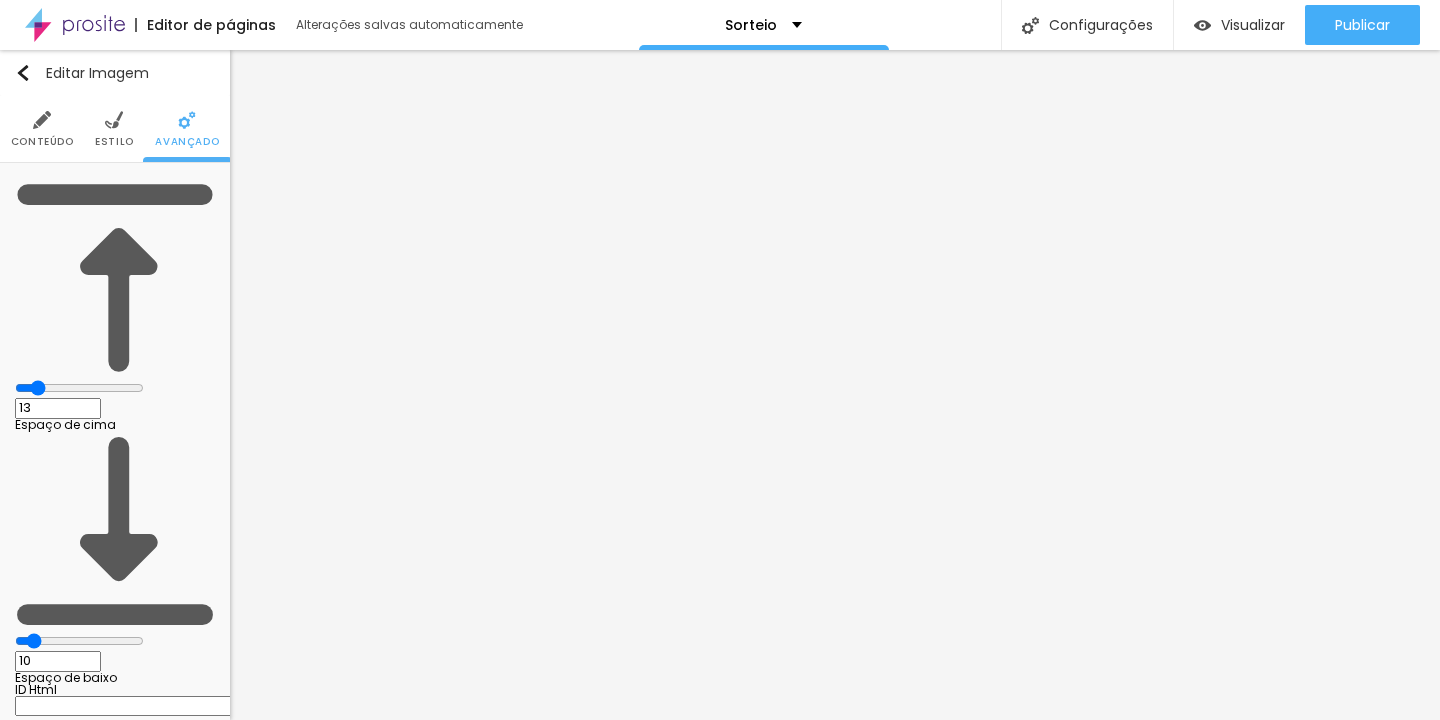 type on "14" 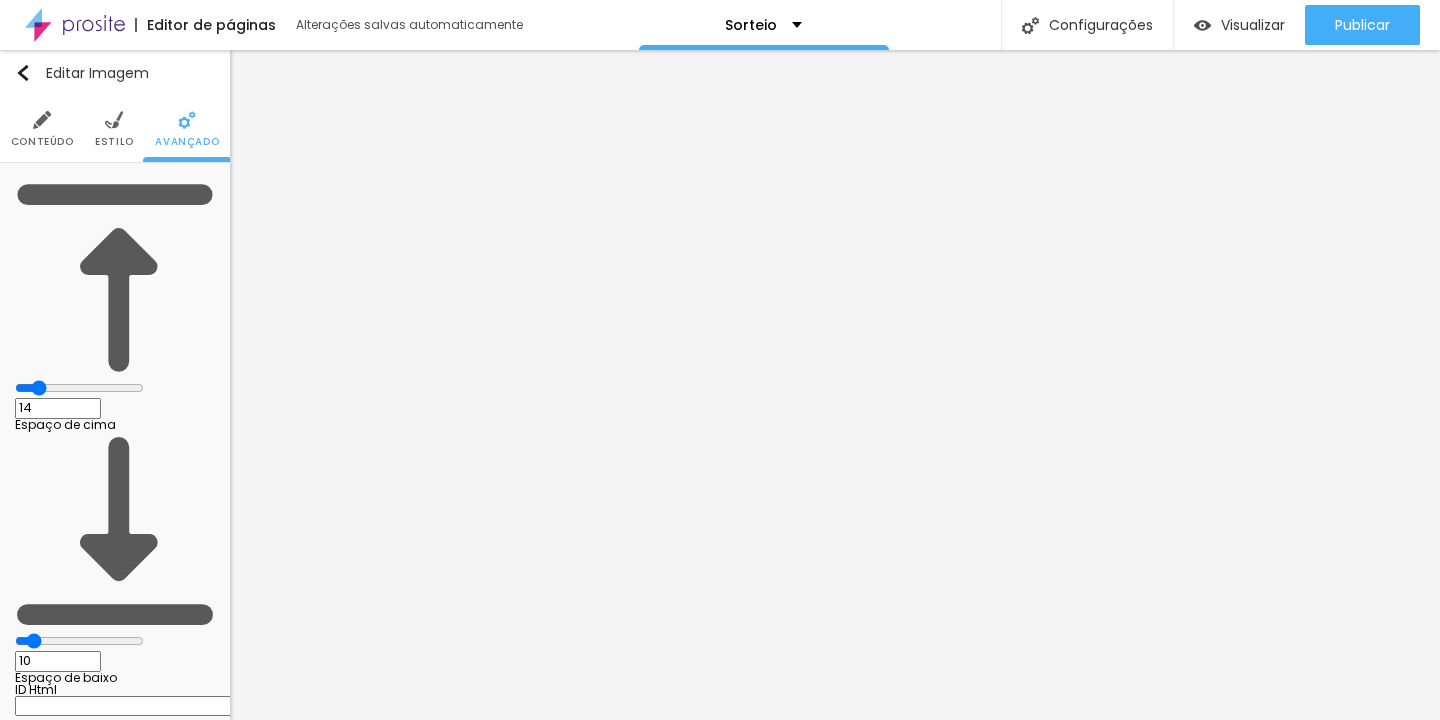 type on "15" 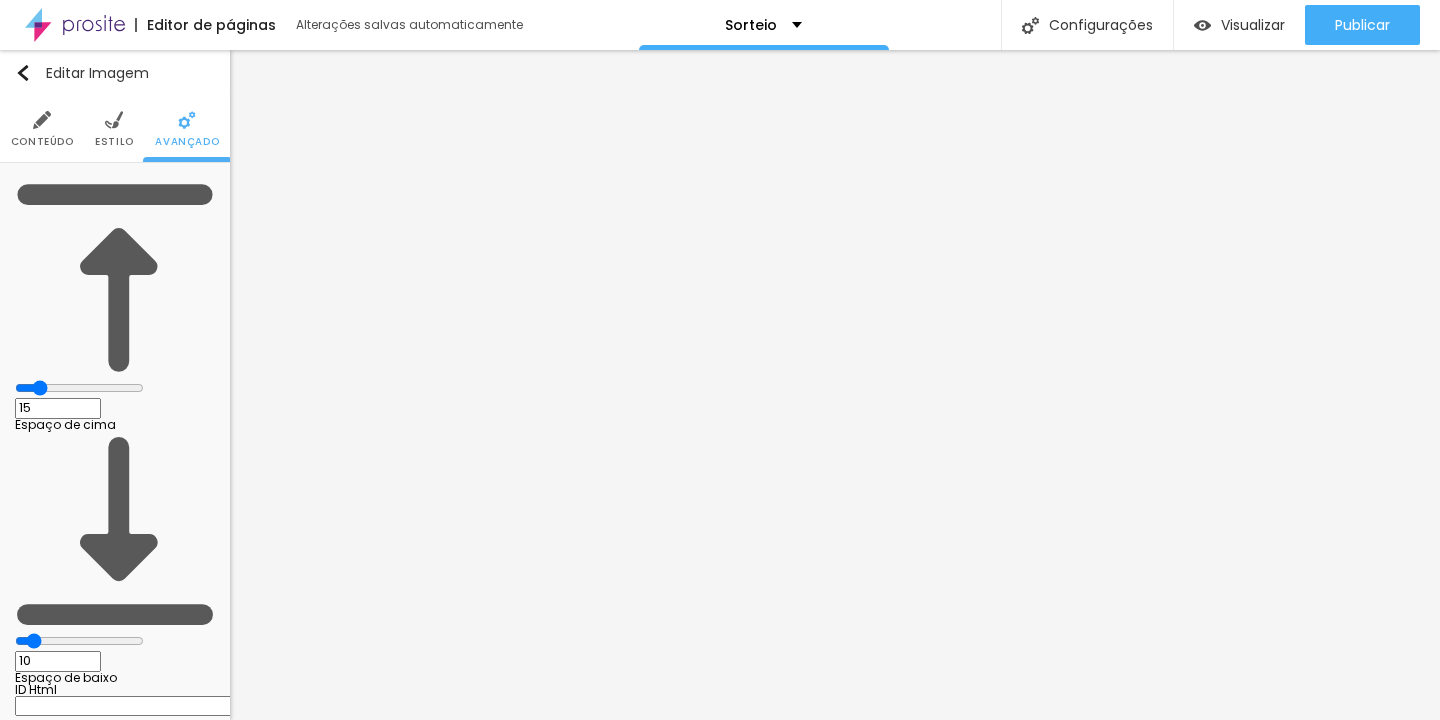 type on "16" 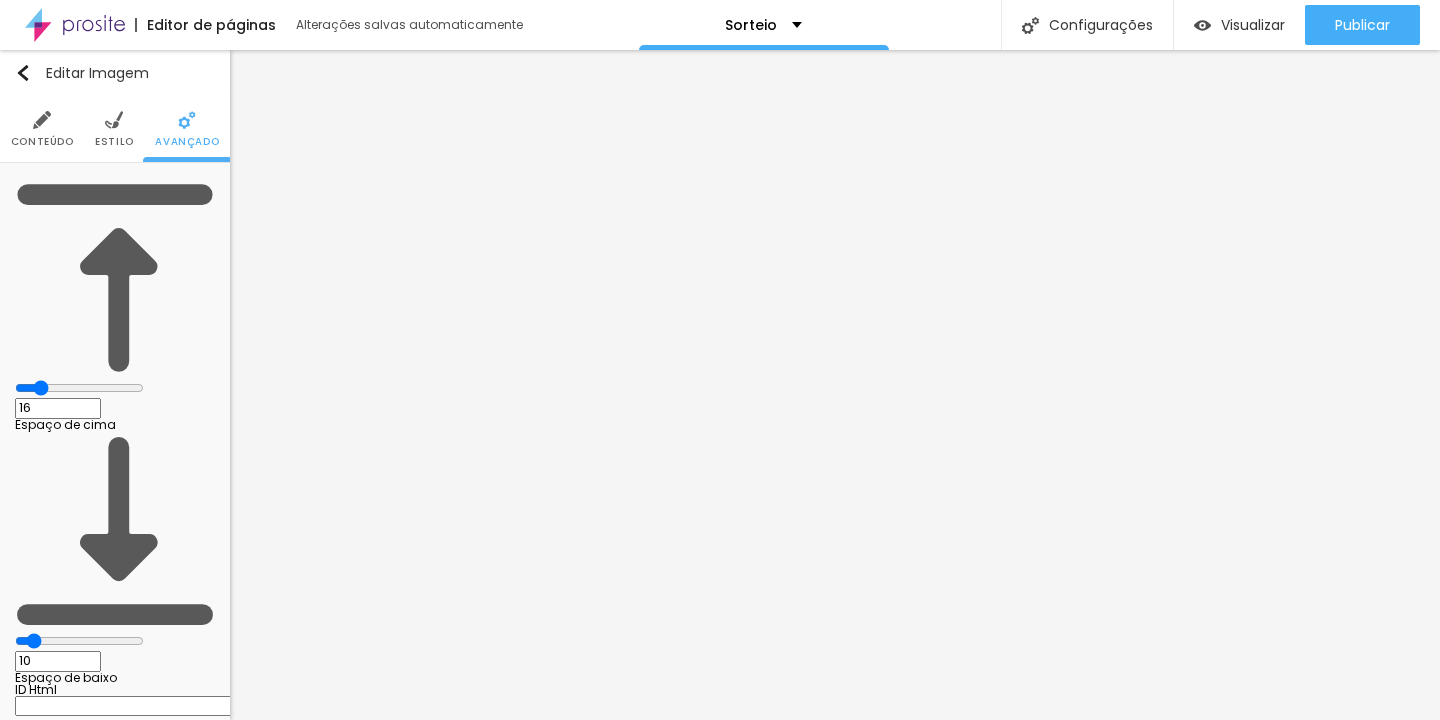 type on "16" 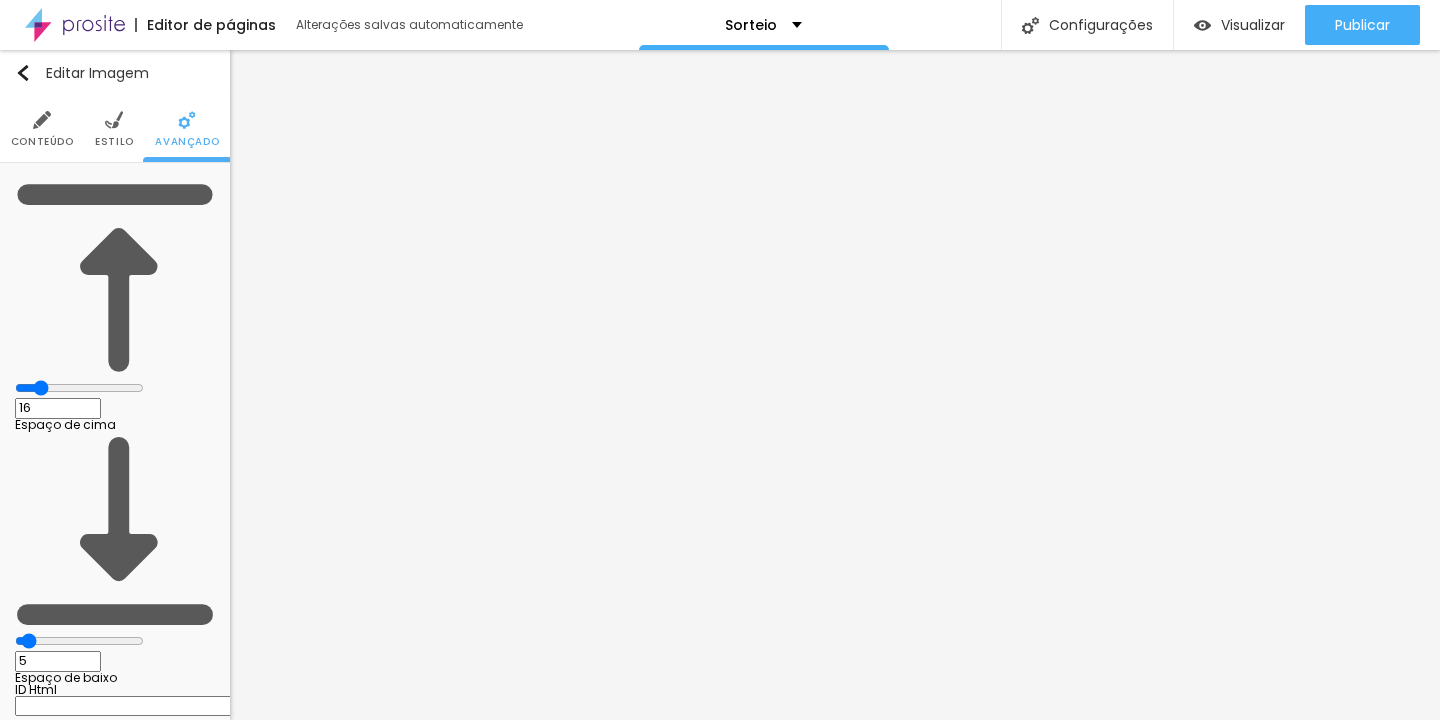 type on "6" 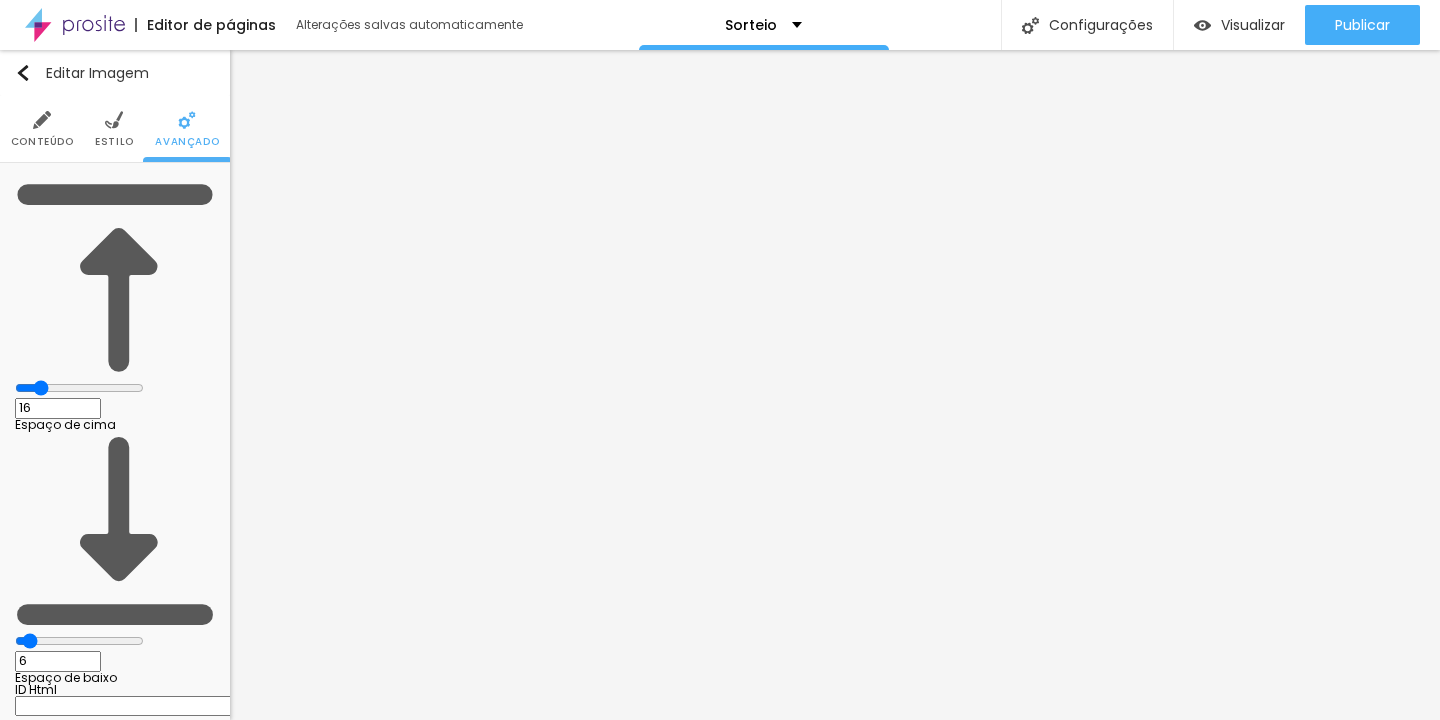 type on "8" 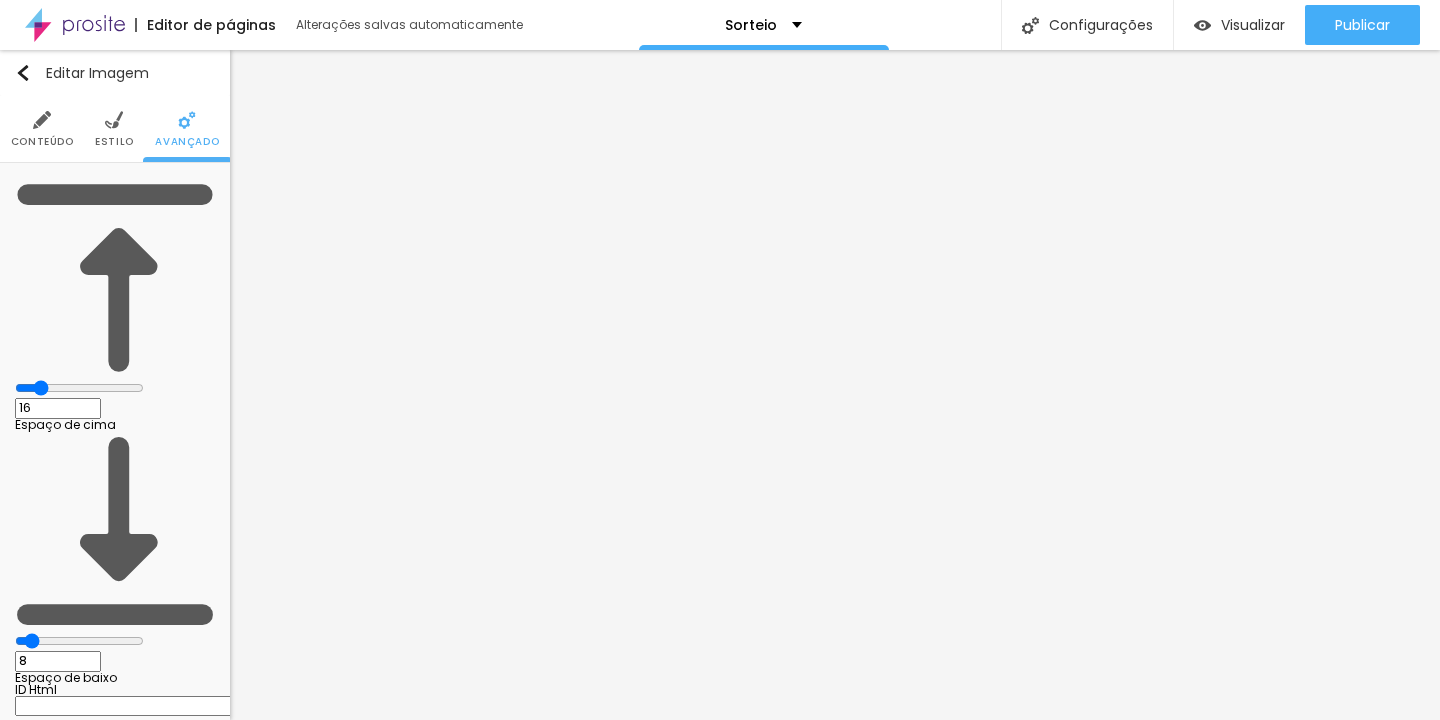 type on "11" 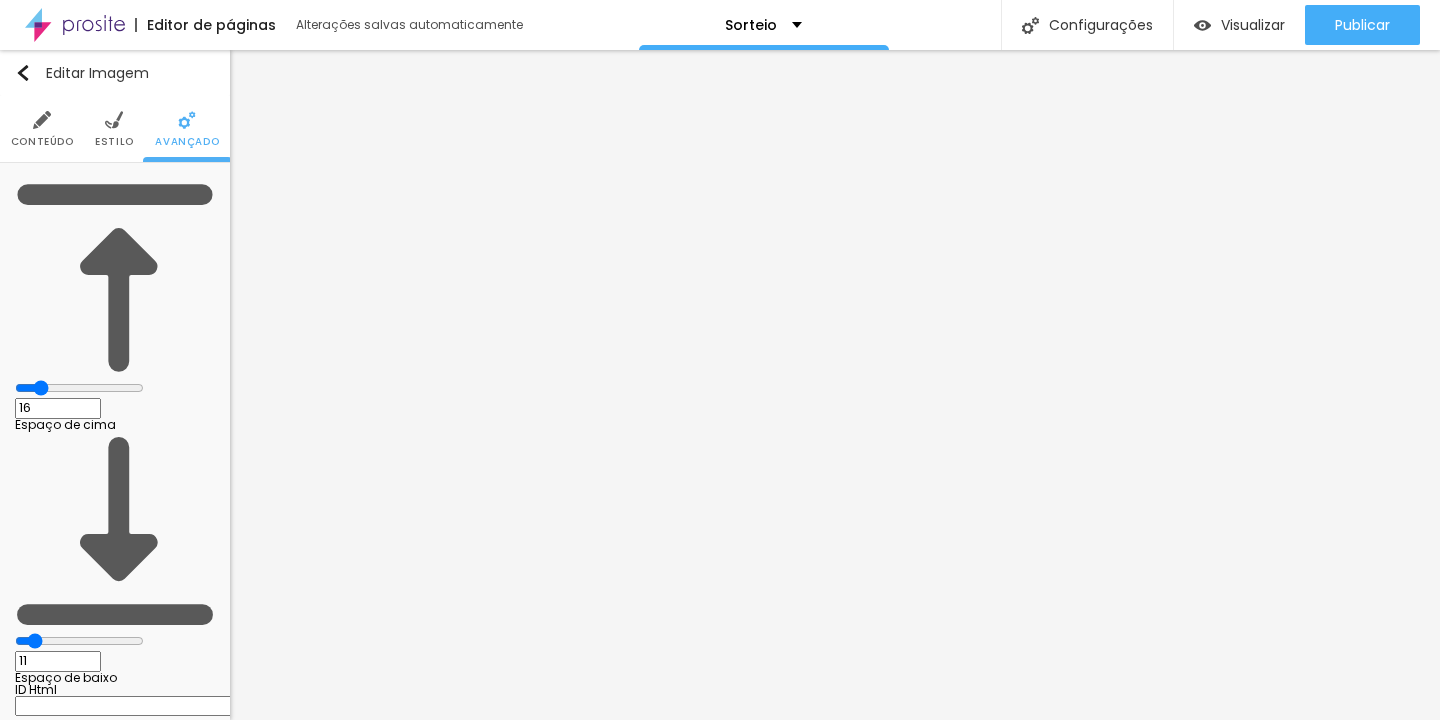 type on "16" 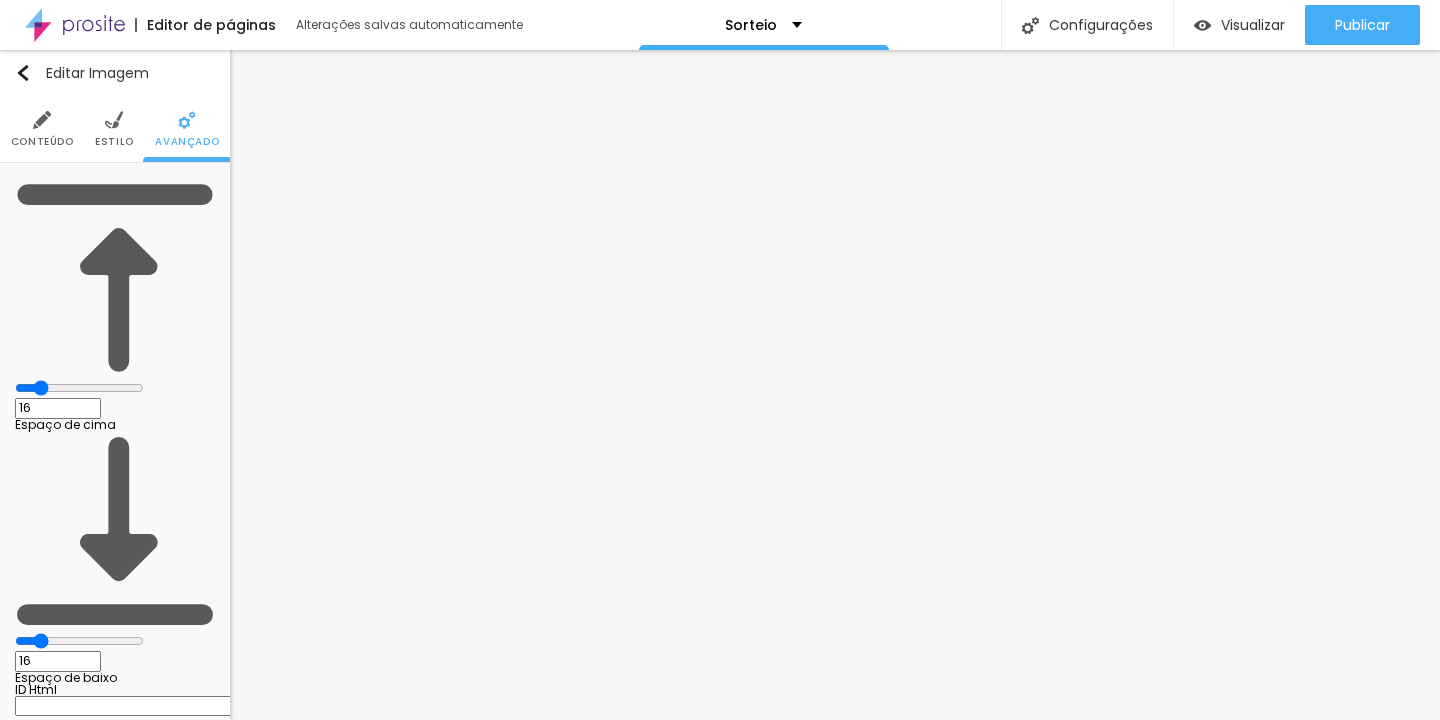 type on "20" 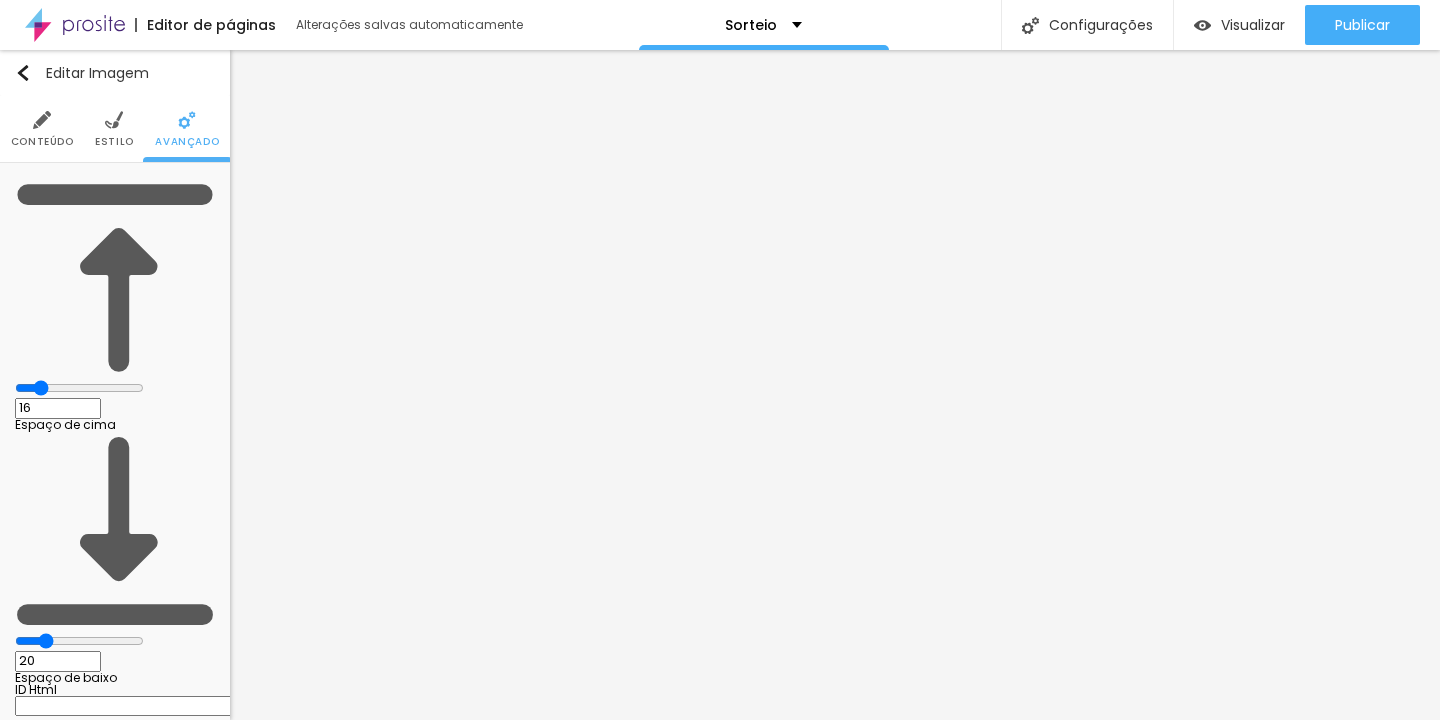 type on "23" 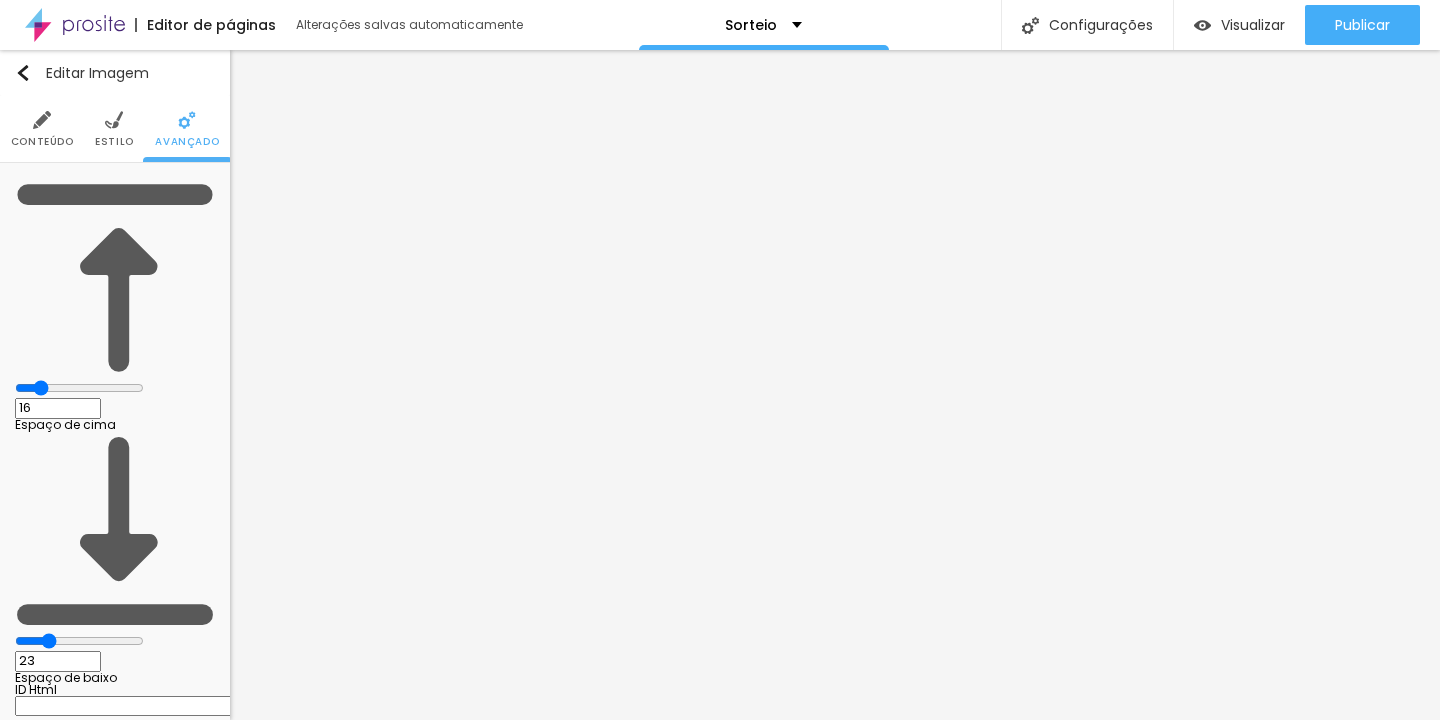 type on "26" 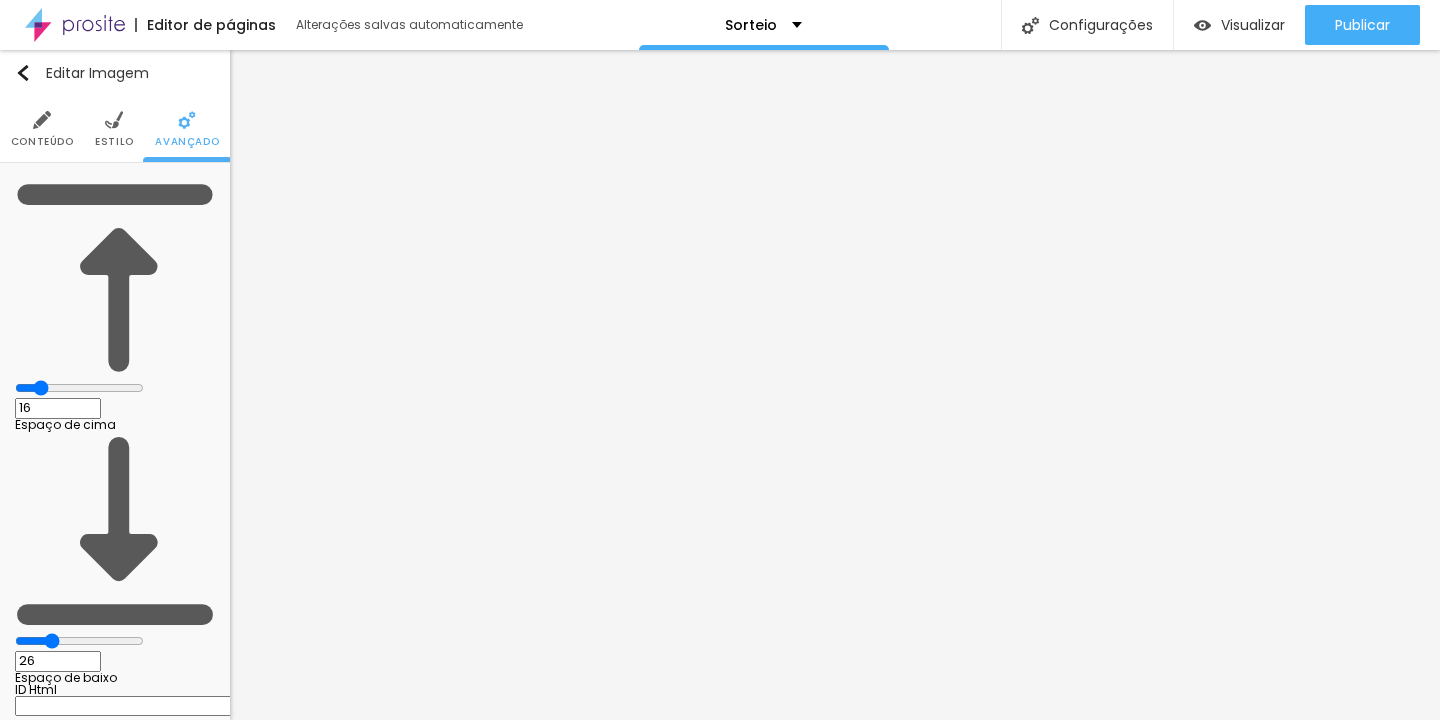 type on "30" 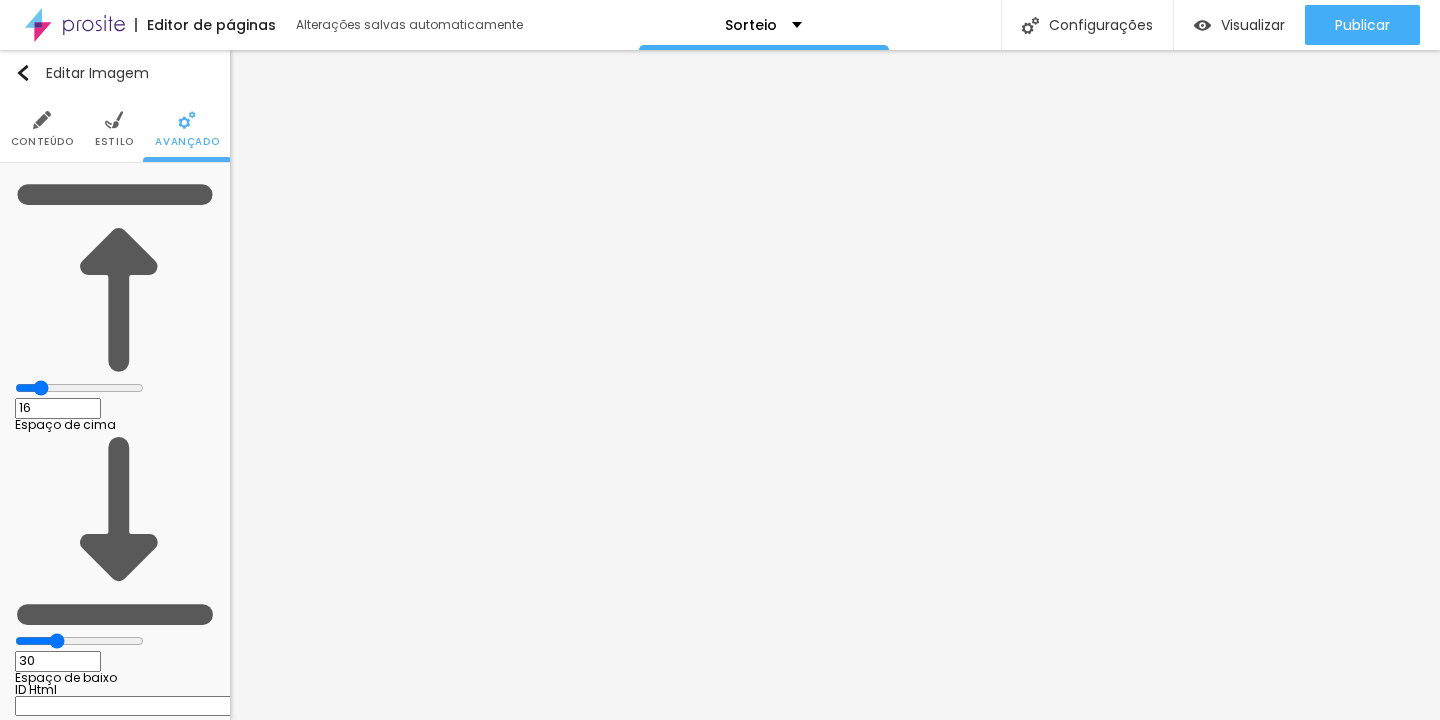 type on "33" 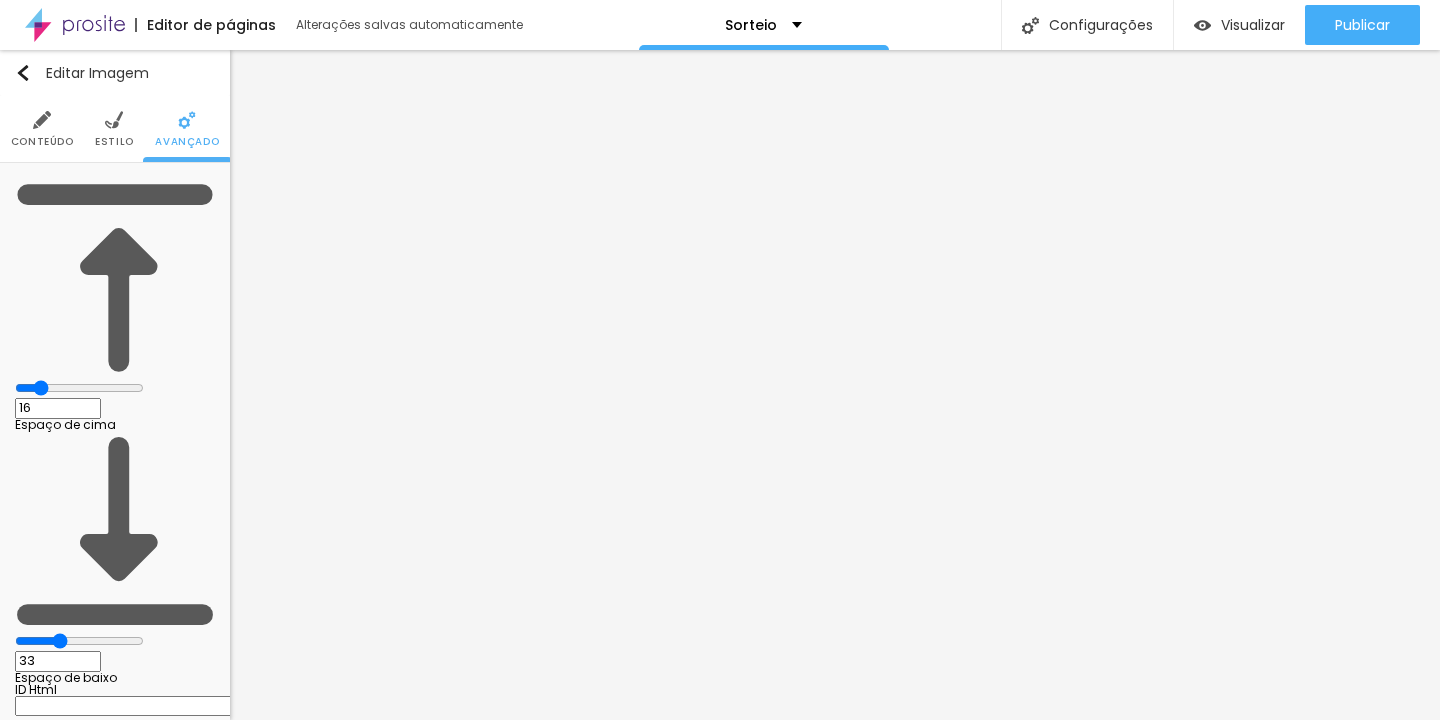 type on "37" 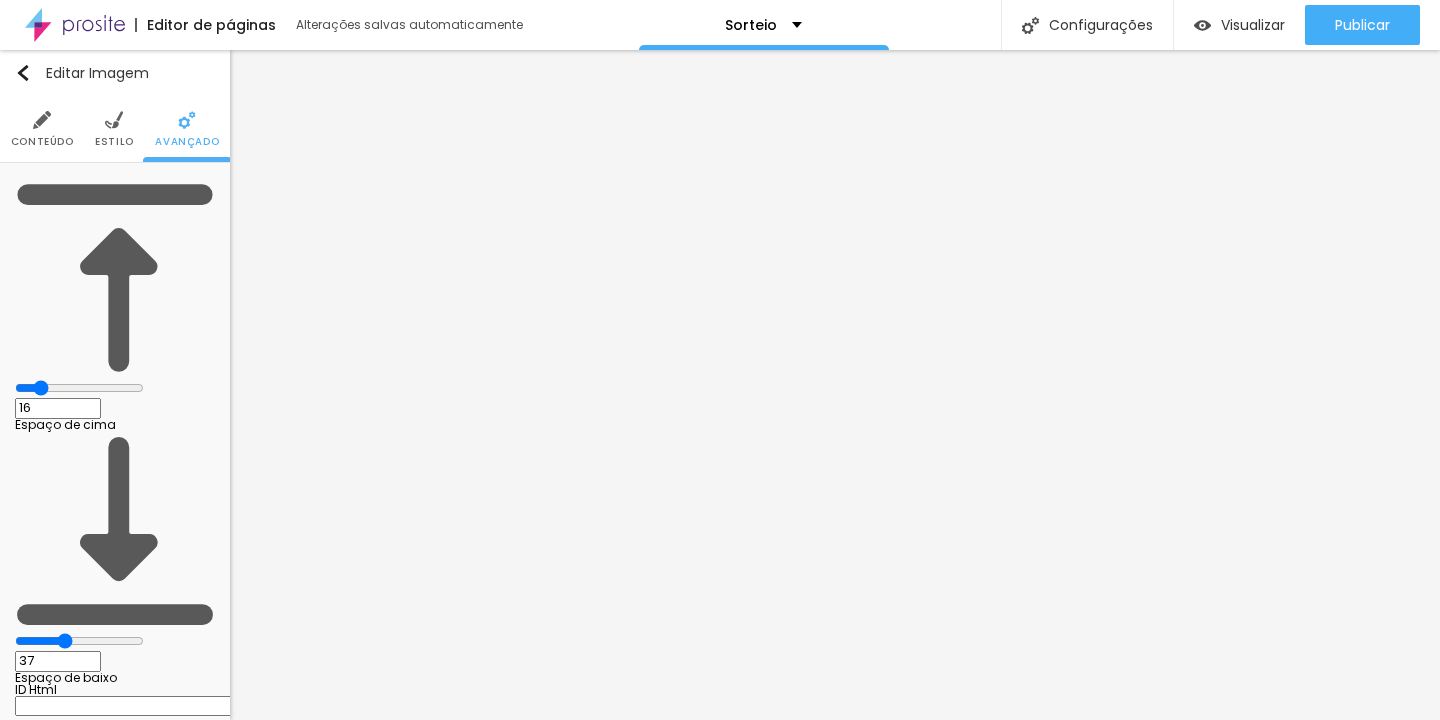 type on "41" 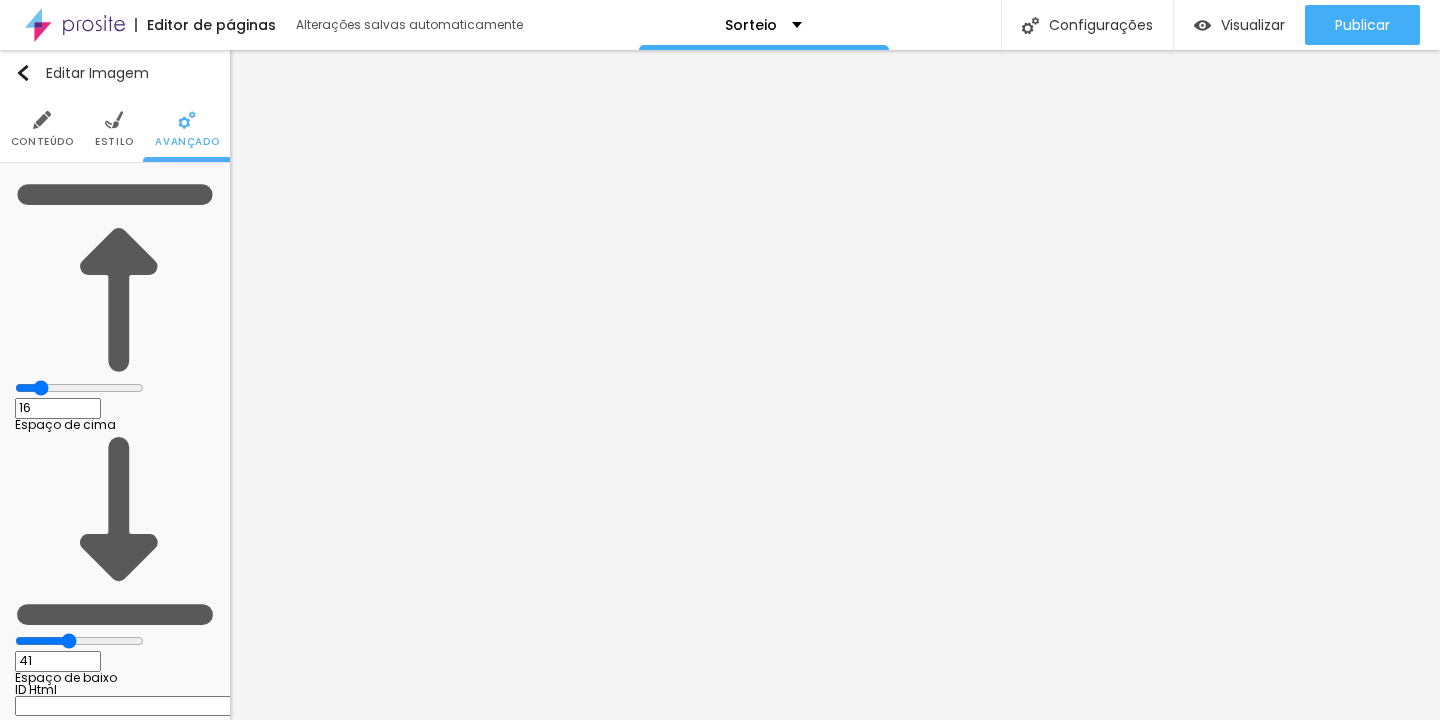 type on "44" 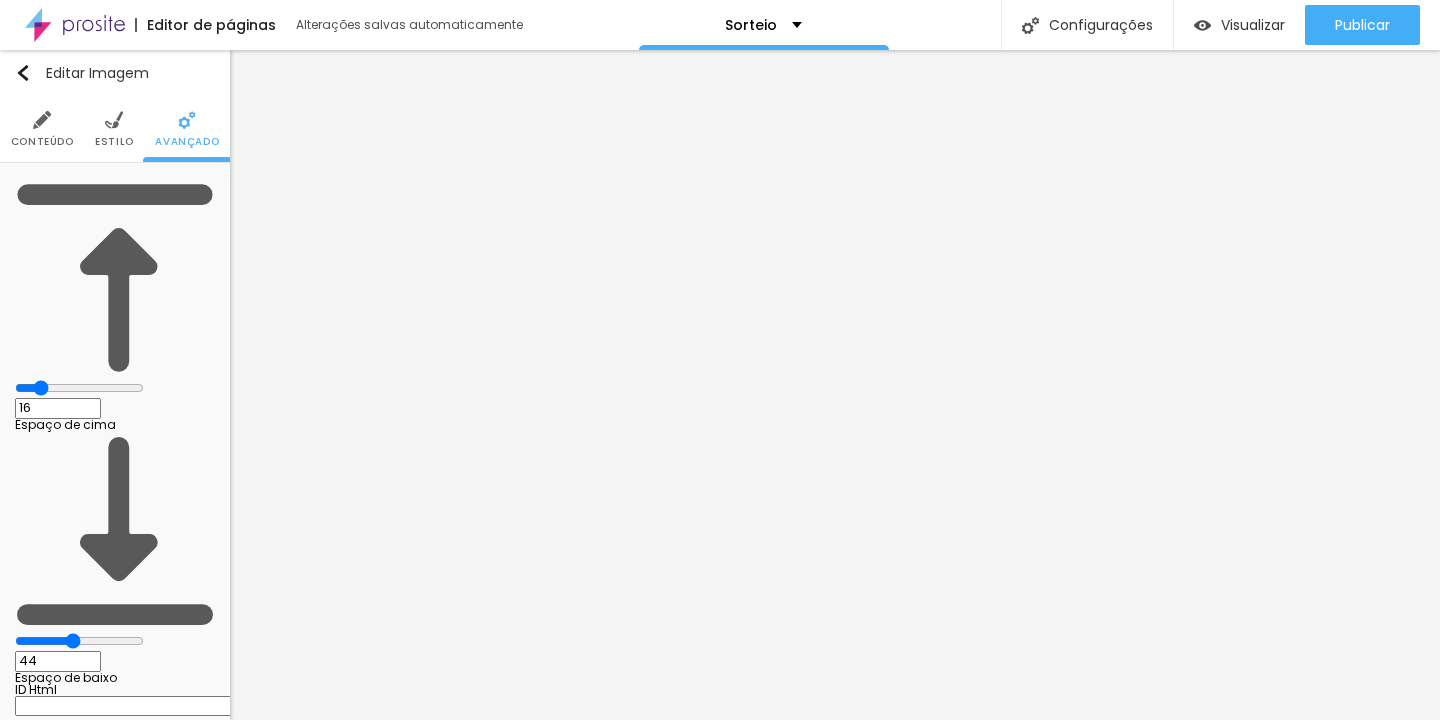 type on "46" 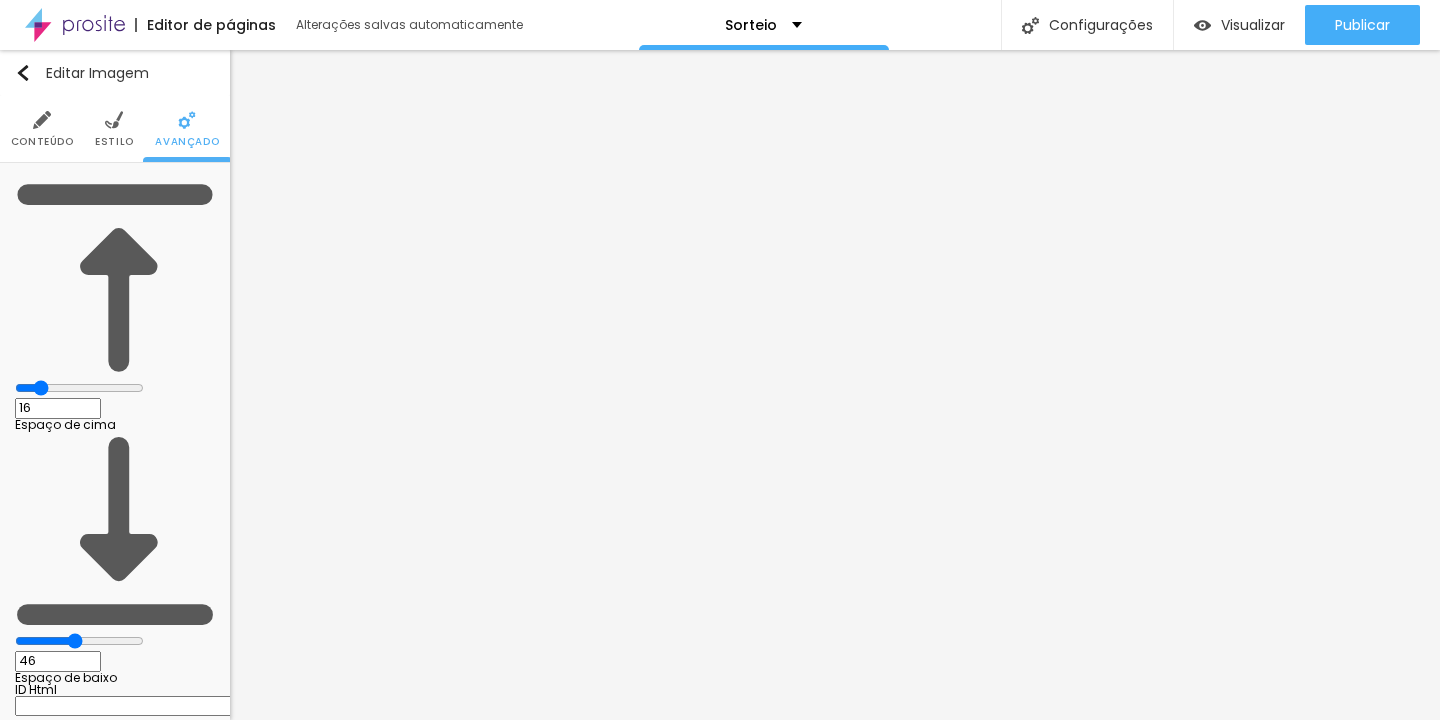 type on "48" 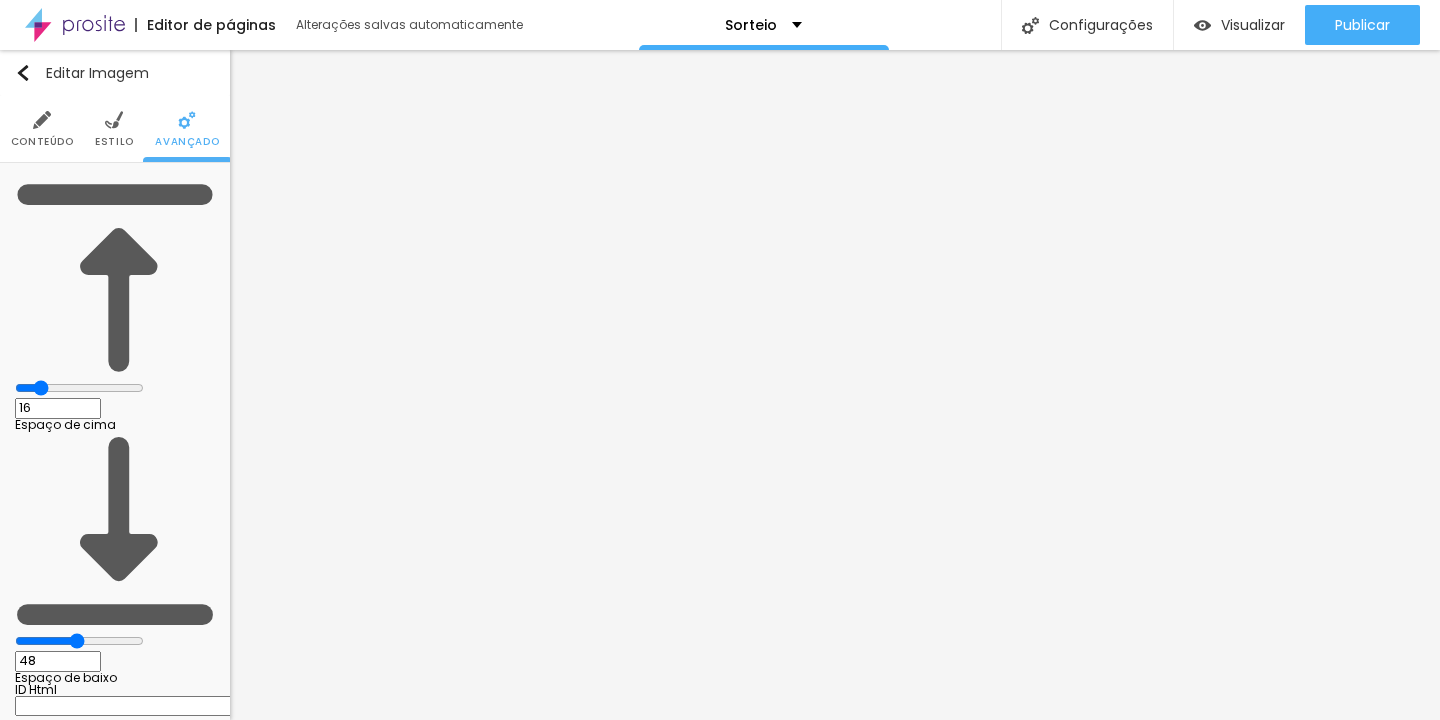 type on "49" 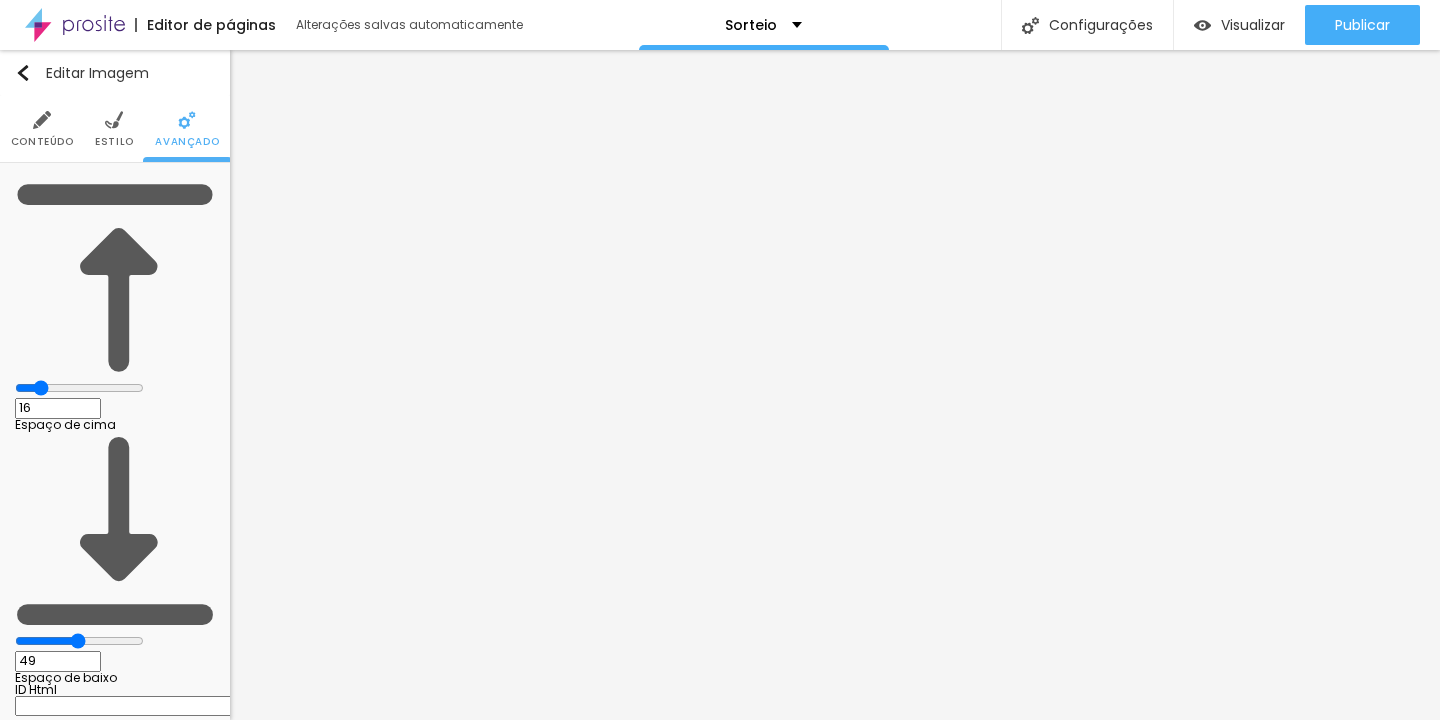 type on "51" 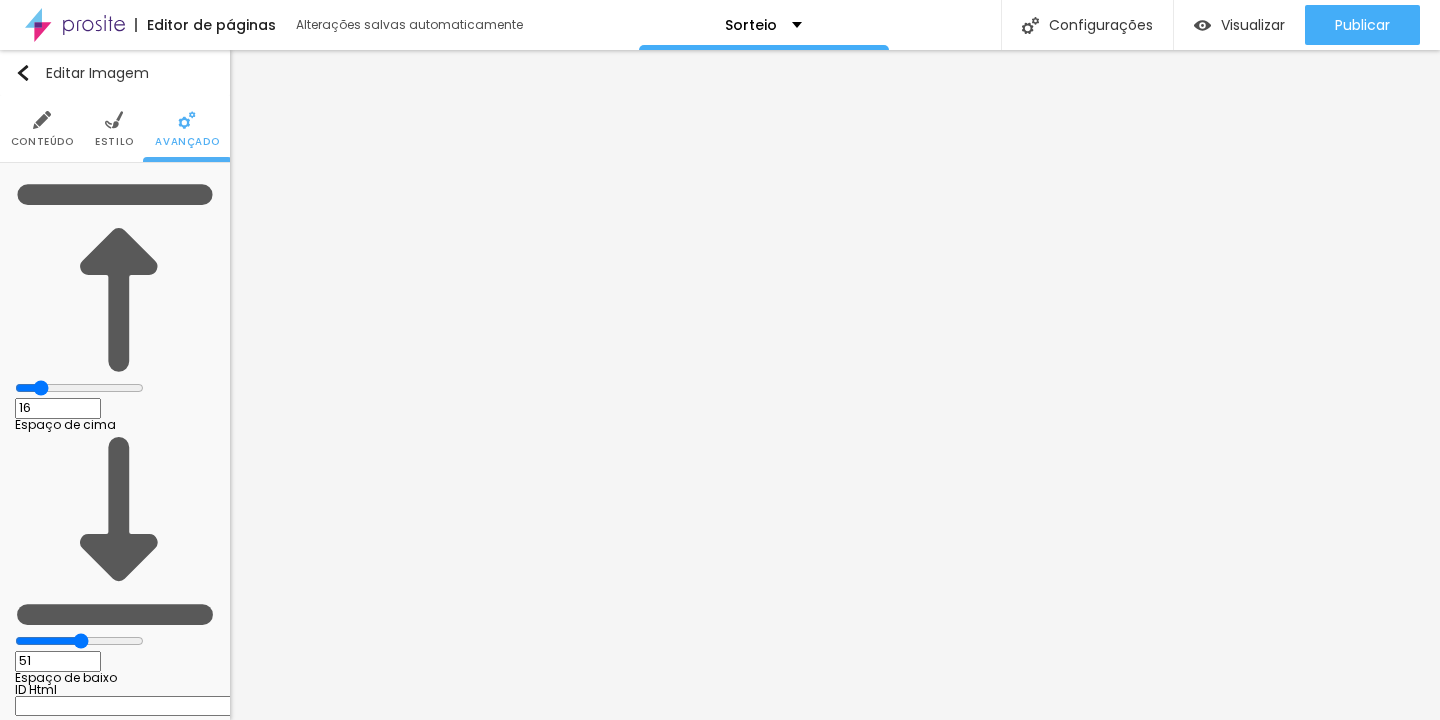 type on "53" 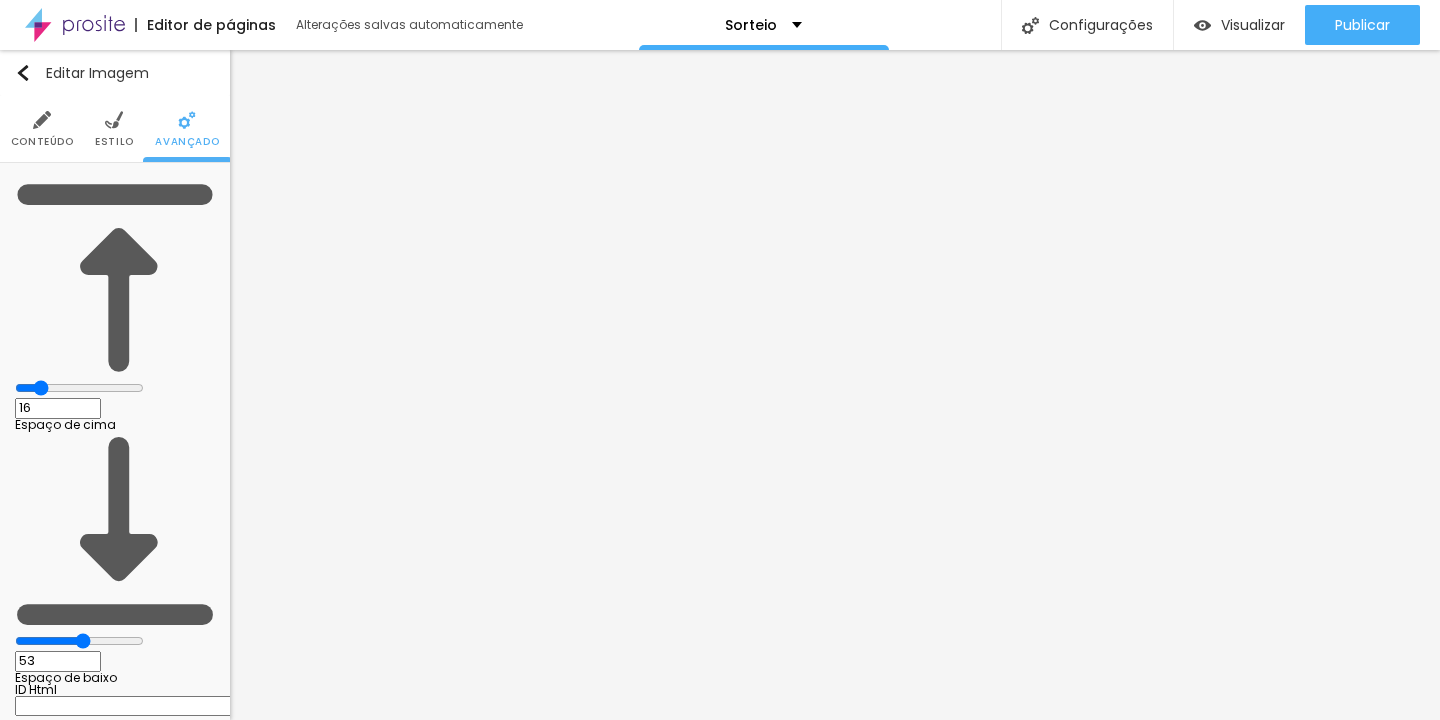 type on "56" 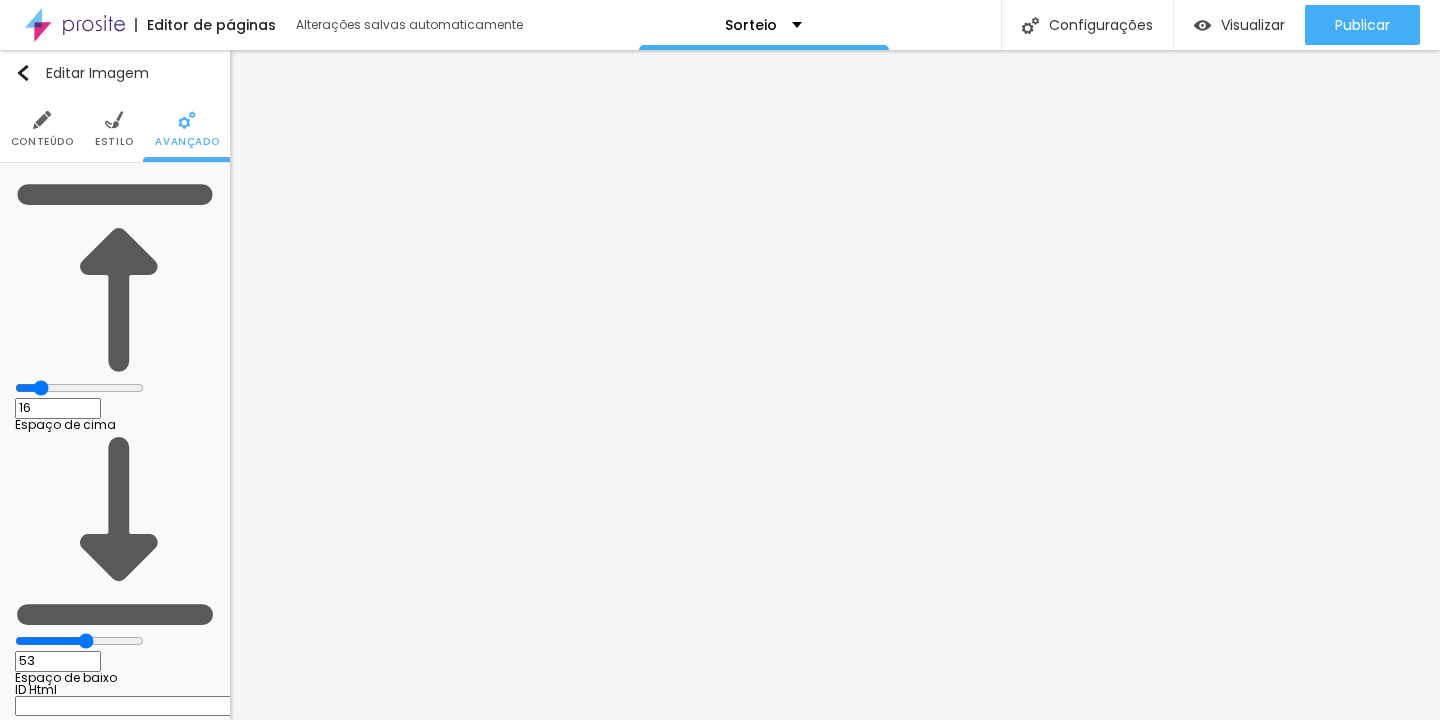 type on "56" 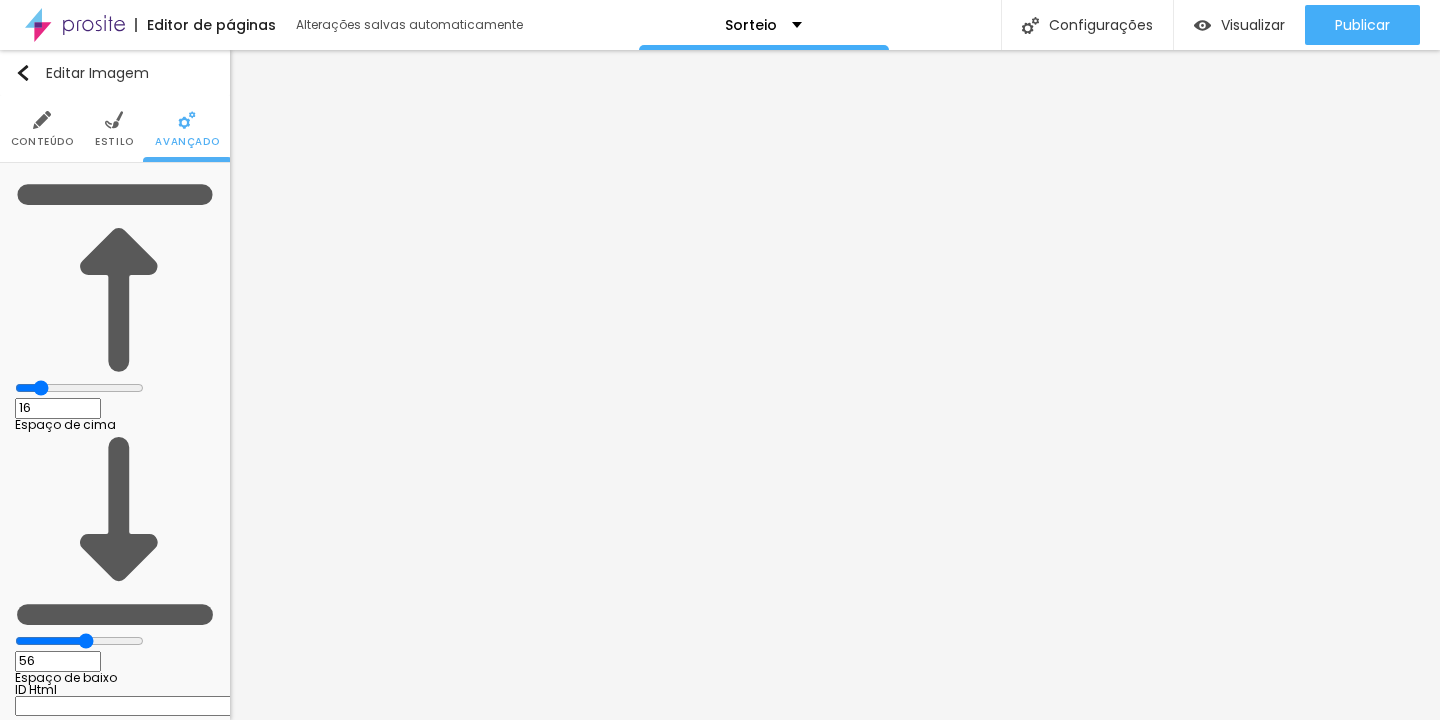 type on "58" 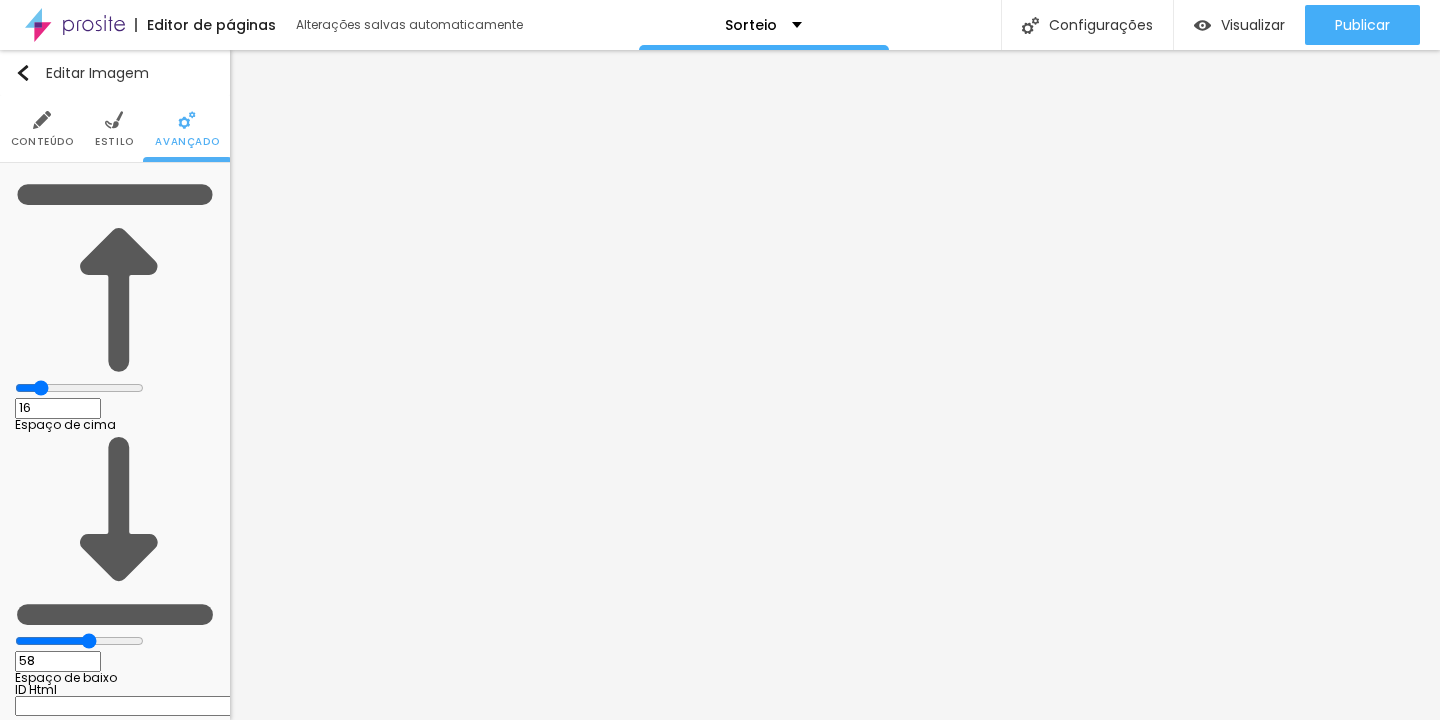 type 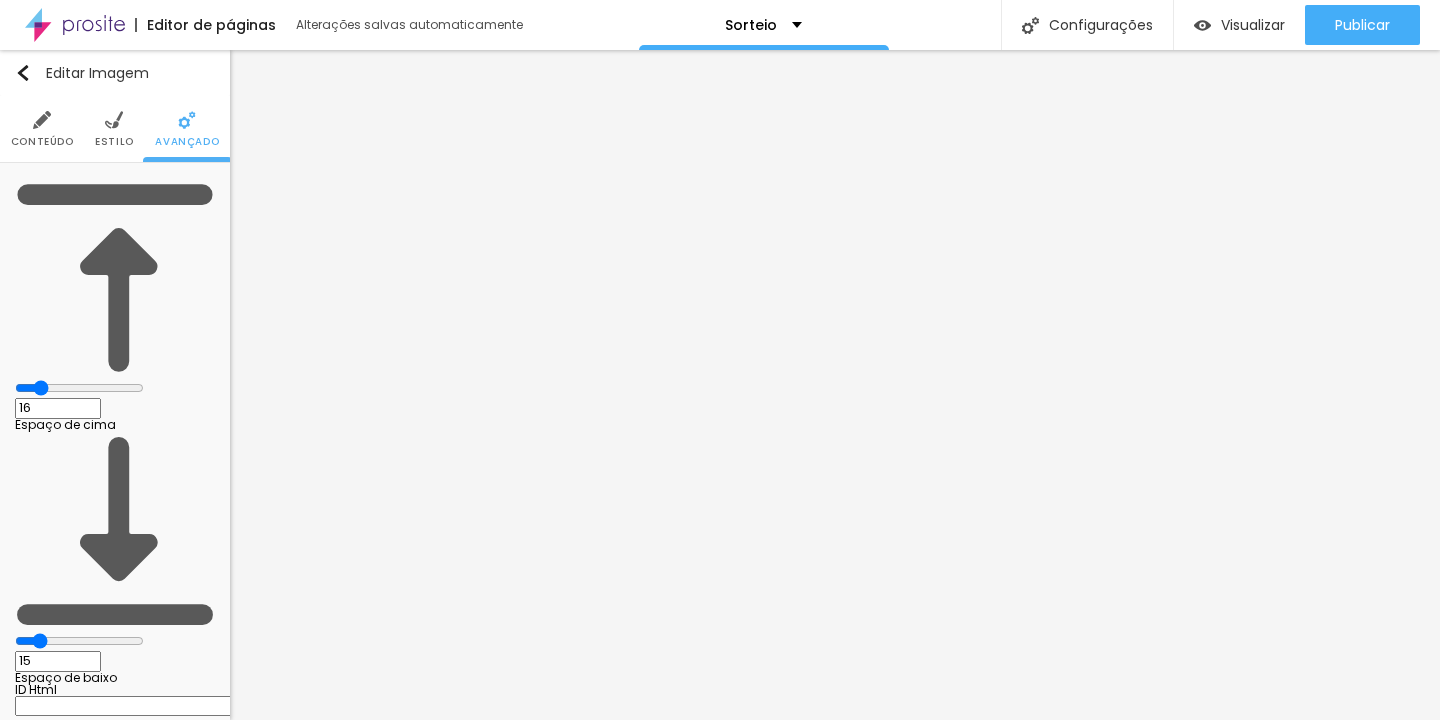 drag, startPoint x: 53, startPoint y: 241, endPoint x: 64, endPoint y: 231, distance: 14.866069 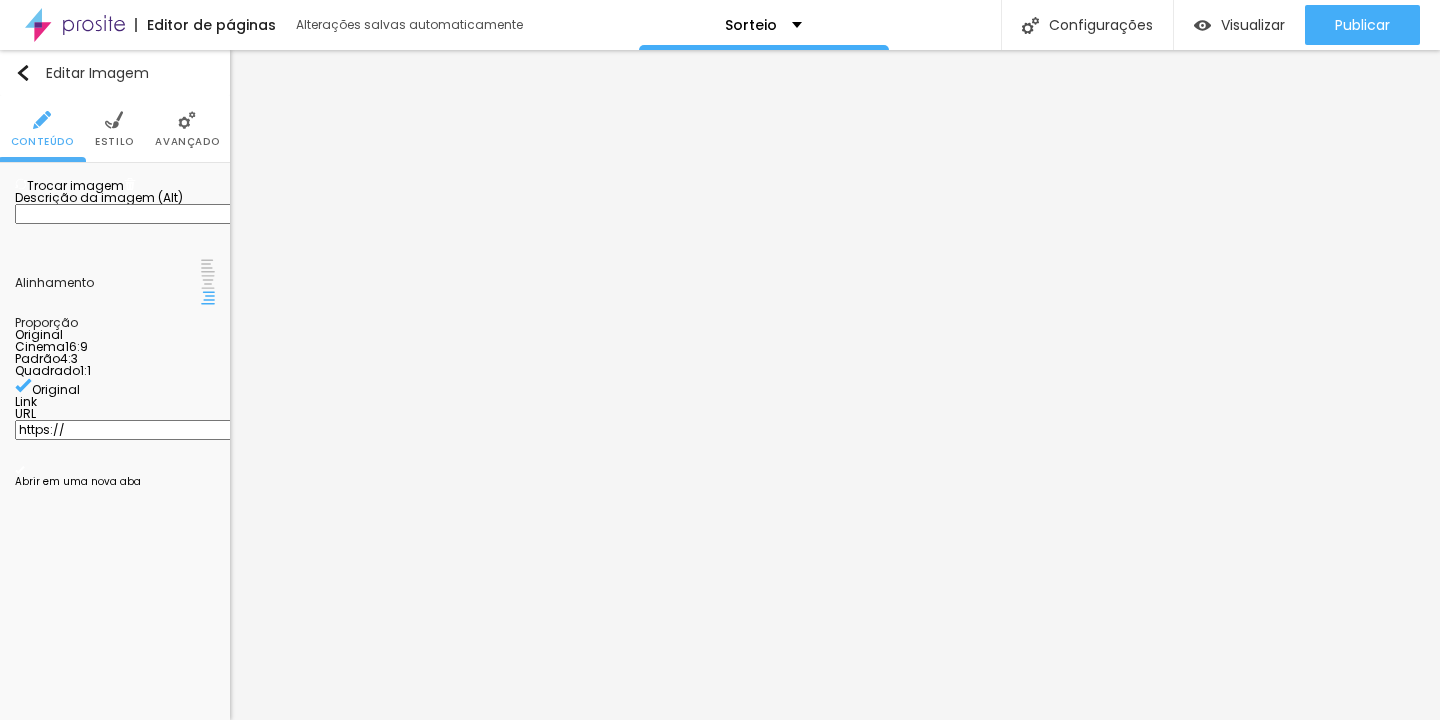 click at bounding box center [208, 282] 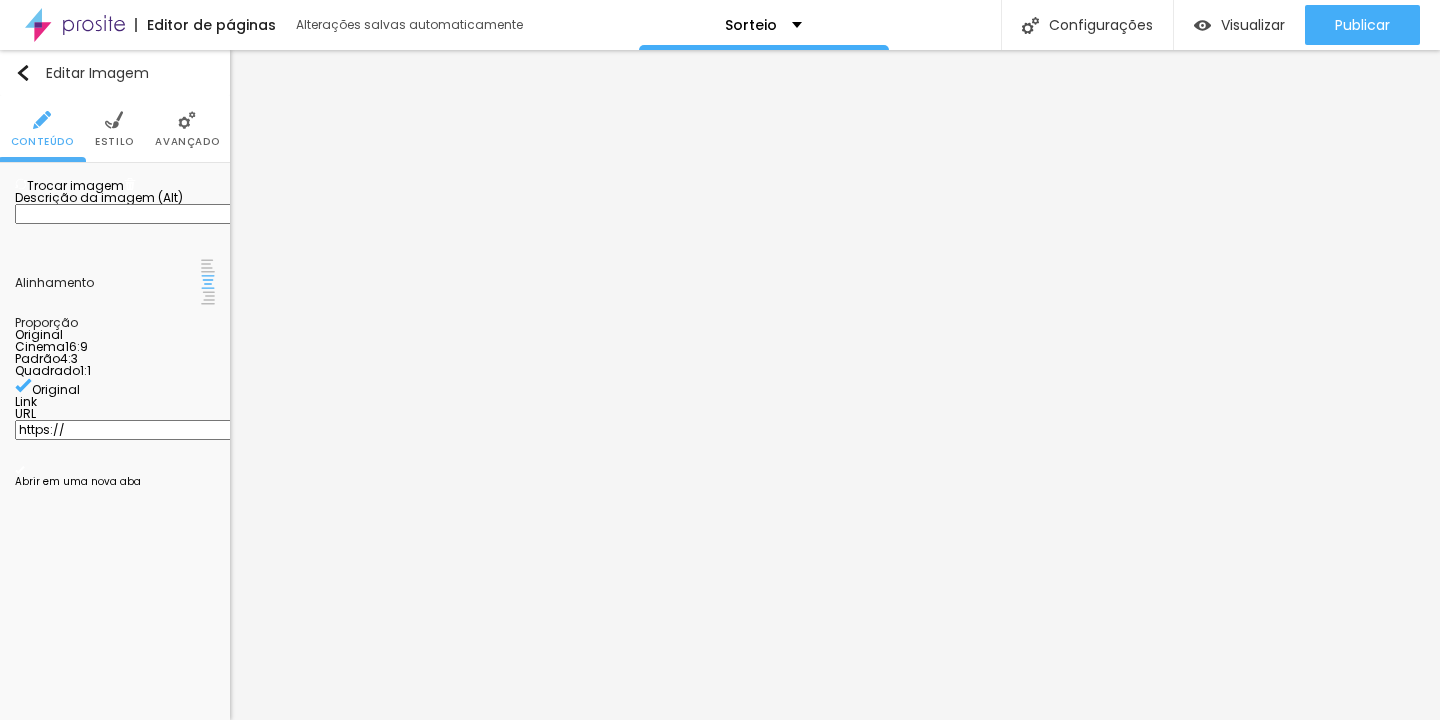 click at bounding box center [208, 298] 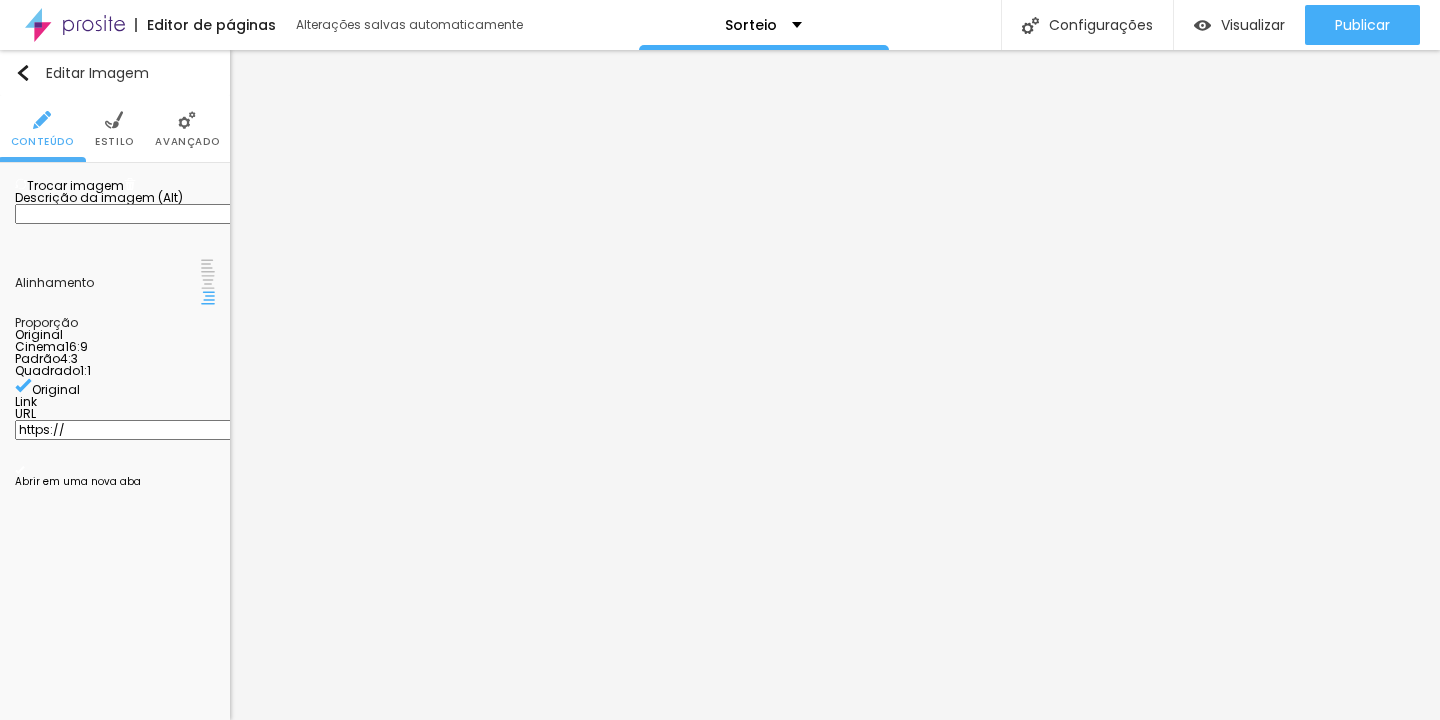 click on "Original" at bounding box center (39, 334) 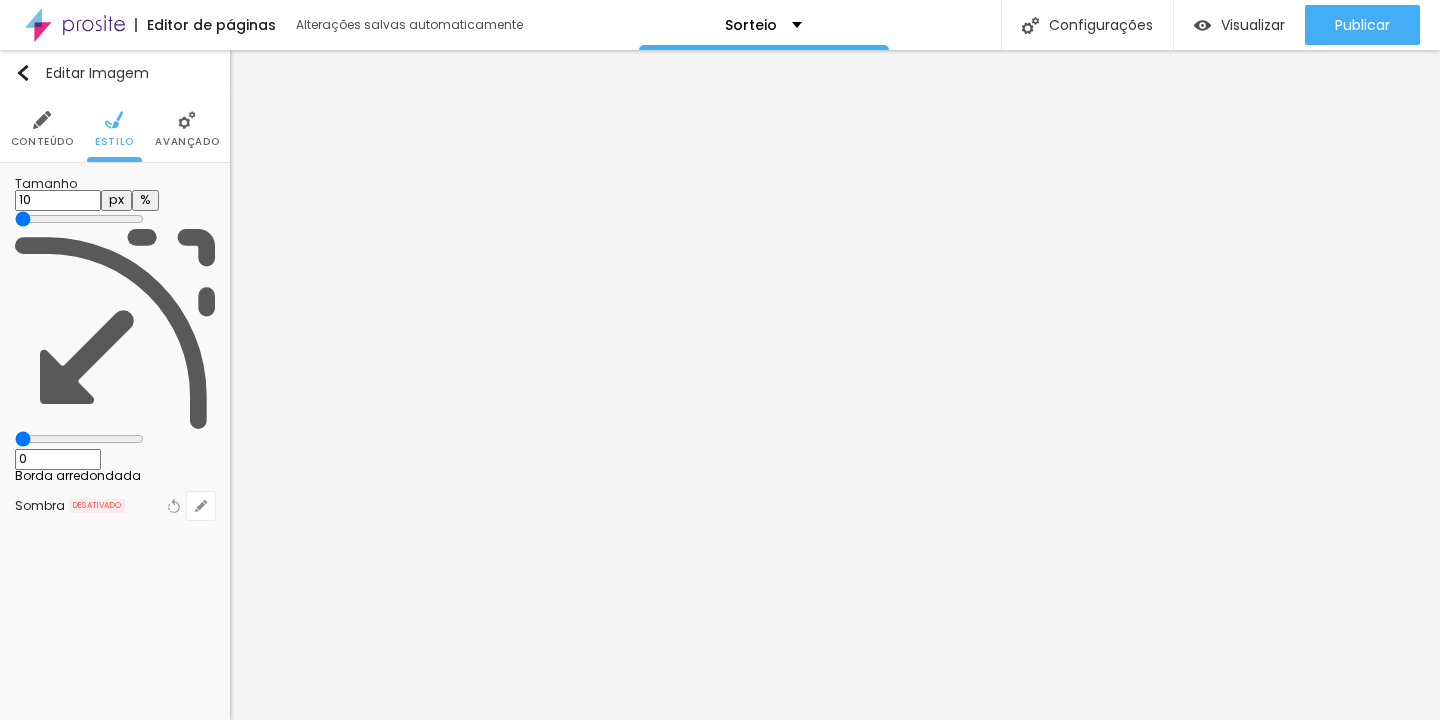 drag, startPoint x: 171, startPoint y: 258, endPoint x: 0, endPoint y: 257, distance: 171.00293 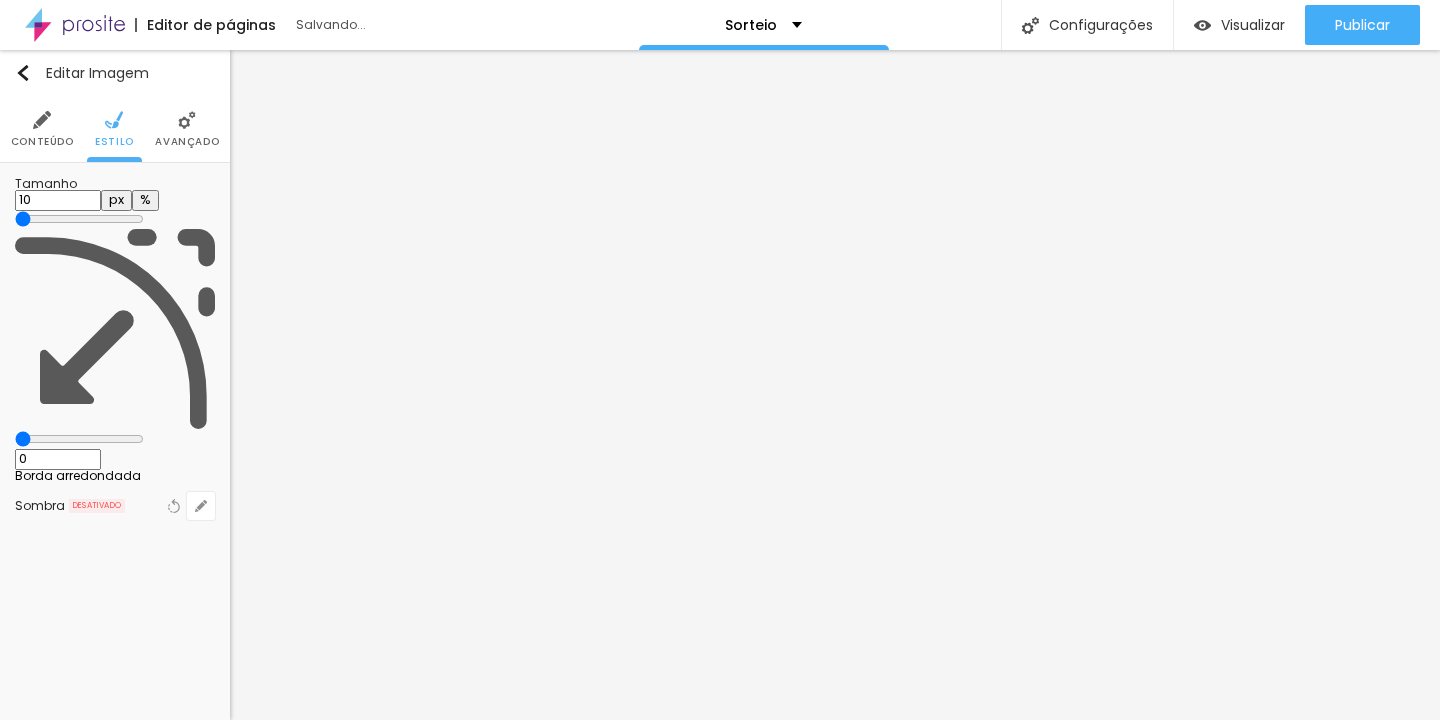 click on "Conteúdo" at bounding box center (42, 129) 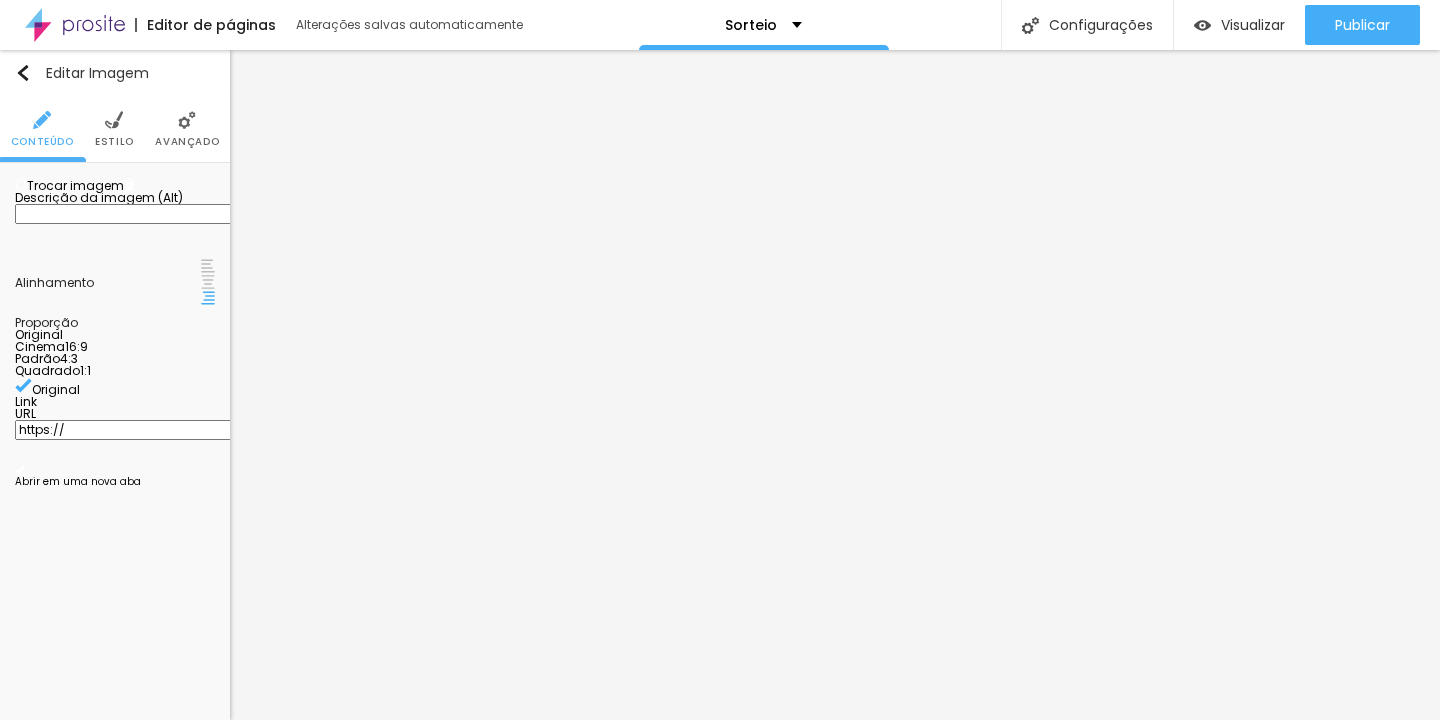 click on "Original" at bounding box center (39, 334) 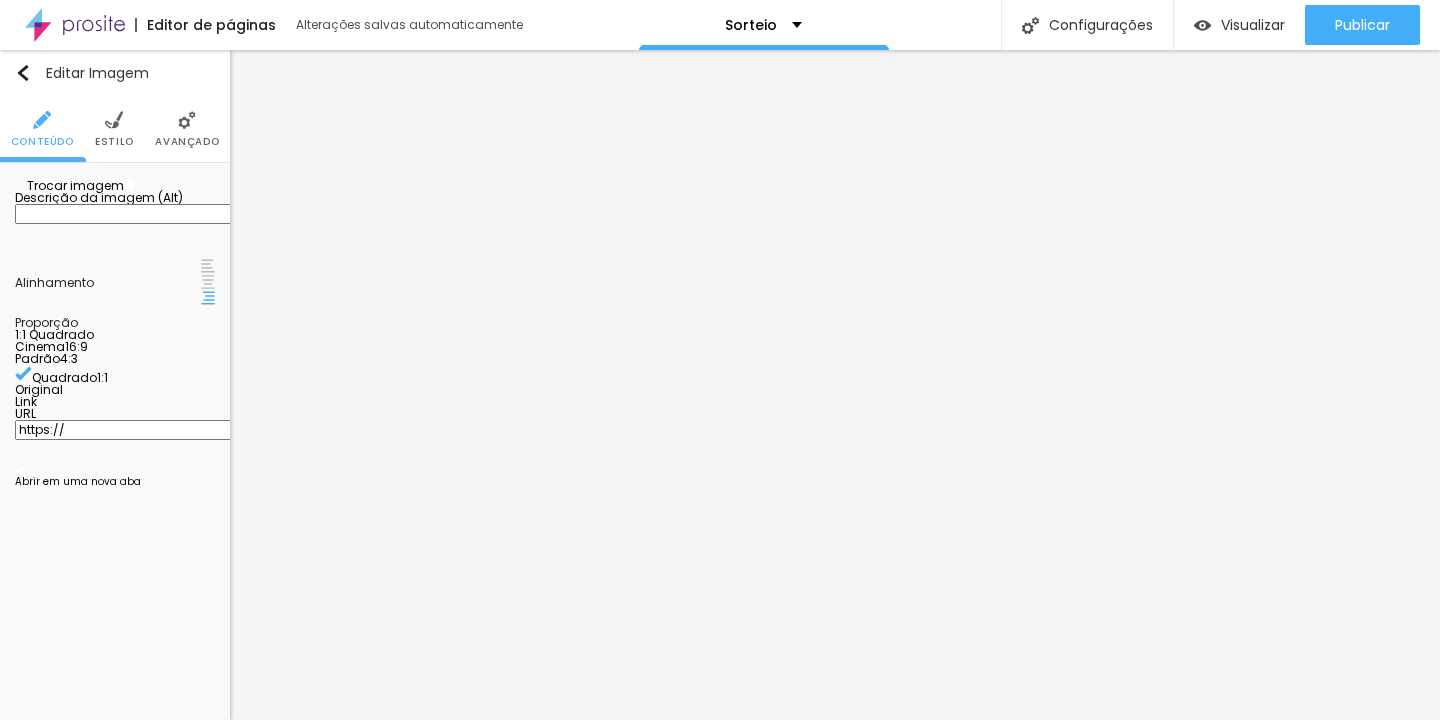 click on "Padrão" at bounding box center [37, 358] 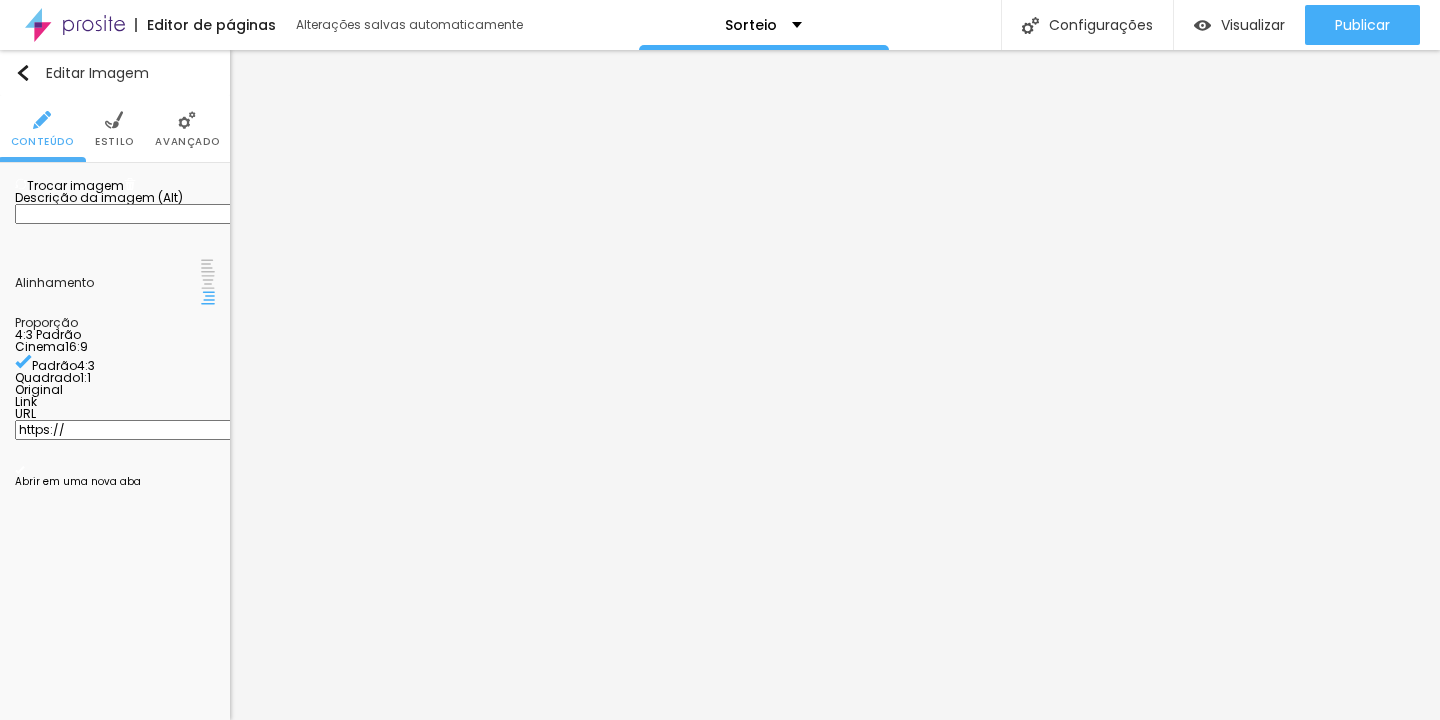 click on "Cinema" at bounding box center [40, 346] 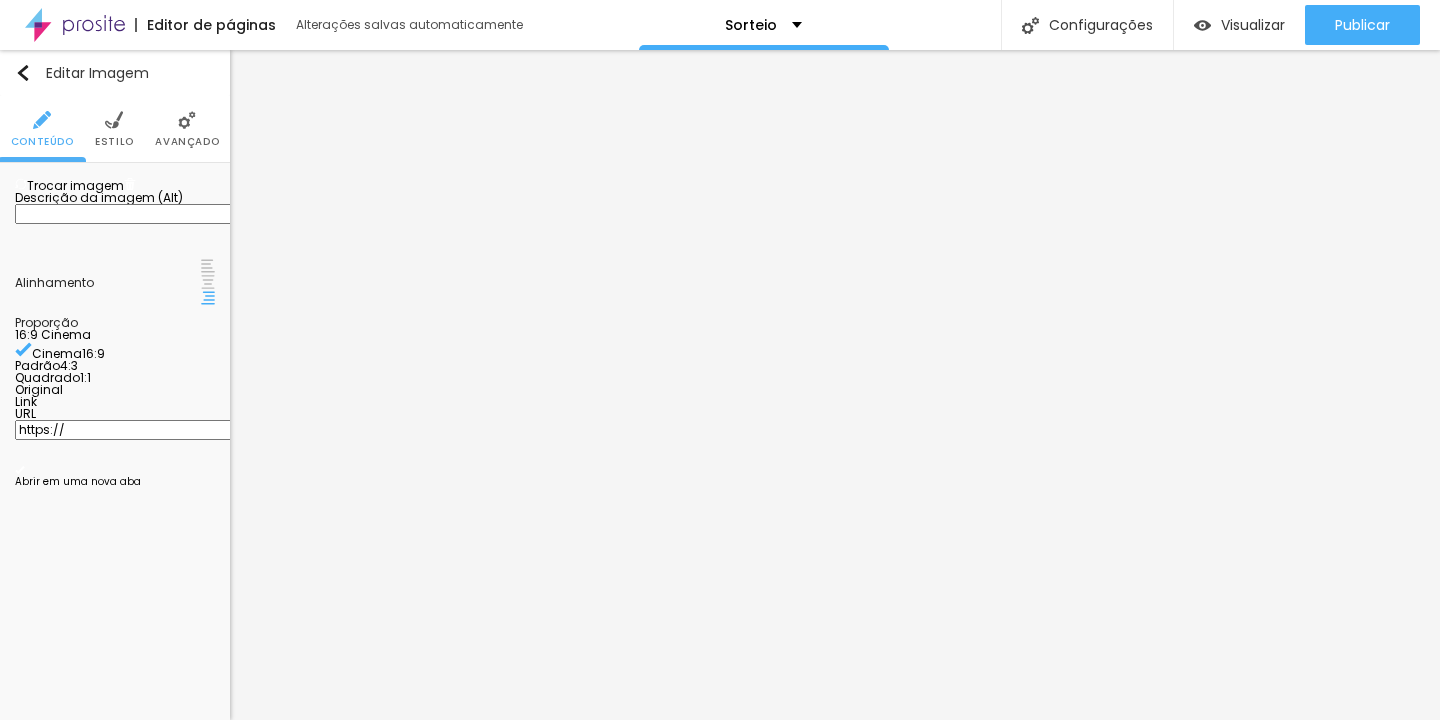 click on "Padrão" at bounding box center (37, 365) 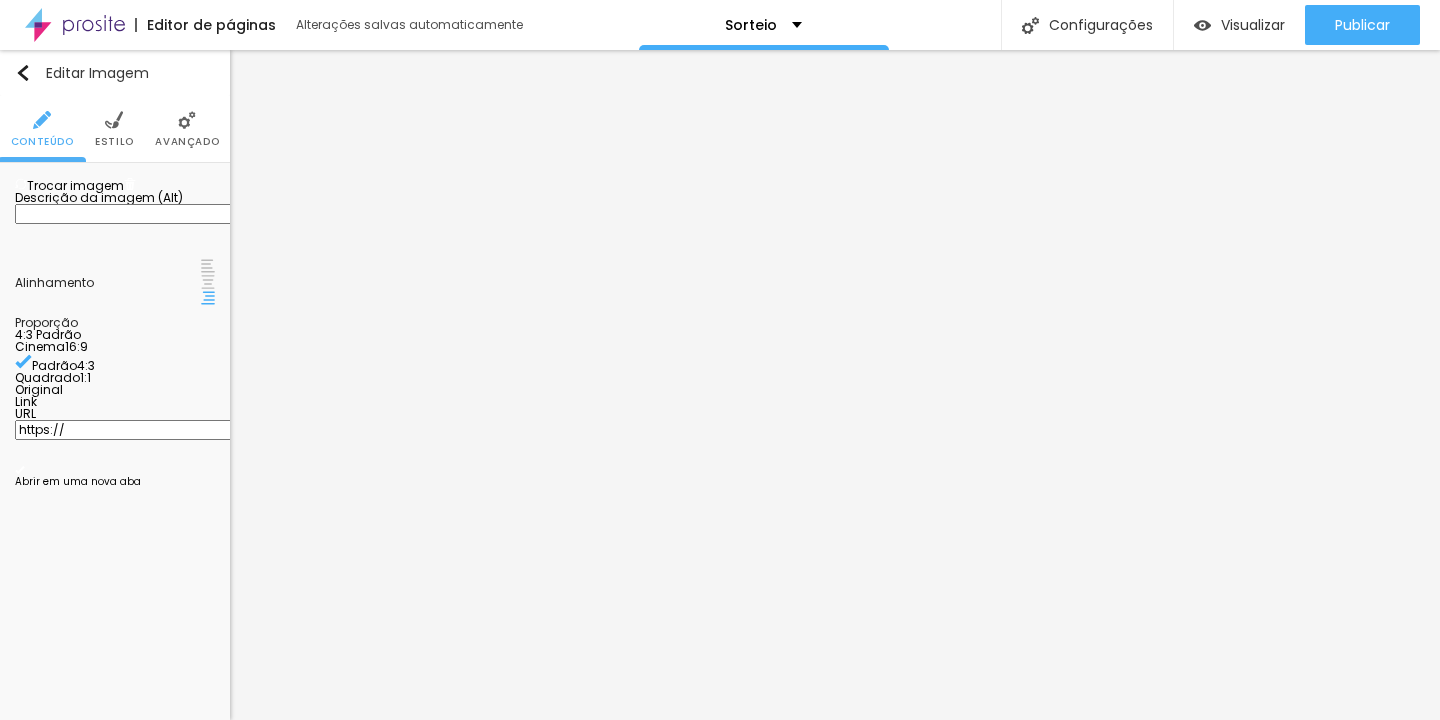 click on "Estilo" at bounding box center [114, 142] 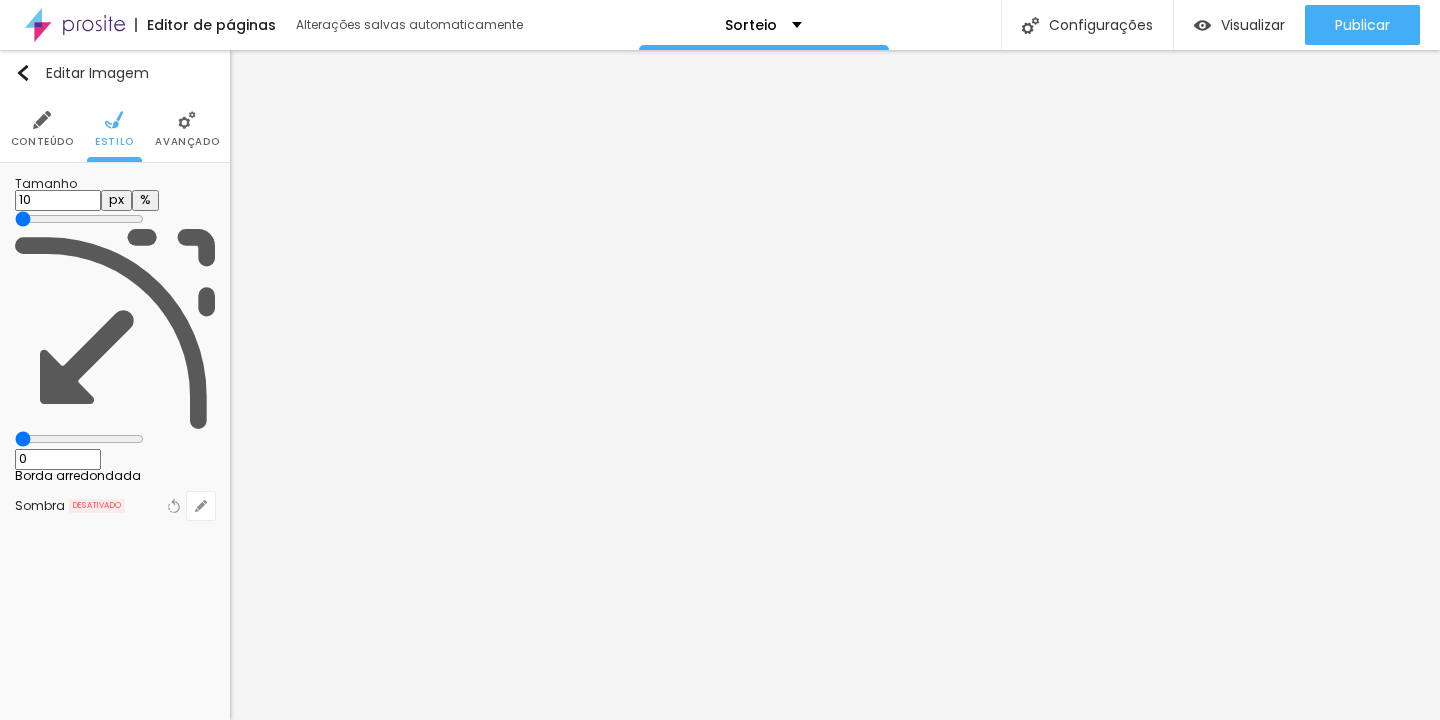 drag, startPoint x: 38, startPoint y: 263, endPoint x: 84, endPoint y: 264, distance: 46.010868 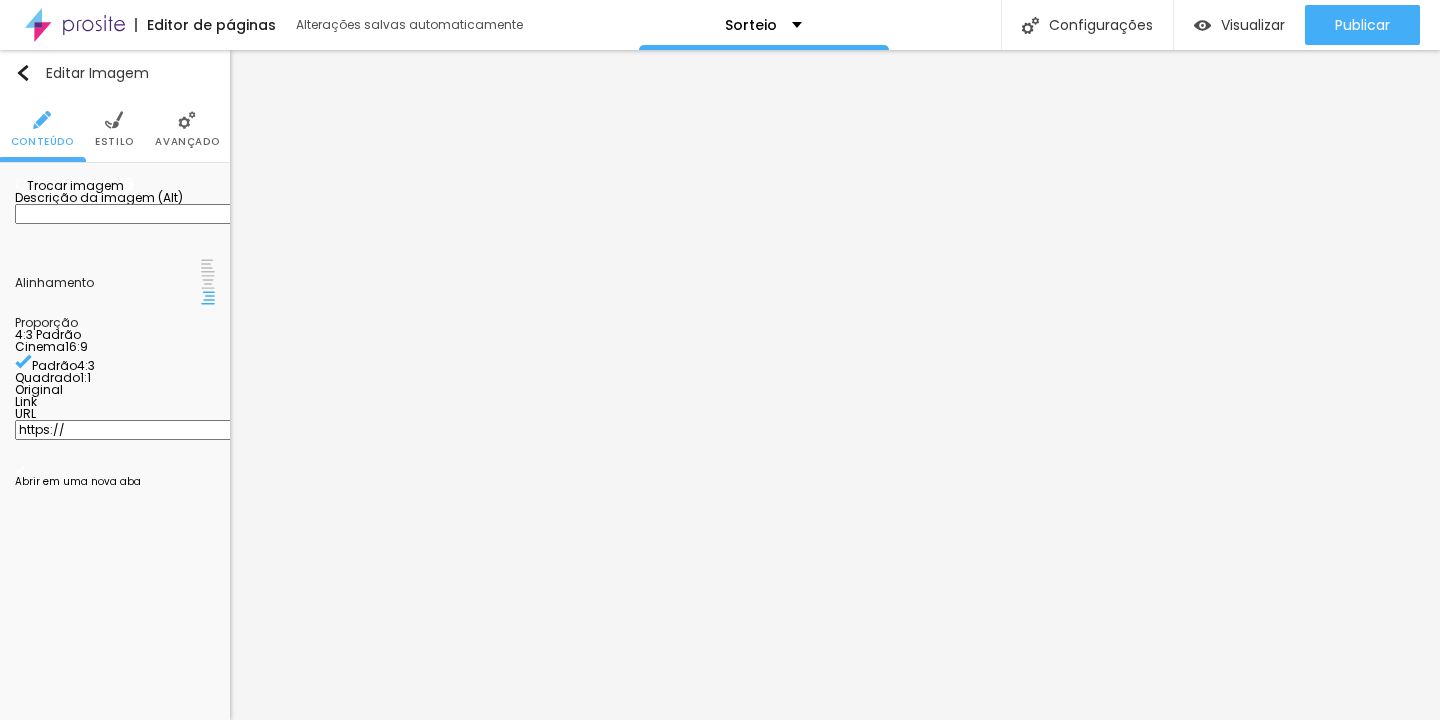 click on "4:3 Padrão" at bounding box center (48, 334) 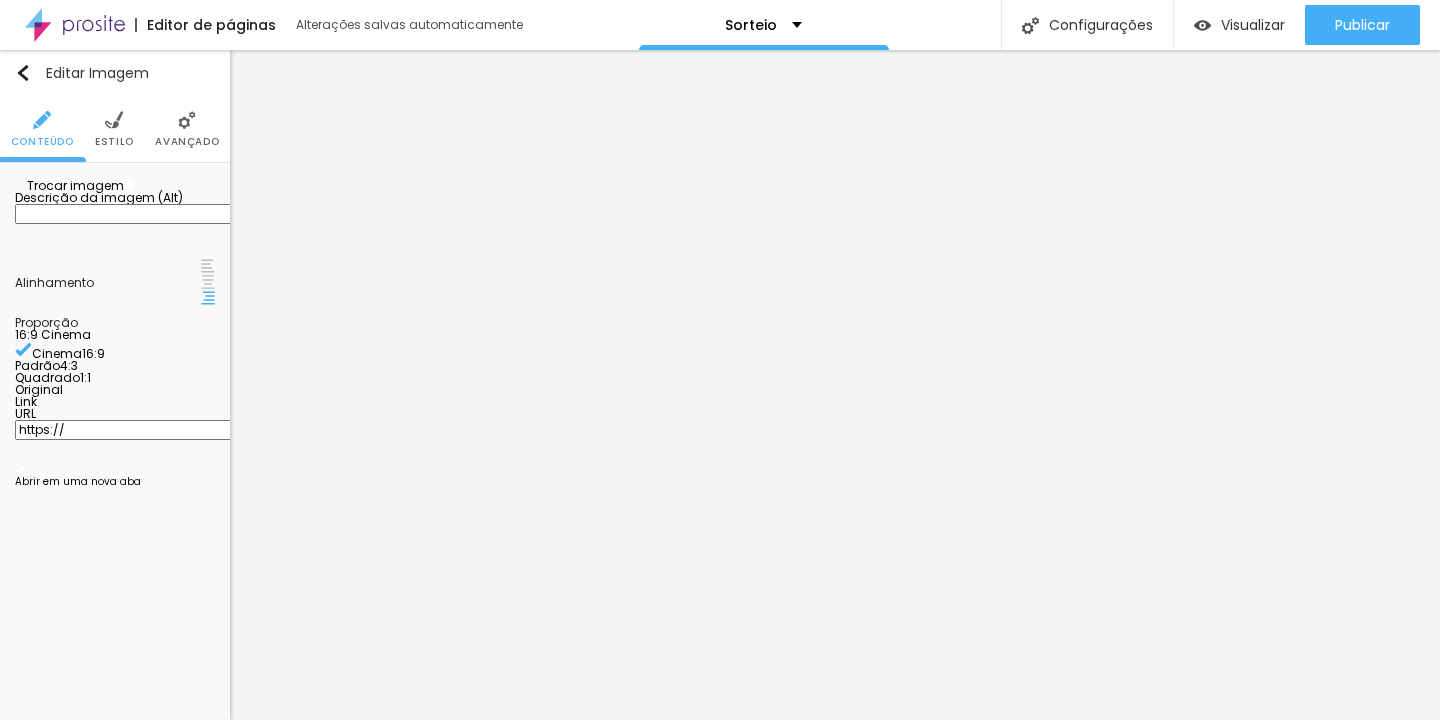 click on "Estilo" at bounding box center (114, 142) 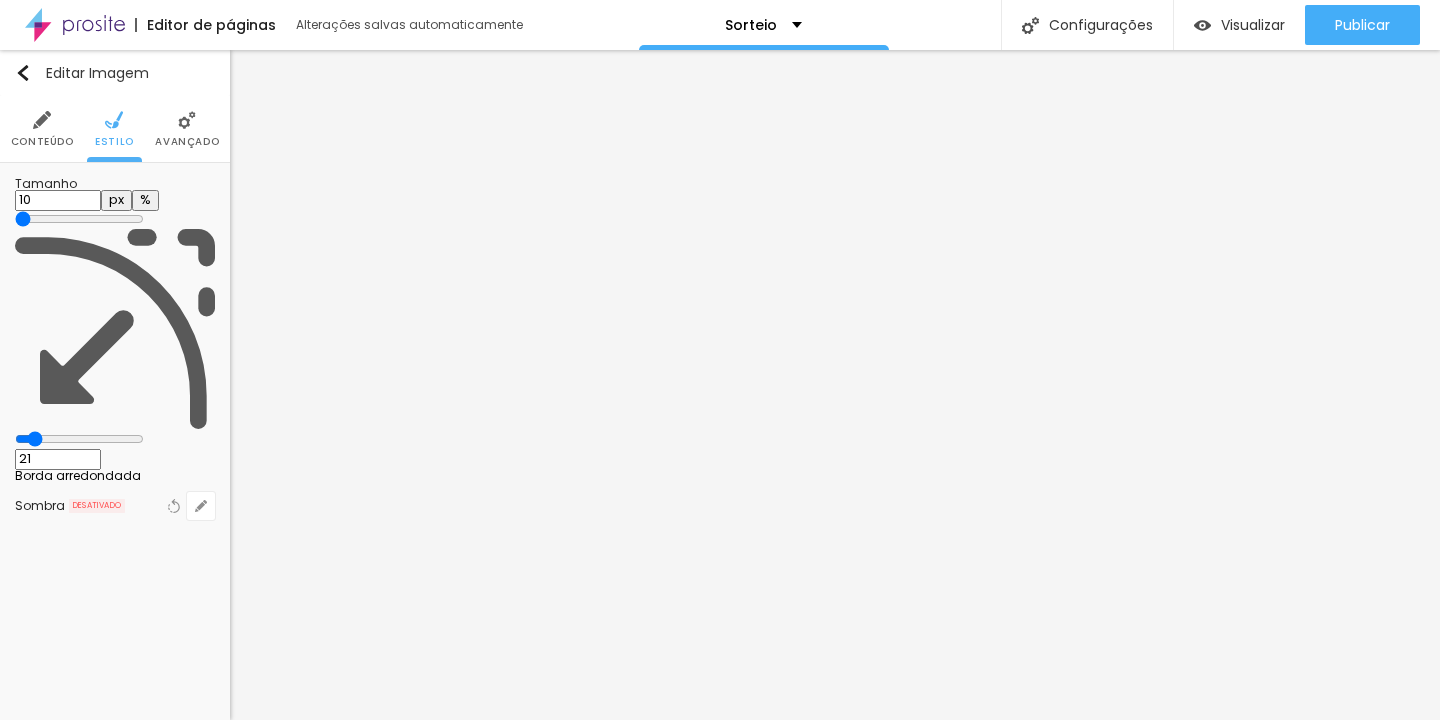drag, startPoint x: 42, startPoint y: 260, endPoint x: 60, endPoint y: 261, distance: 18.027756 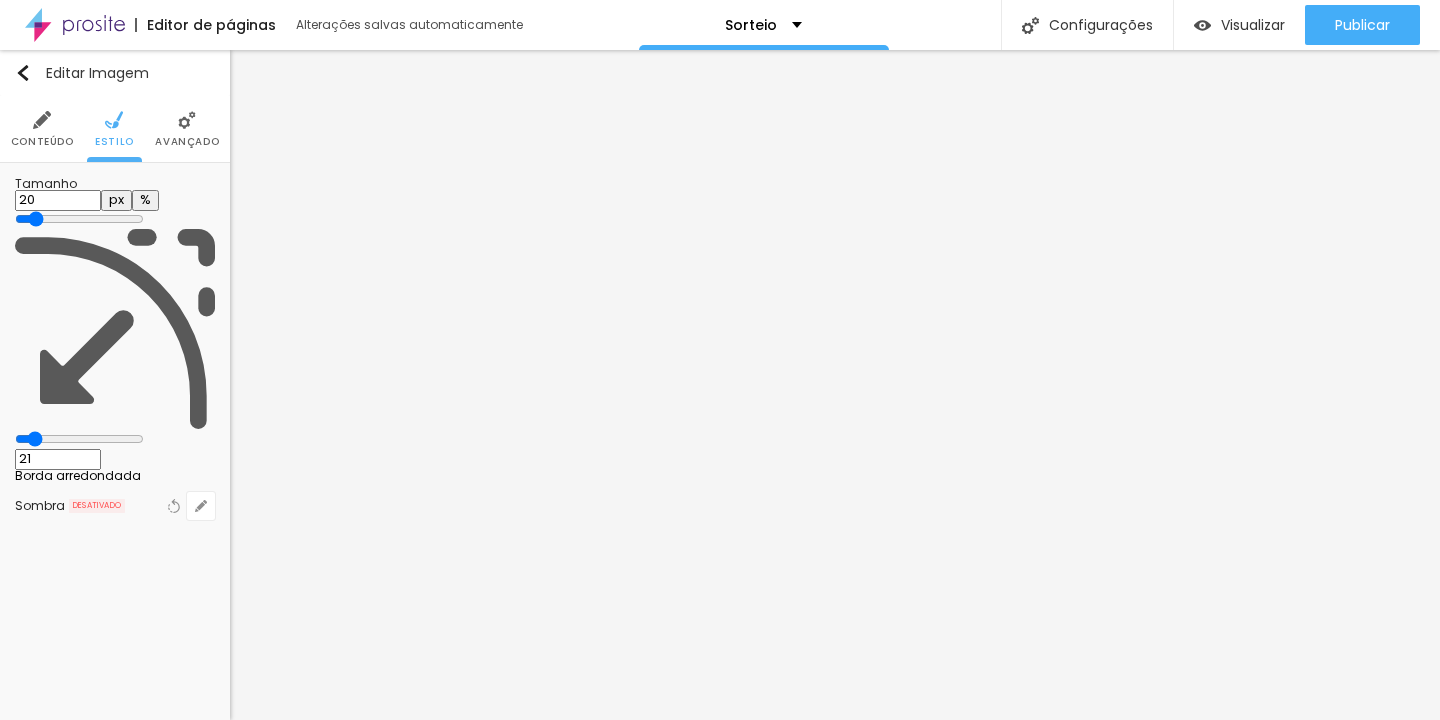 drag, startPoint x: 27, startPoint y: 219, endPoint x: 40, endPoint y: 215, distance: 13.601471 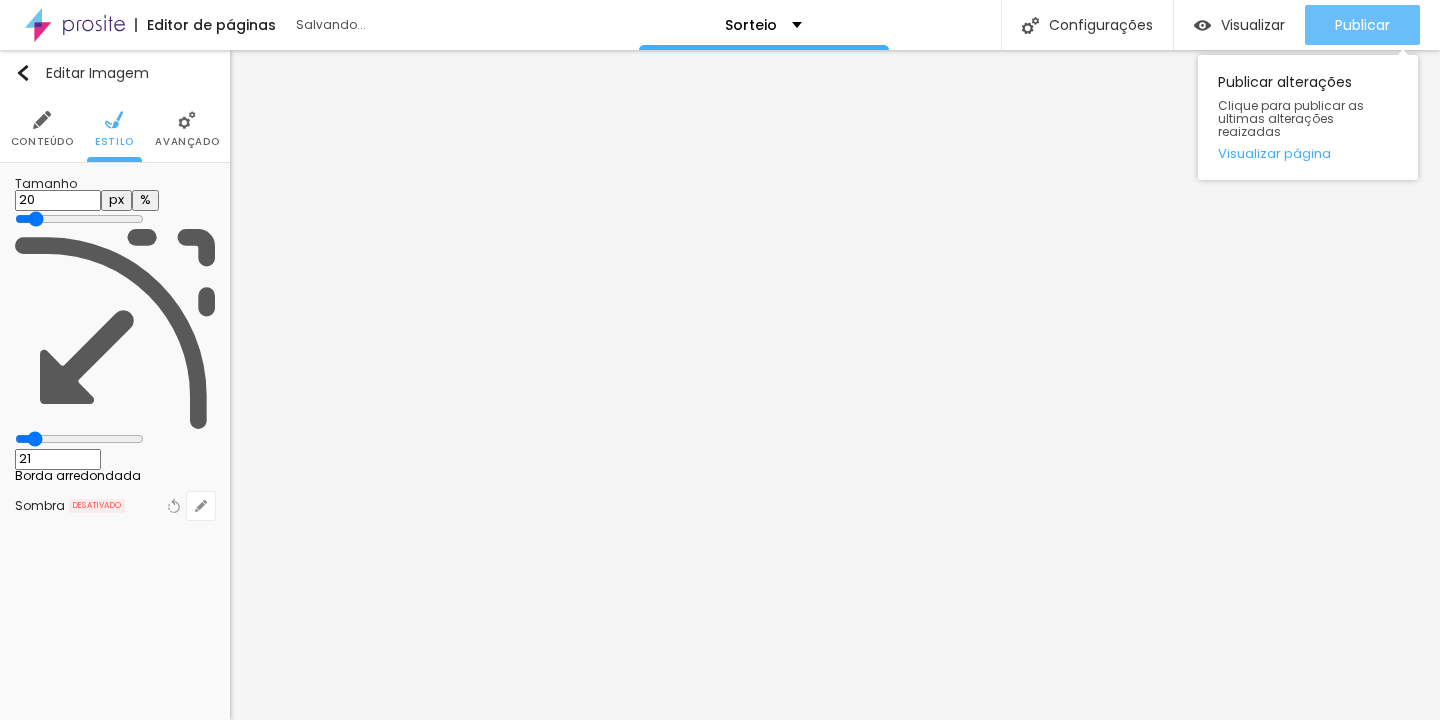click on "Publicar" at bounding box center (1362, 25) 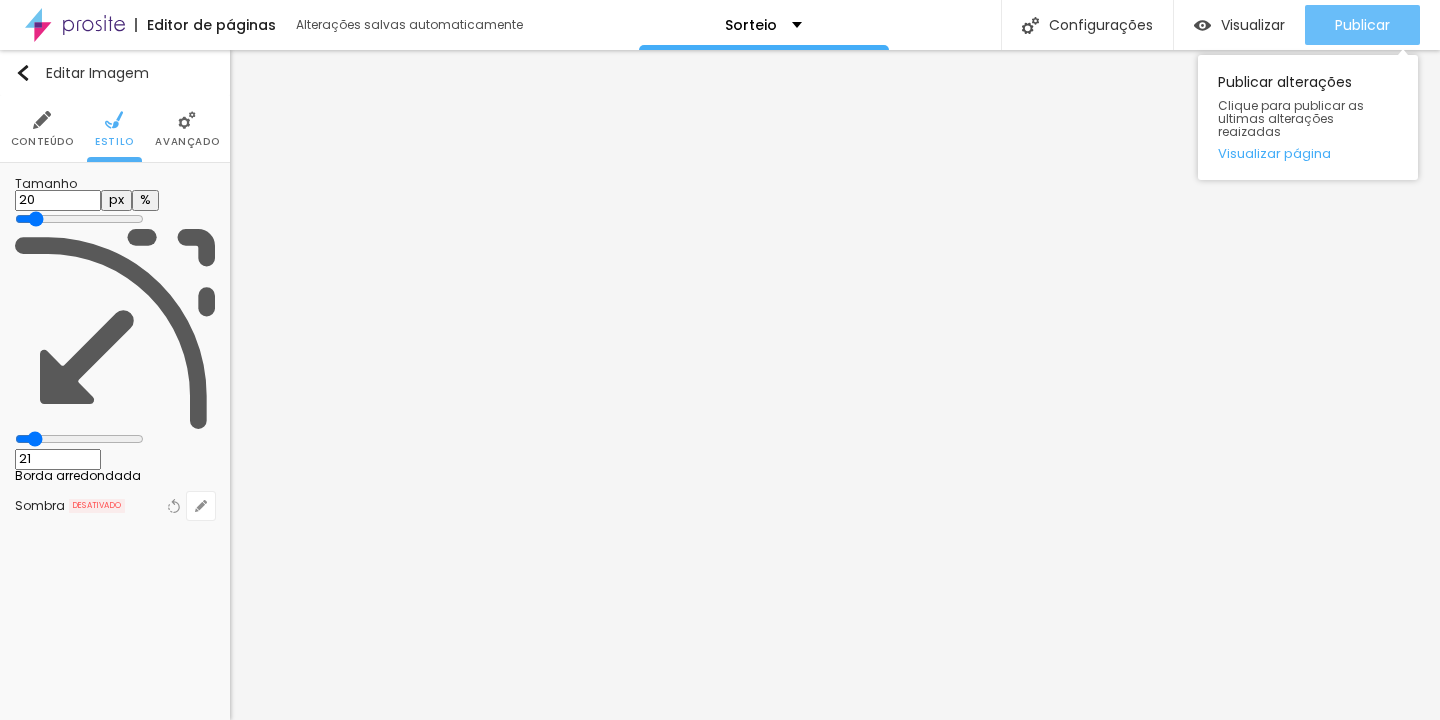 click on "Publicar" at bounding box center (1362, 25) 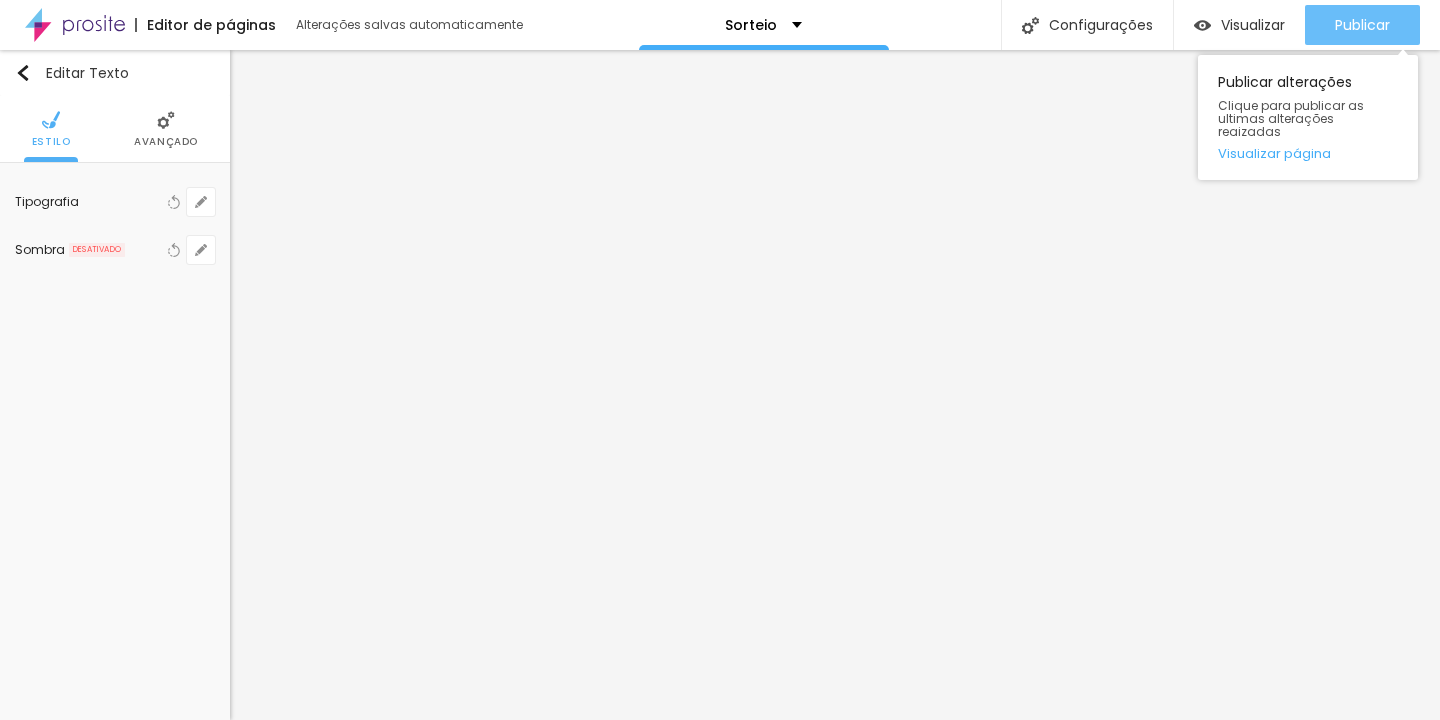 click on "Publicar" at bounding box center [1362, 25] 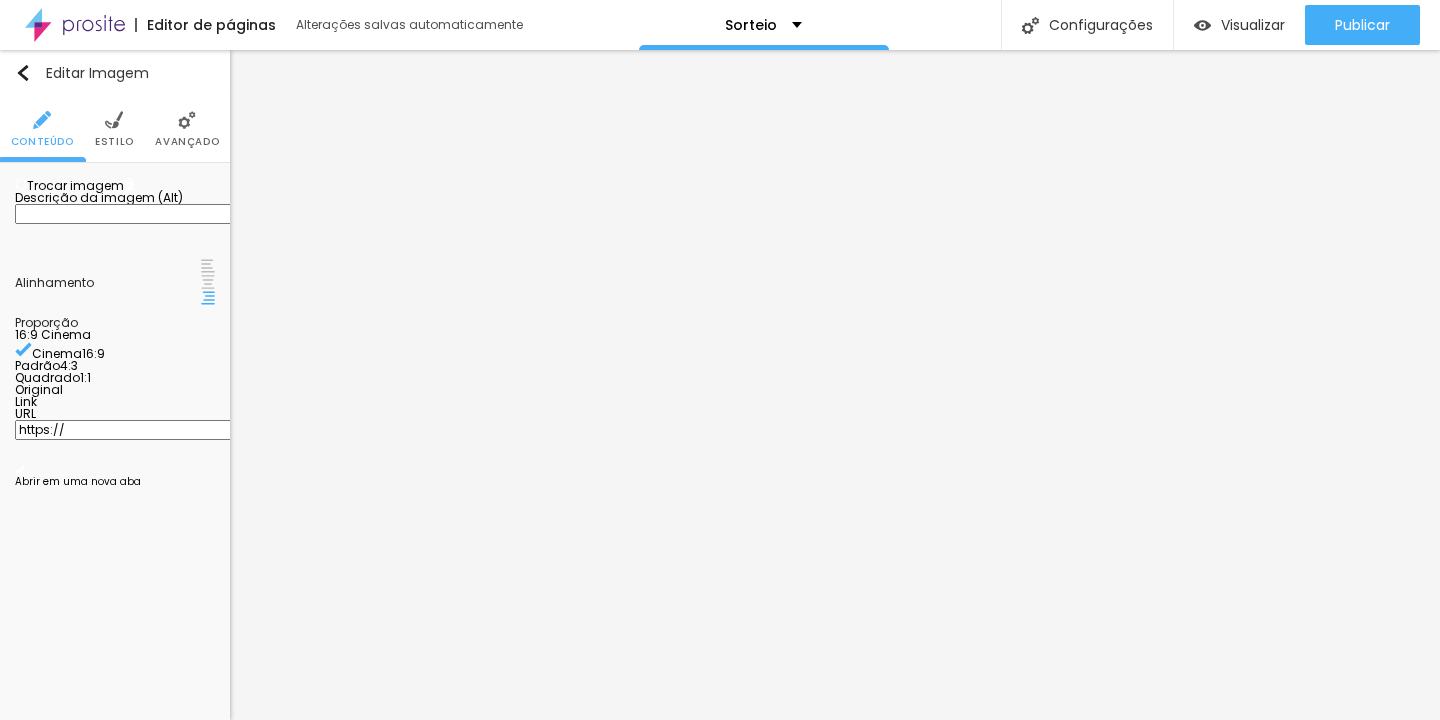 click on "Estilo" at bounding box center [114, 142] 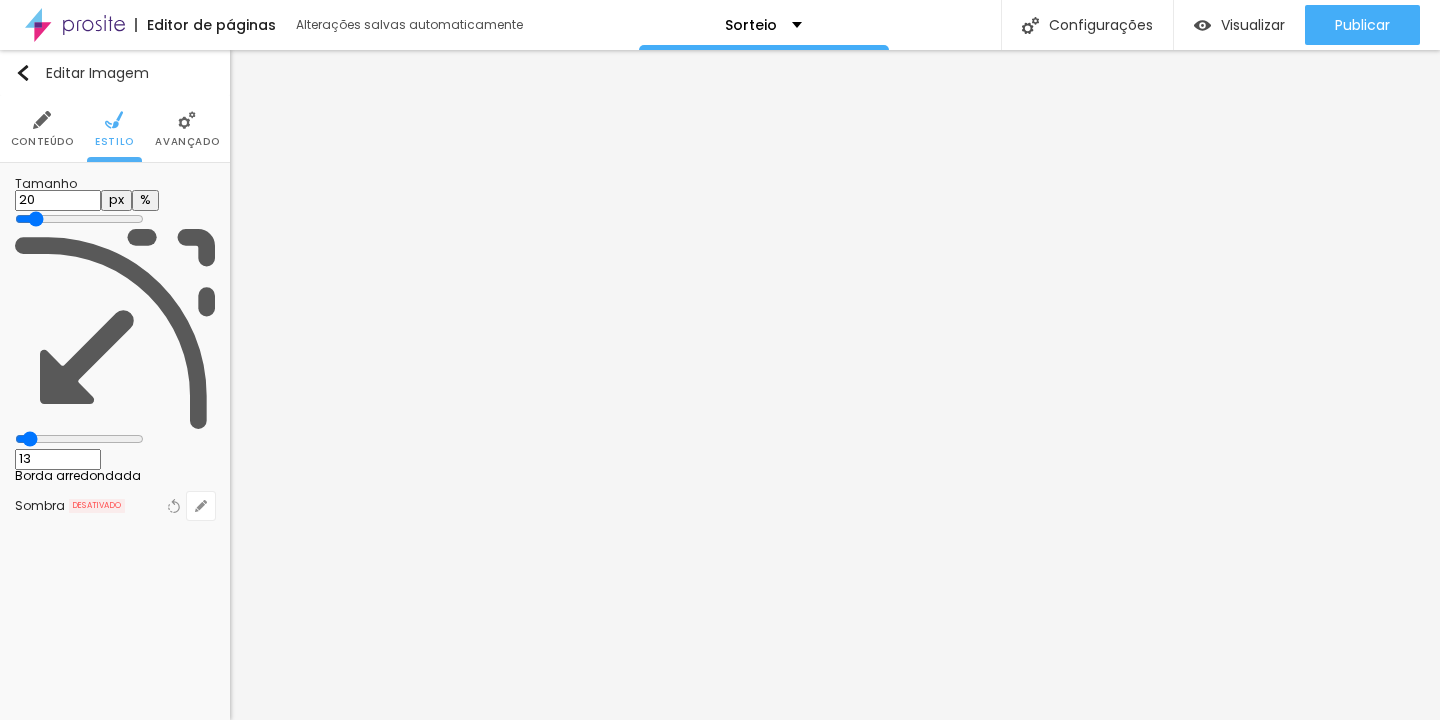 click at bounding box center (79, 439) 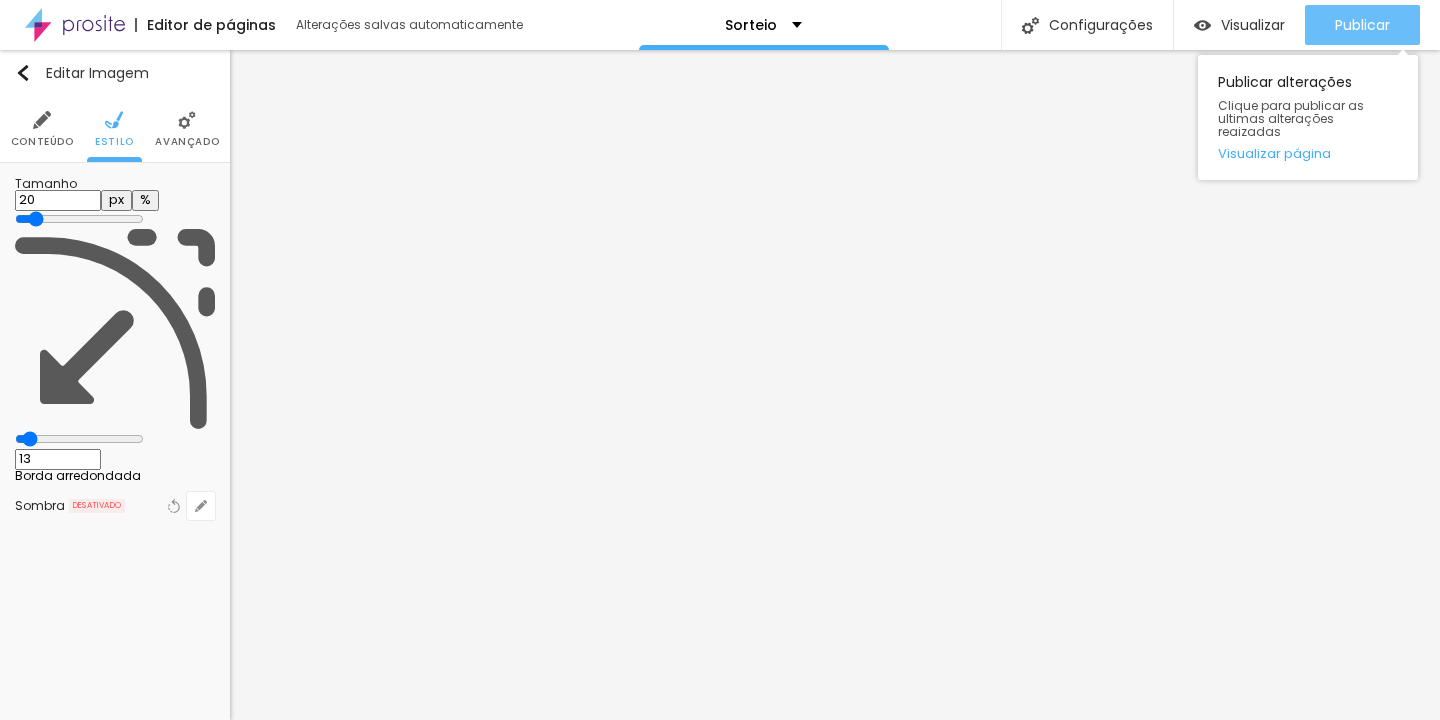 click on "Publicar" at bounding box center [1362, 25] 